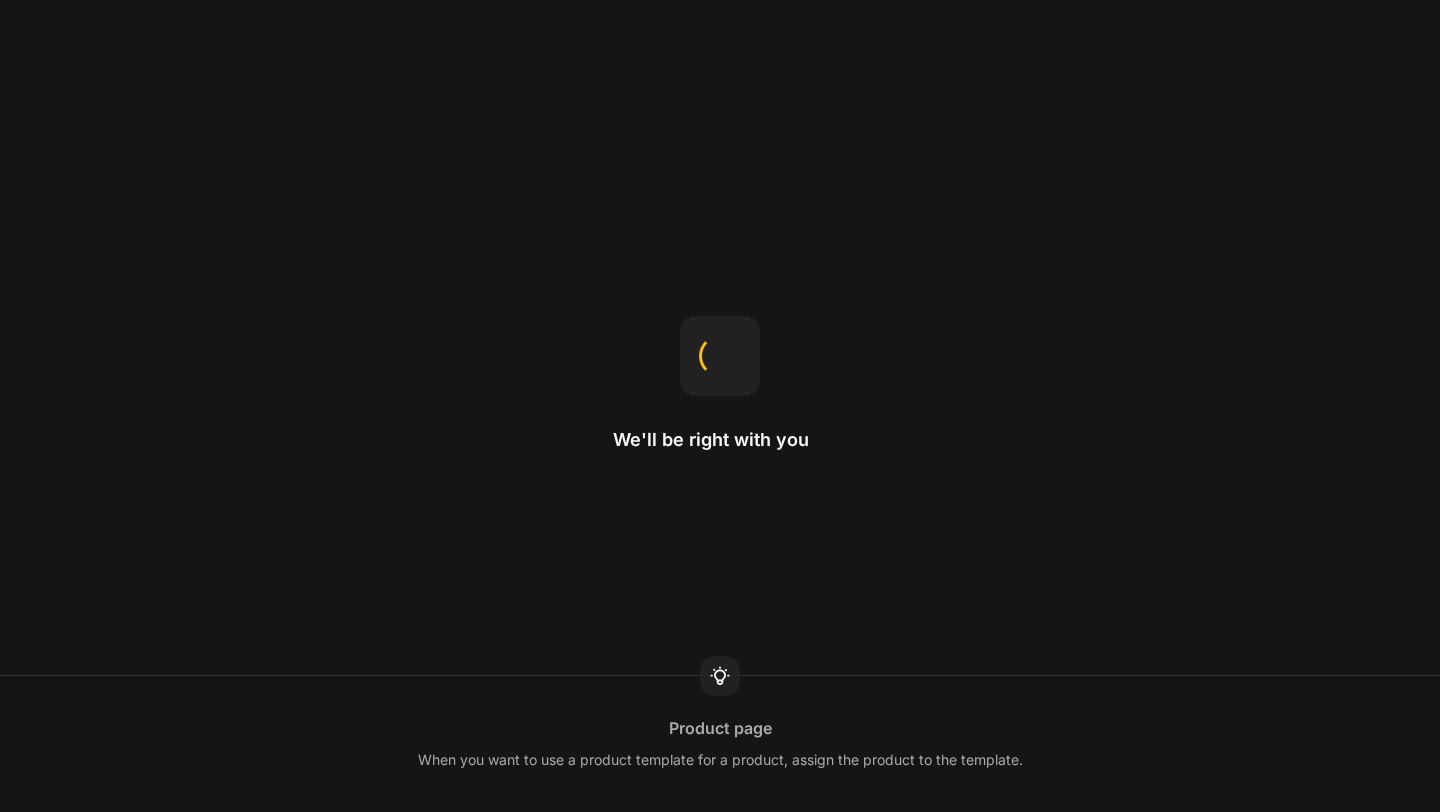 scroll, scrollTop: 0, scrollLeft: 0, axis: both 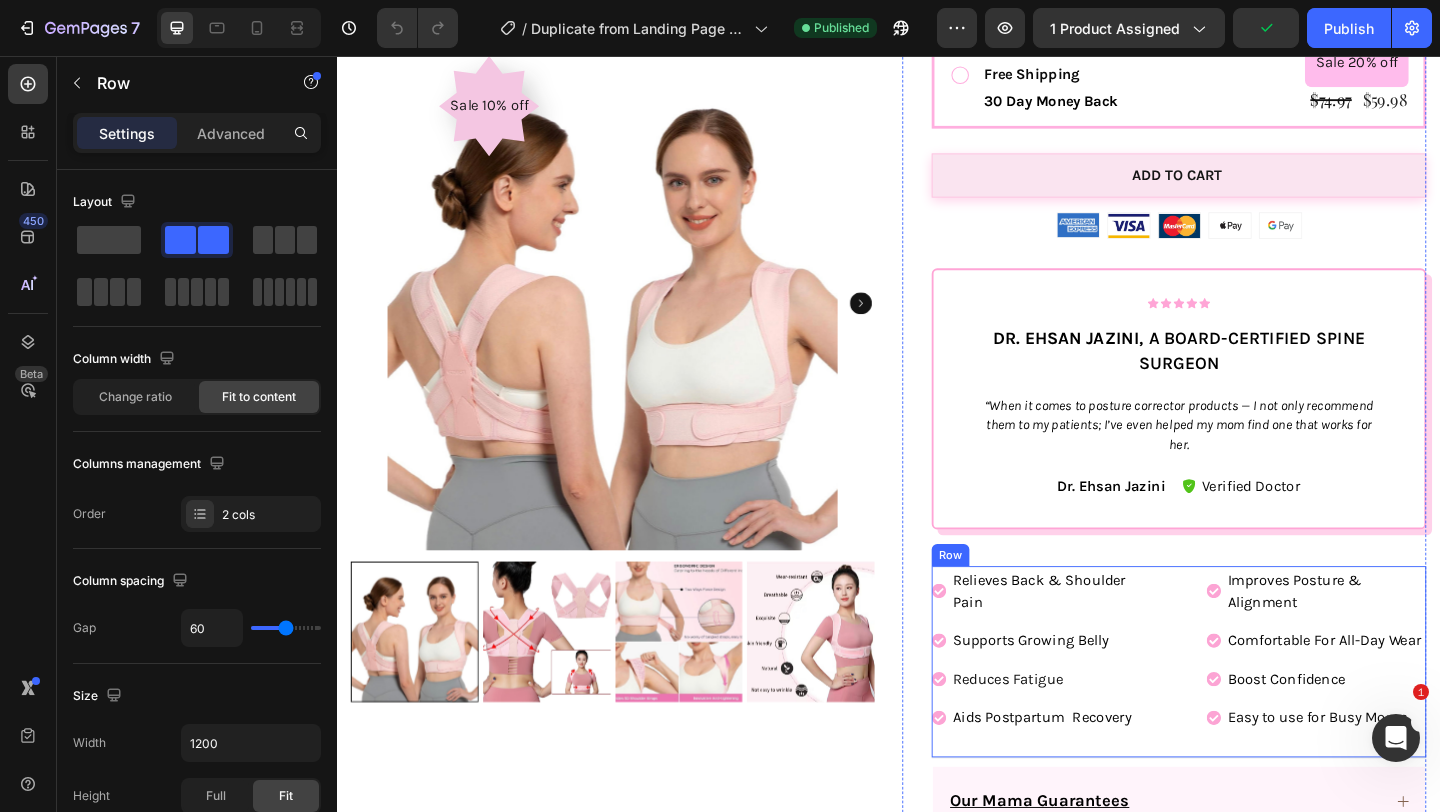 click on "Relieves Back & Shoulder Pain Supports Growing Belly Reduces Fatigue Aids Postpartum  Recovery Item List Improves Posture & Alignment  Comfortable For All-Day Wear  Boost Confidence  Easy to use for Busy Moms Item List Row" at bounding box center (1253, 715) 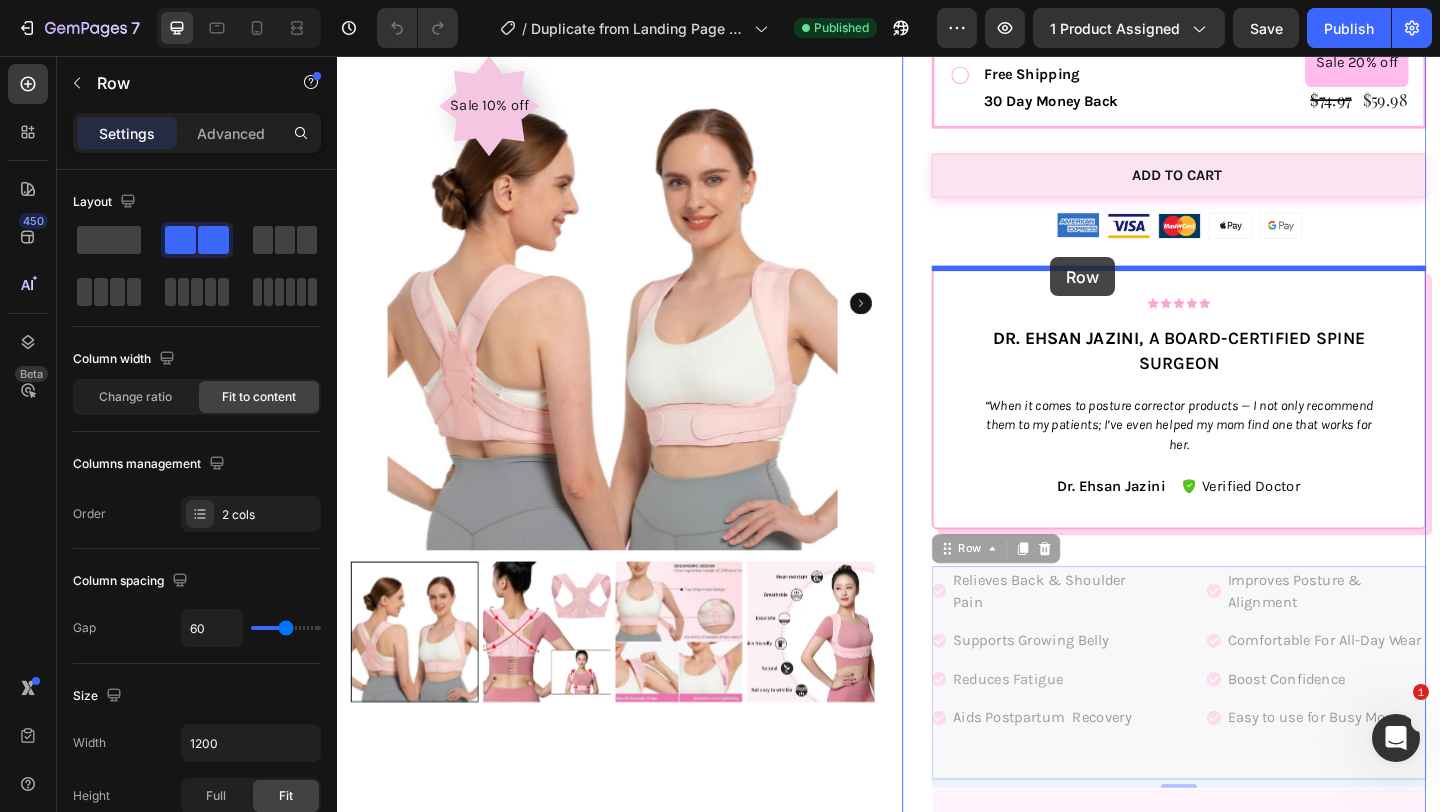 drag, startPoint x: 1028, startPoint y: 583, endPoint x: 1113, endPoint y: 274, distance: 320.47778 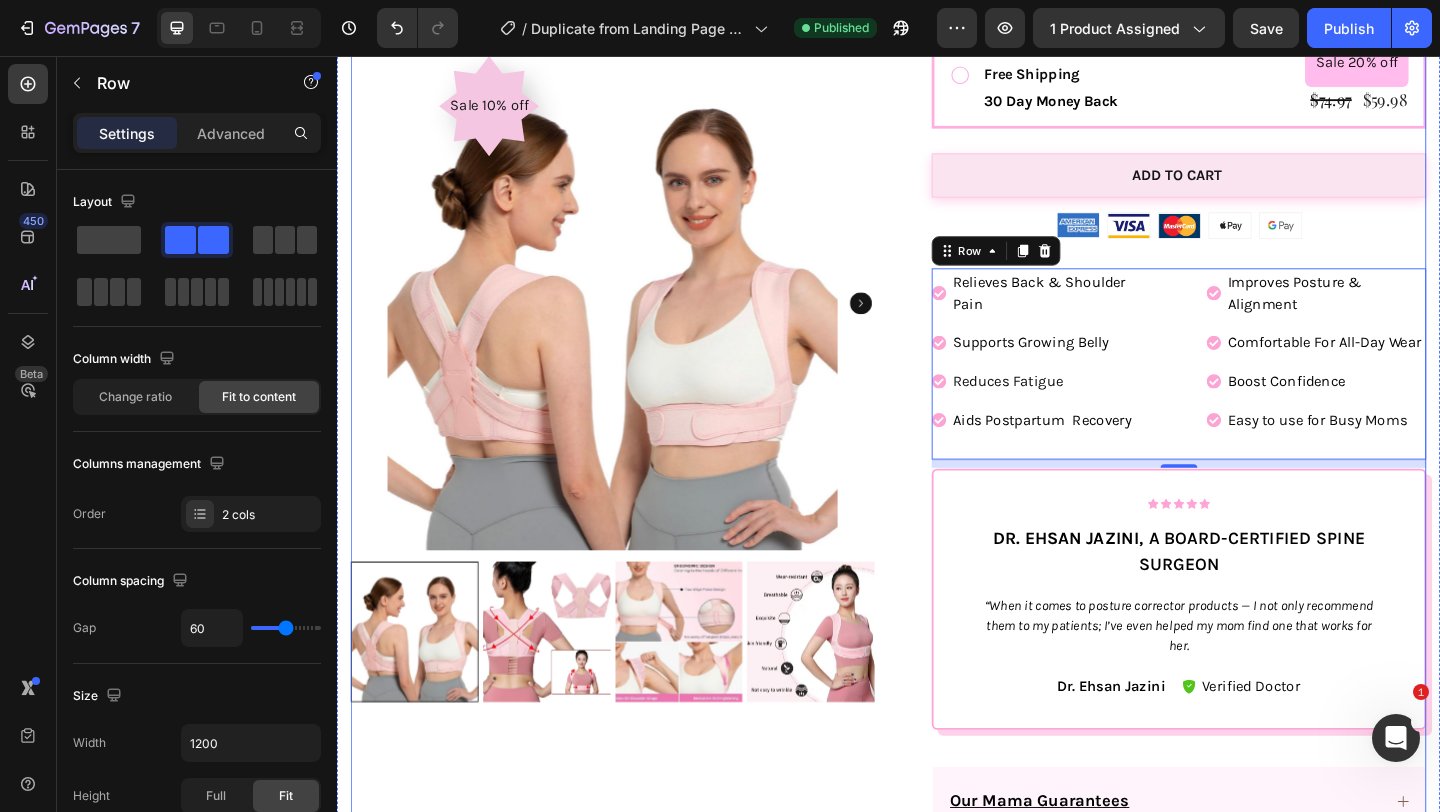 click on "Sale 10% off Product Badge
Product Images Icon Icon Icon Icon Icon Icon List 1,000+ Happy Customers! Text Block Row Maternity Belt for Moms Product Title
Made For Moms Item List Support For Moms Item List Loved By Moms Item List Row $[PRICE] Product Price Product Price $[PRICE] Product Price Product Price Save $[PRICE] Discount Tag Row
HURRY!  ONLY 3 LEFT! Stock Counter Color: Pink Pink Pink   Nude Nude     Nude Black Black   Size: S-M S-M S-M     S-M L-XL L-XL     L-XL Product Variants & Swatches Quantity Text Block
1
Product Quantity 13 Hour 10 Minute 38 Second Countdown Timer Get 1  Text Block Text Block $[PRICE] Product Price Product Price $[PRICE] Product Price Product Price Row Row Buy 1 Get 1 Free Text Block Free Shipping 30 Day Money Back Text Block Sale 15% off Product Badge $[PRICE] Product Price Product Price $[PRICE] Product Price Product Price Row Row Get 3 Text Block Free Shipping 30 Day Money Back Text Block Sale 20% off" at bounding box center [937, 6] 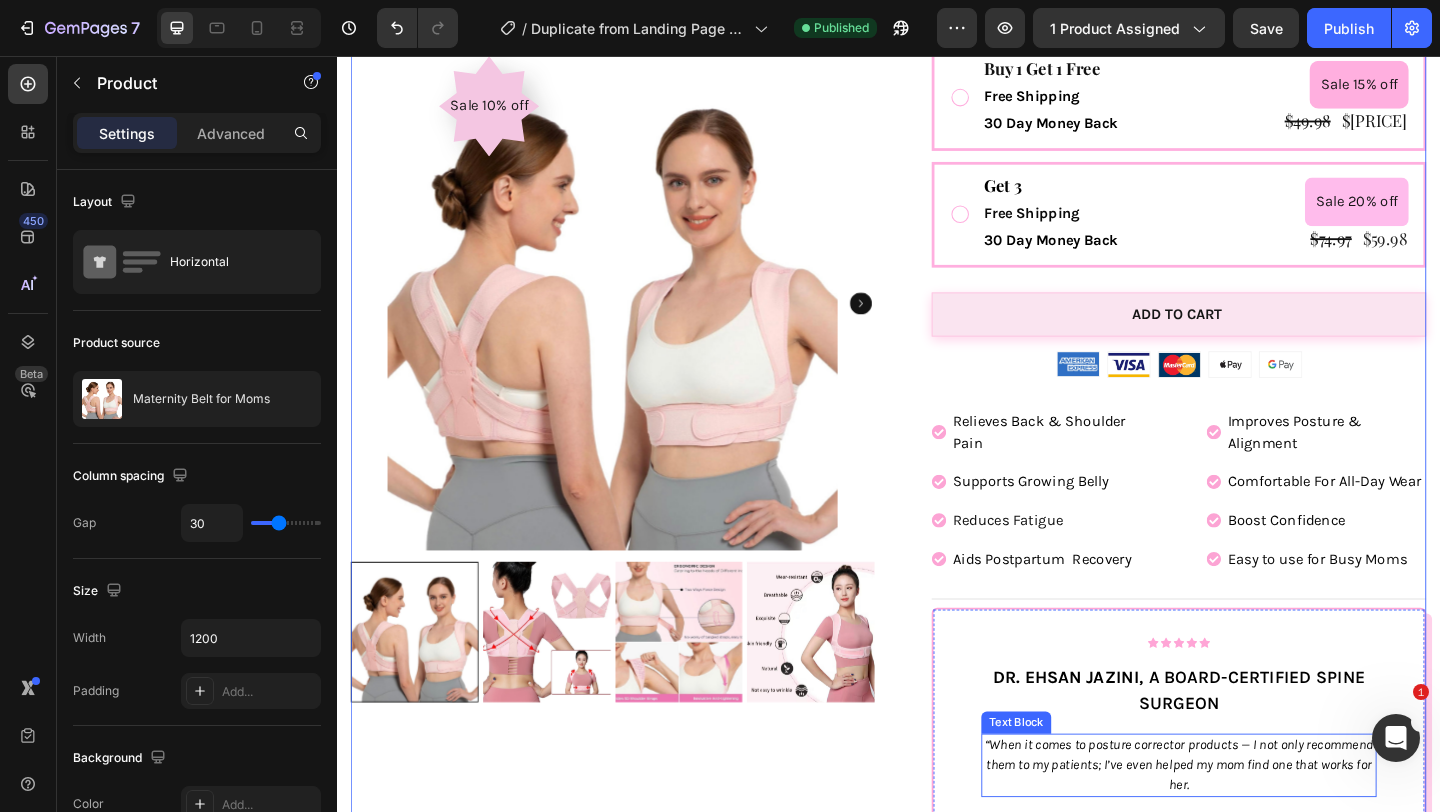 scroll, scrollTop: 916, scrollLeft: 0, axis: vertical 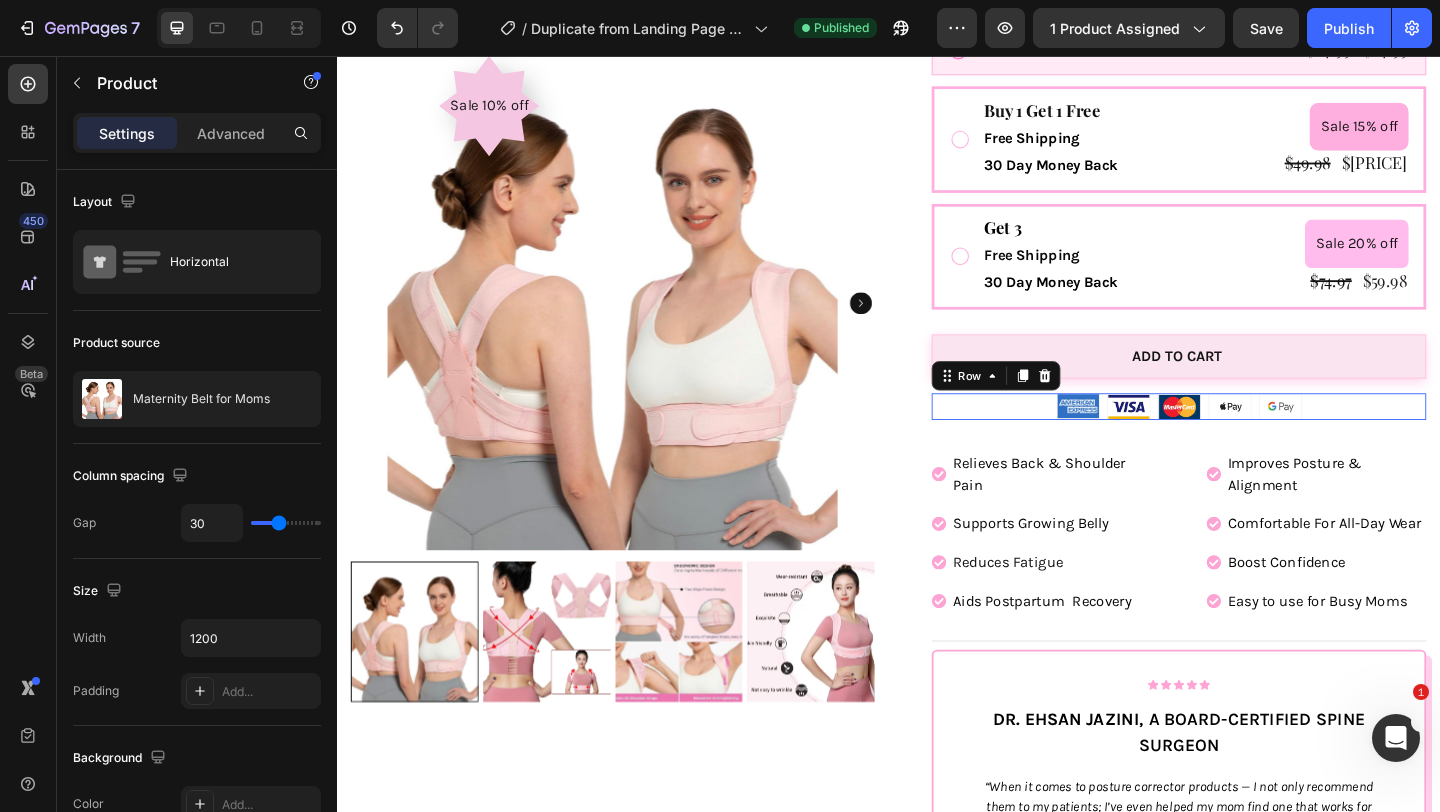 click on "Image Image Image Image Image Row   0" at bounding box center [1253, 437] 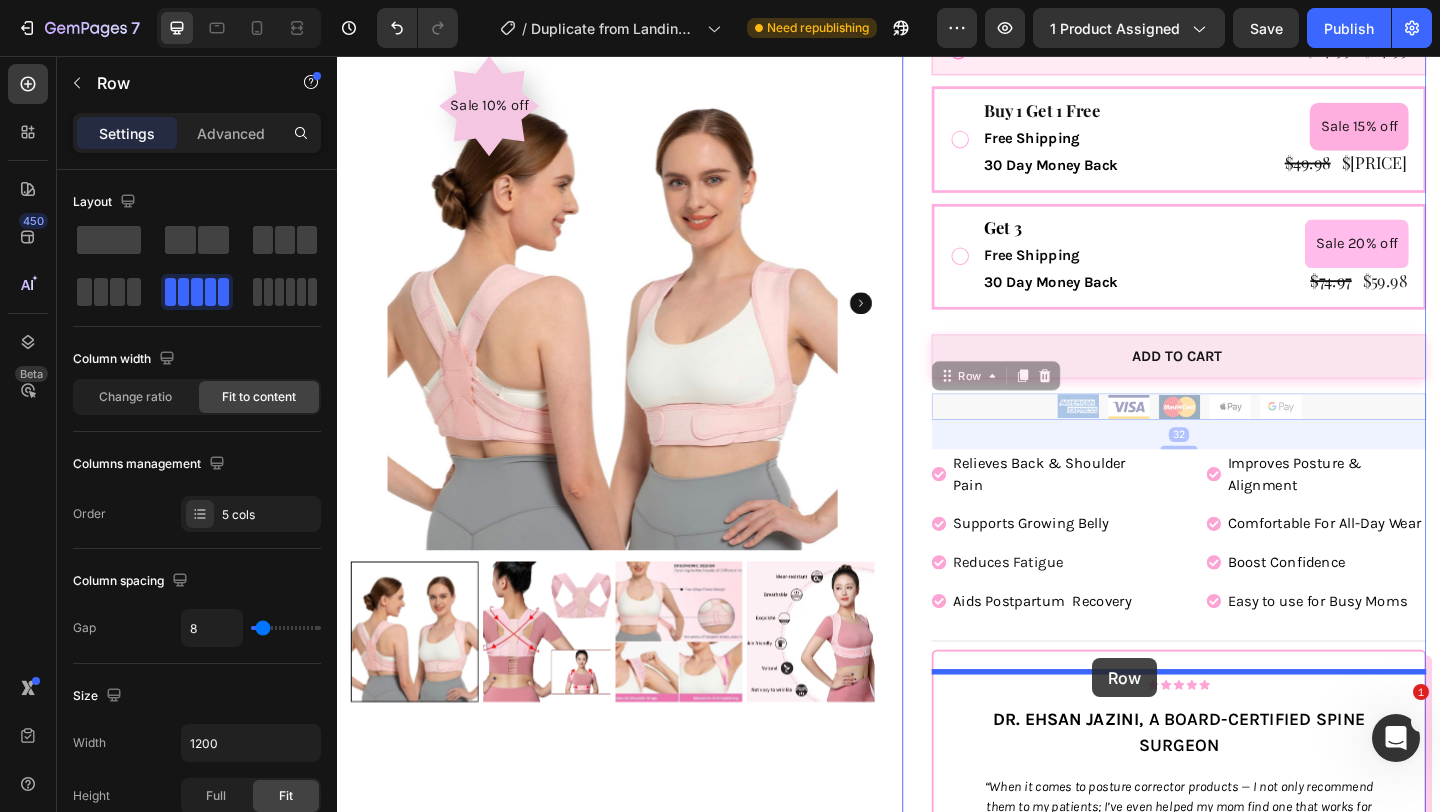 drag, startPoint x: 1041, startPoint y: 401, endPoint x: 1158, endPoint y: 711, distance: 331.34424 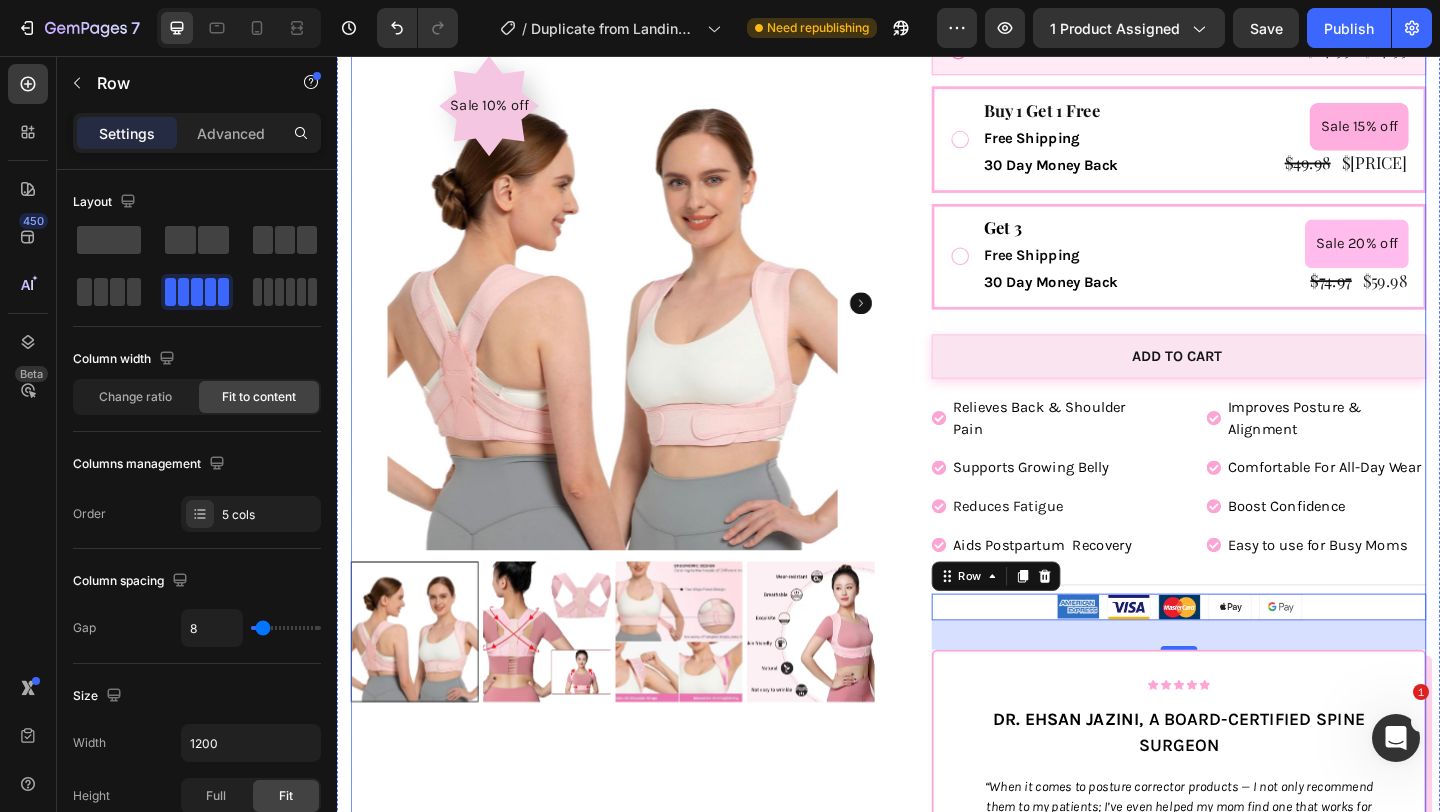 click on "Sale 10% off Product Badge
Product Images" at bounding box center (637, 203) 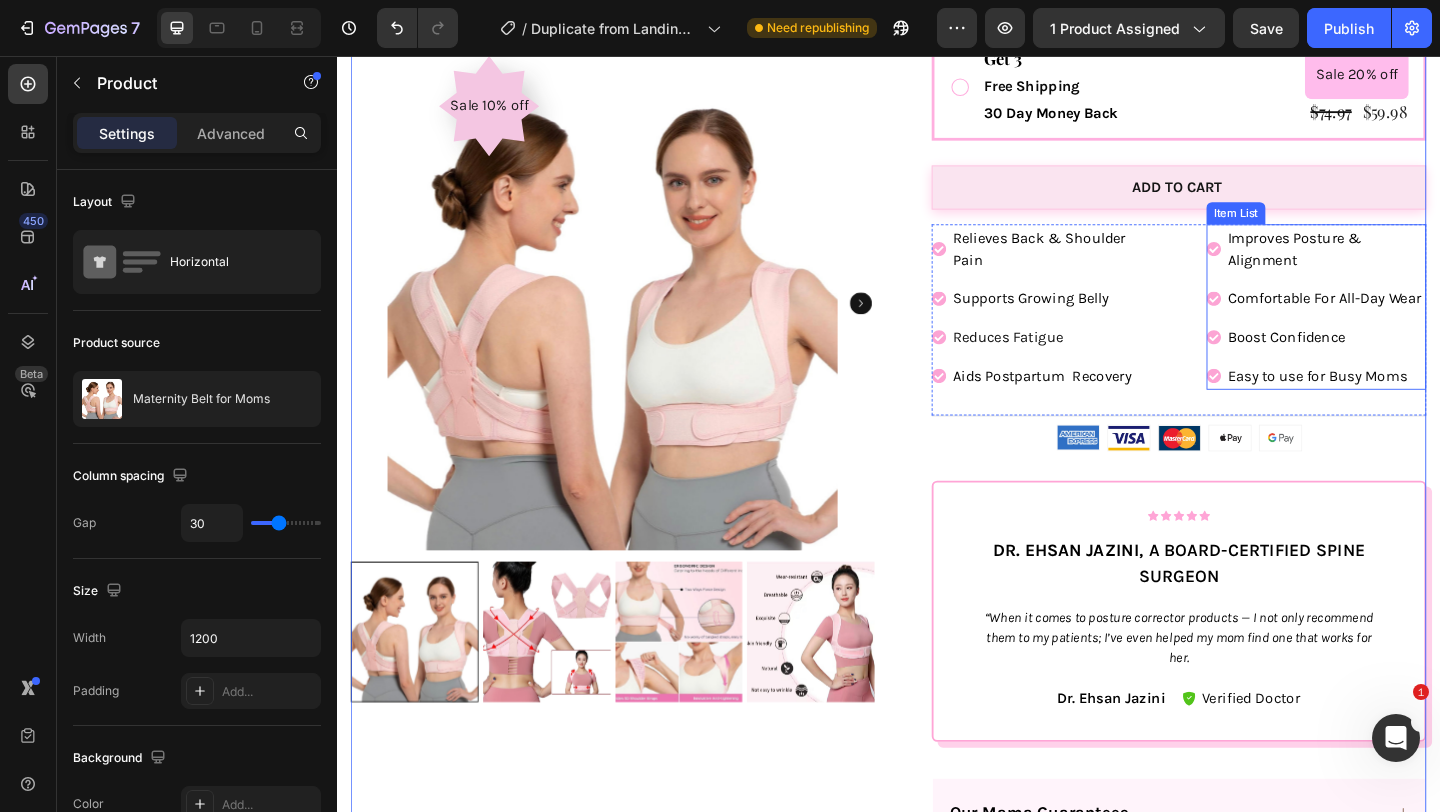scroll, scrollTop: 1109, scrollLeft: 0, axis: vertical 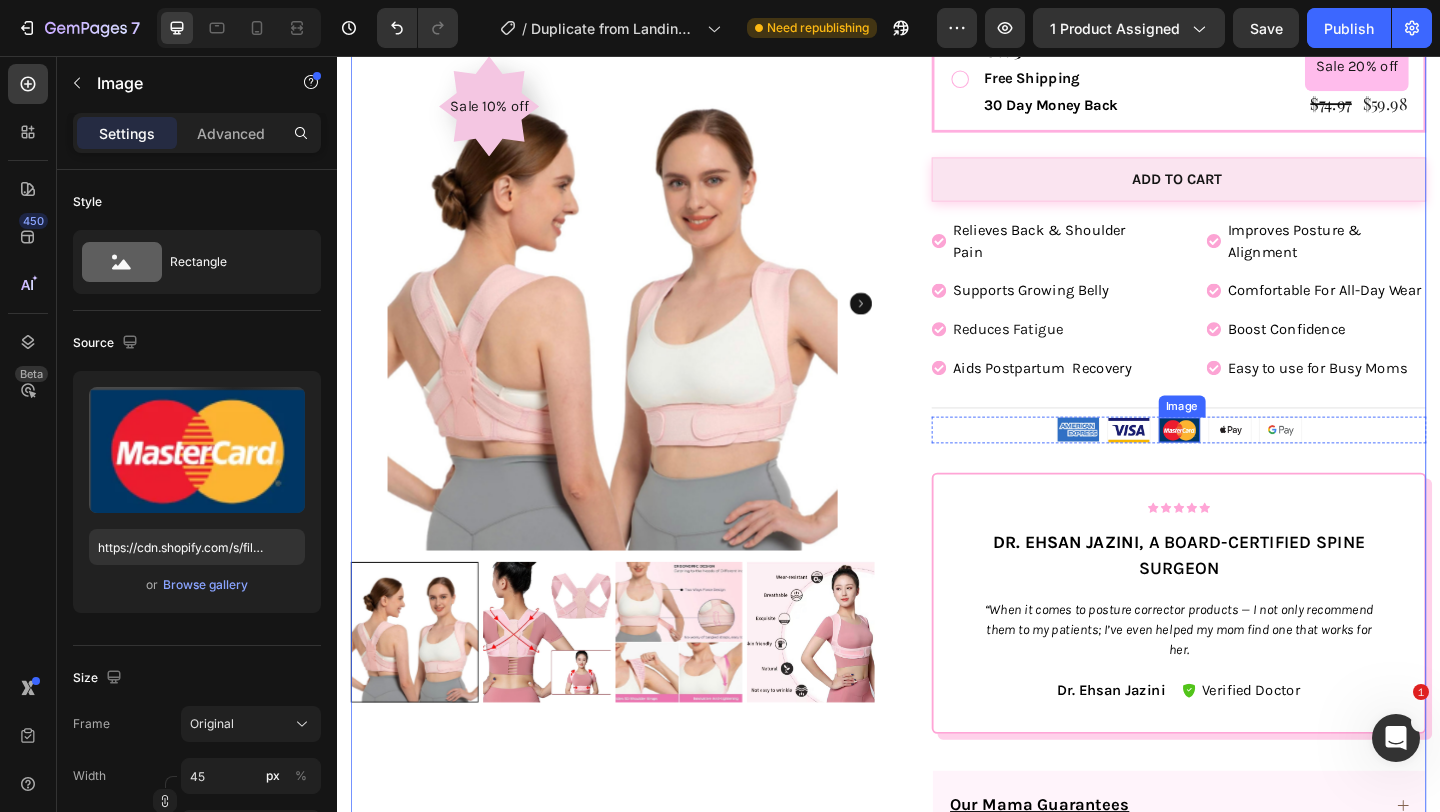 click at bounding box center (1253, 462) 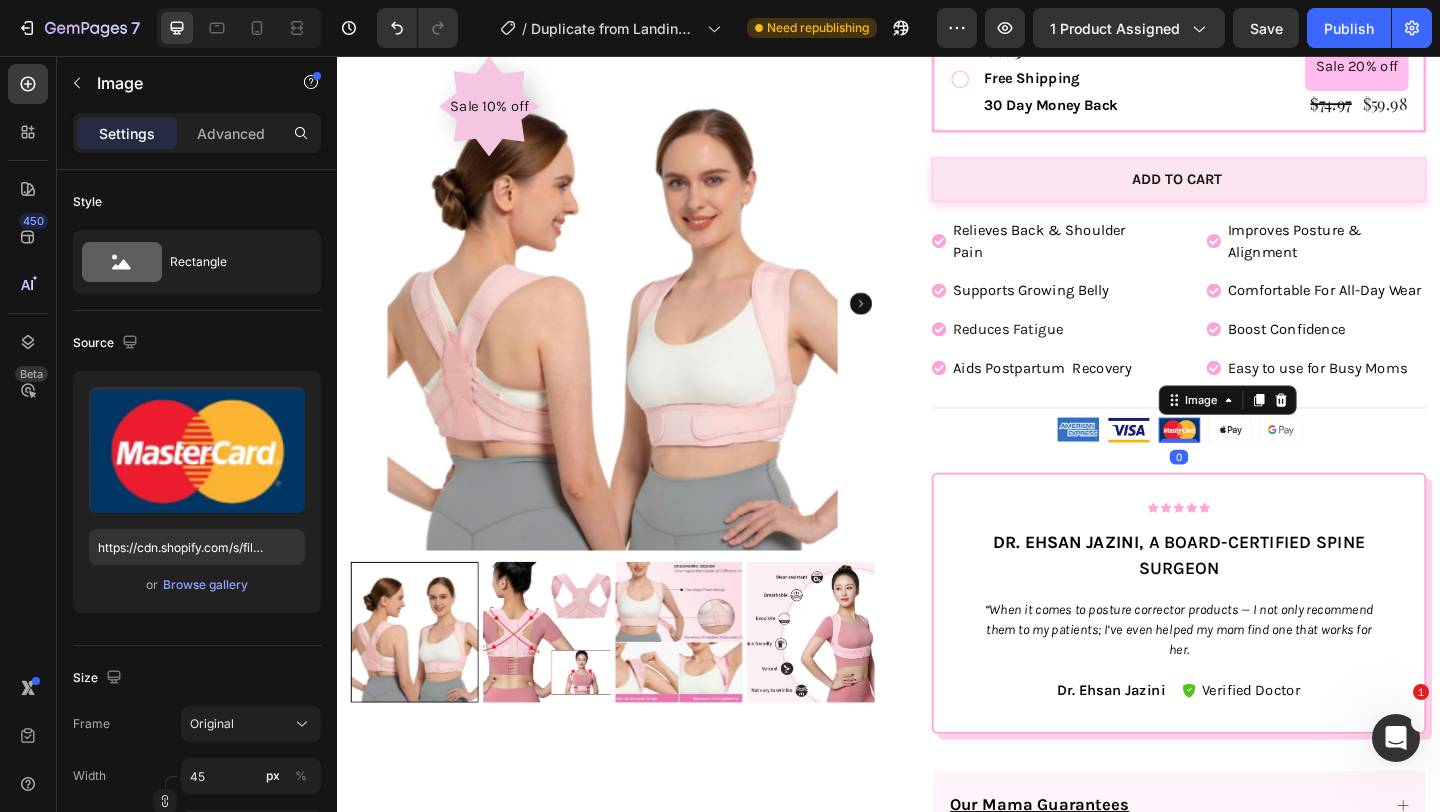 click on "0" at bounding box center (1253, 492) 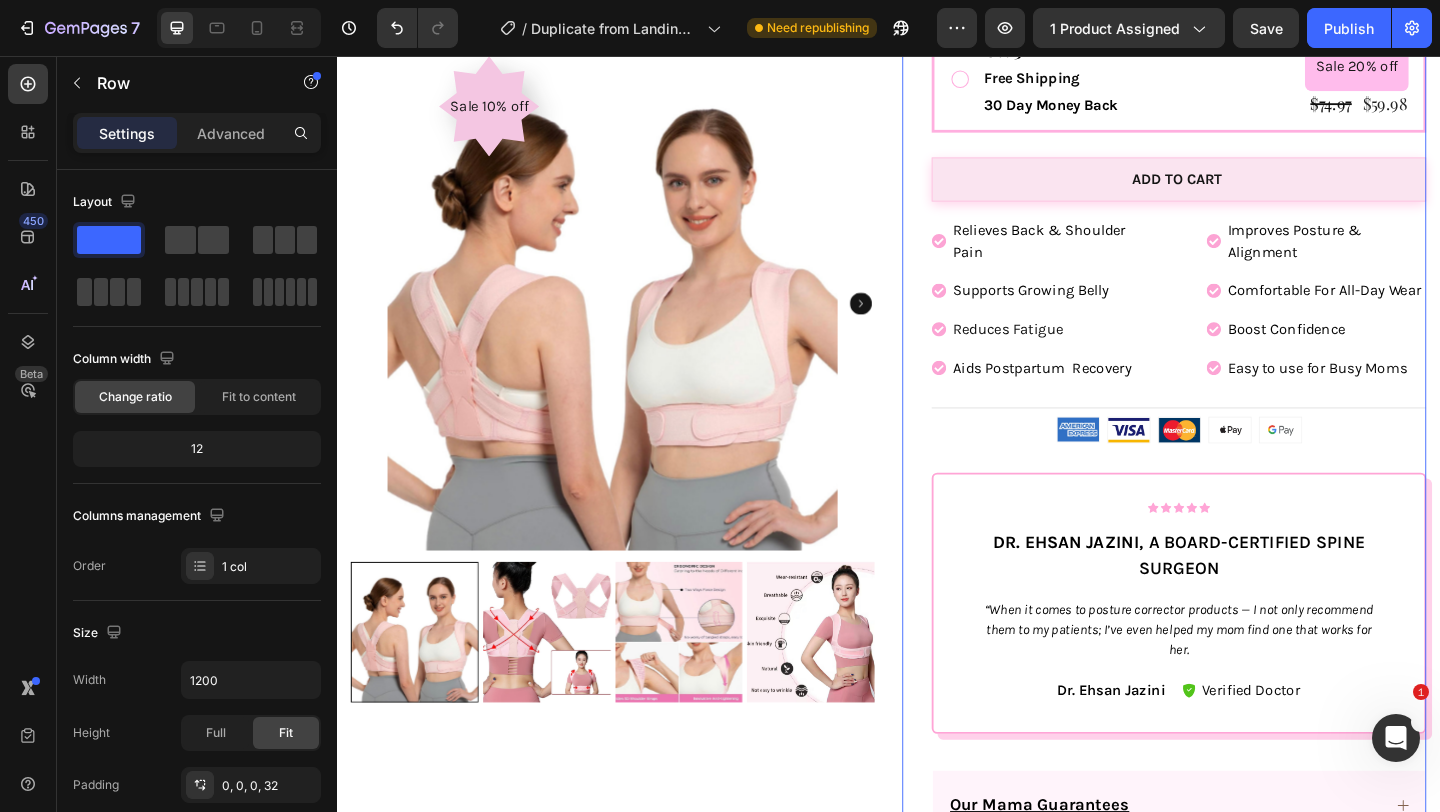 click on "Icon Icon Icon Icon Icon Icon List 1,000+ Happy Customers! Text Block Row Maternity Belt for Moms Product Title
Made For Moms Item List Support For Moms Item List Loved By Moms Item List Row $[PRICE] Product Price Product Price $[PRICE] Product Price Product Price Save $[PRICE] Discount Tag Row
HURRY!  ONLY 3 LEFT! Stock Counter Color: Pink Pink Pink   Nude Nude     Nude Black Black   Size: S-M S-M S-M     S-M L-XL L-XL     L-XL Product Variants & Swatches Quantity Text Block
1
Product Quantity 13 Hour 10 Minute 18 Second Countdown Timer Get 1  Text Block Text Block $[PRICE] Product Price Product Price $[PRICE] Product Price Product Price Row Row Buy 1 Get 1 Free Text Block Free Shipping 30 Day Money Back Text Block Sale 15% off Product Badge $[PRICE] Product Price Product Price $[PRICE] Product Price Product Price Row Row Get 3 Text Block Free Shipping 30 Day Money Back Text Block Sale 20% off Product Badge $[PRICE] Product Price Product Price $[PRICE] Row Row Row" at bounding box center (1253, 10) 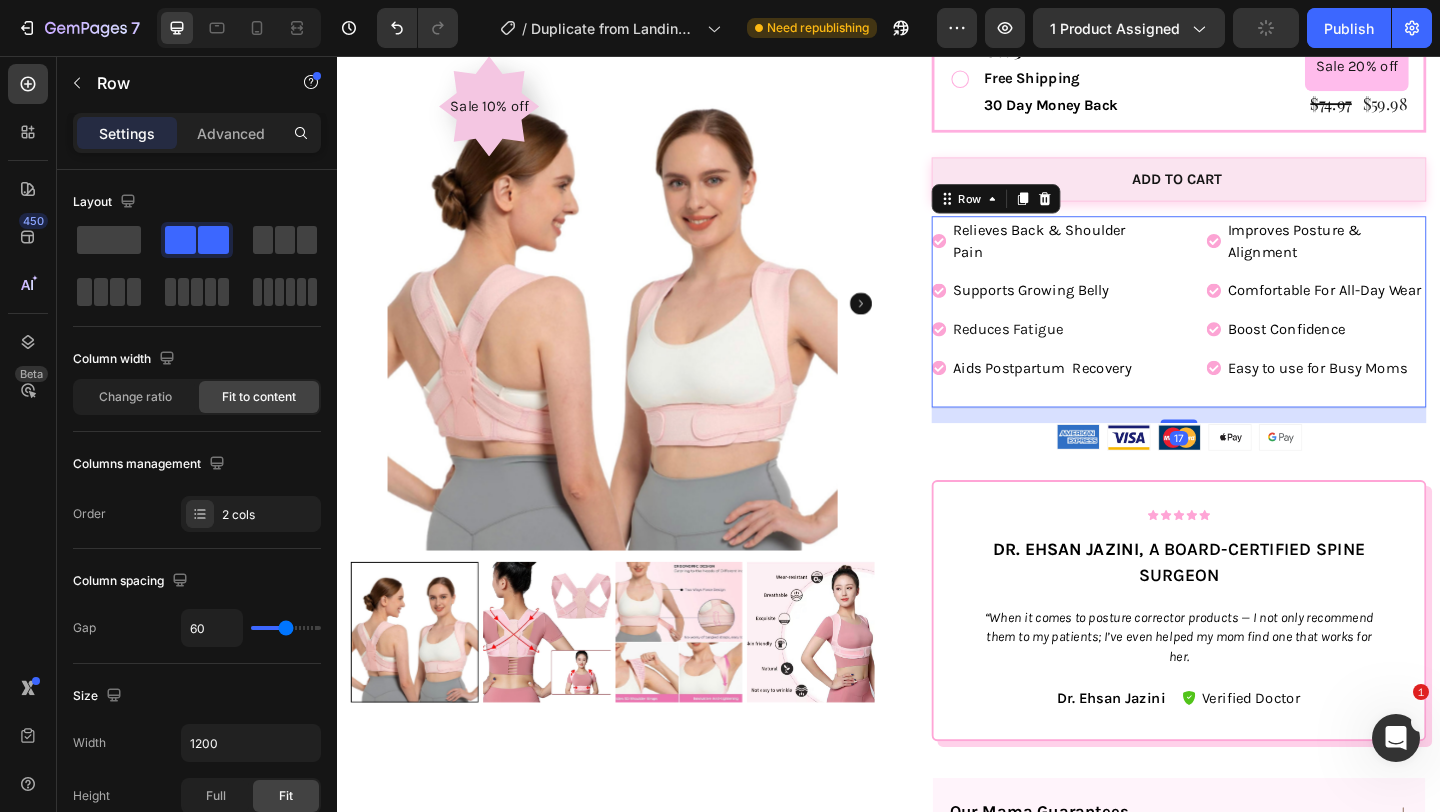 drag, startPoint x: 1246, startPoint y: 471, endPoint x: 1233, endPoint y: 481, distance: 16.40122 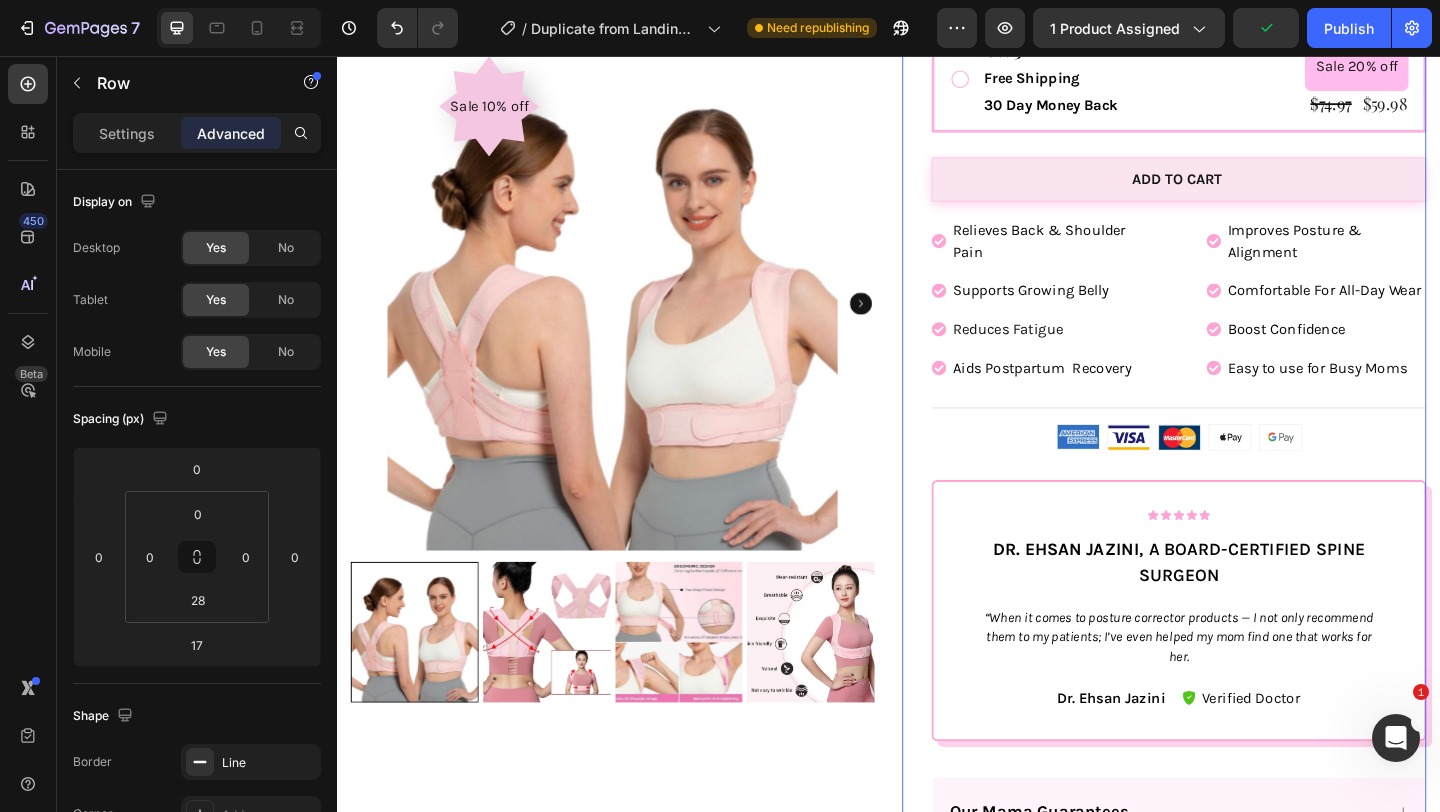 click on "Icon Icon Icon Icon Icon Icon List 1,000+ Happy Customers! Text Block Row Maternity Belt for Moms Product Title
Made For Moms Item List Support For Moms Item List Loved By Moms Item List Row $[PRICE] Product Price Product Price $[PRICE] Product Price Product Price Save $[PRICE] Discount Tag Row
HURRY!  ONLY 3 LEFT! Stock Counter Color: Pink Pink Pink   Nude Nude     Nude Black Black   Size: S-M S-M S-M     S-M L-XL L-XL     L-XL Product Variants & Swatches Quantity Text Block
1
Product Quantity 13 Hour 10 Minute 15 Second Countdown Timer Get 1  Text Block Text Block $[PRICE] Product Price Product Price $[PRICE] Product Price Product Price Row Row Buy 1 Get 1 Free Text Block Free Shipping 30 Day Money Back Text Block Sale 15% off Product Badge $[PRICE] Product Price Product Price $[PRICE] Product Price Product Price Row Row Get 3 Text Block Free Shipping 30 Day Money Back Text Block Sale 20% off Product Badge $[PRICE] Product Price Product Price $[PRICE] Row Row Row" at bounding box center [1253, 14] 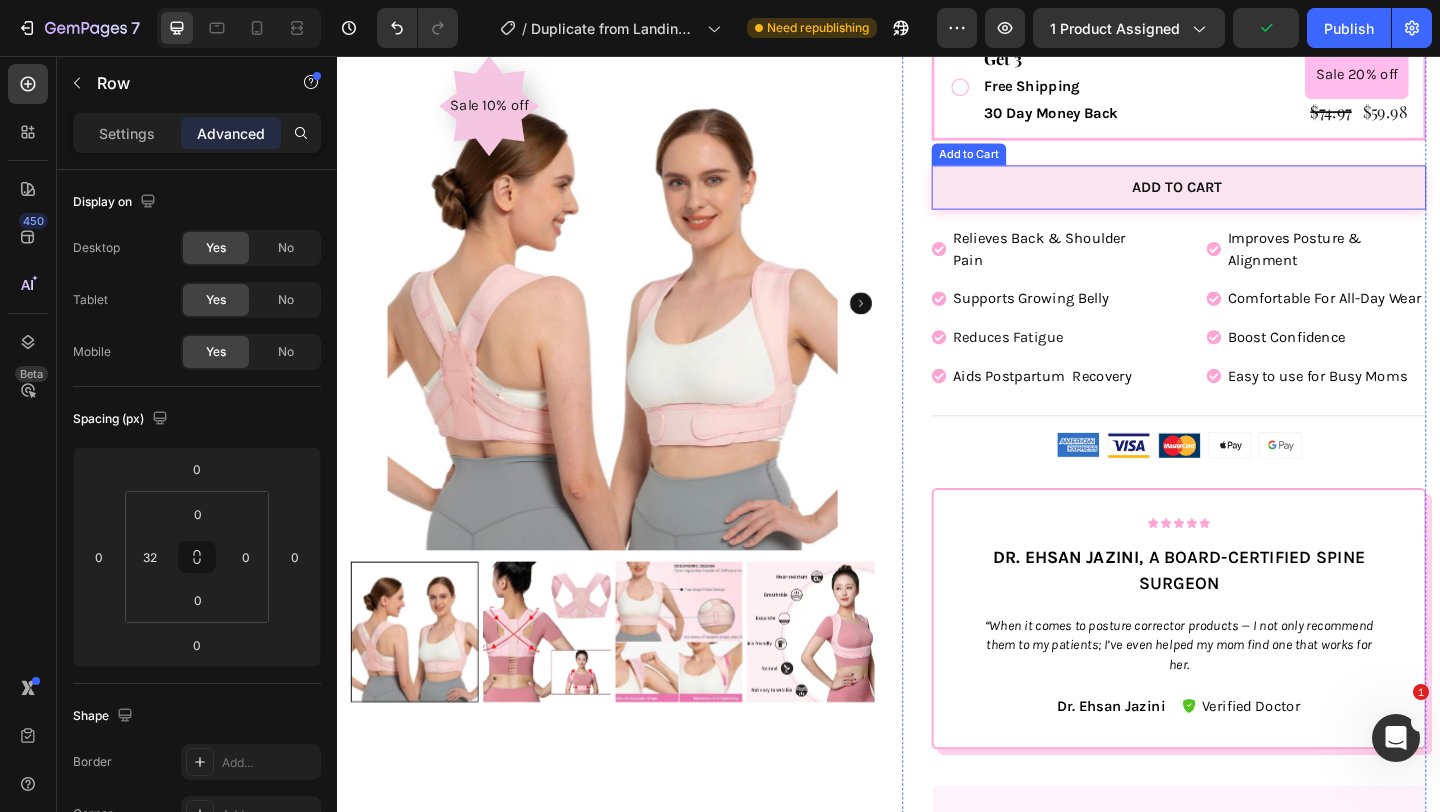 scroll, scrollTop: 1410, scrollLeft: 0, axis: vertical 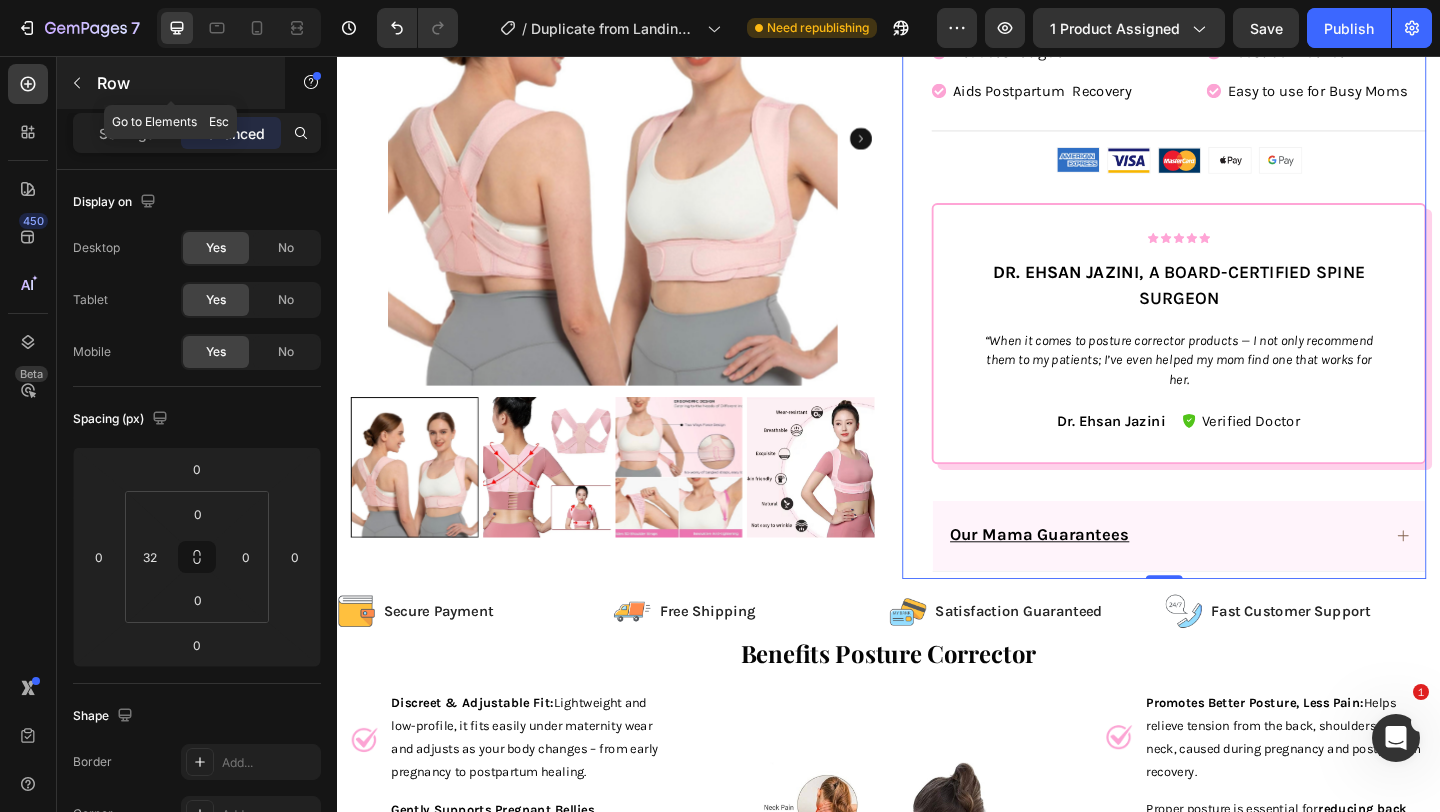 click 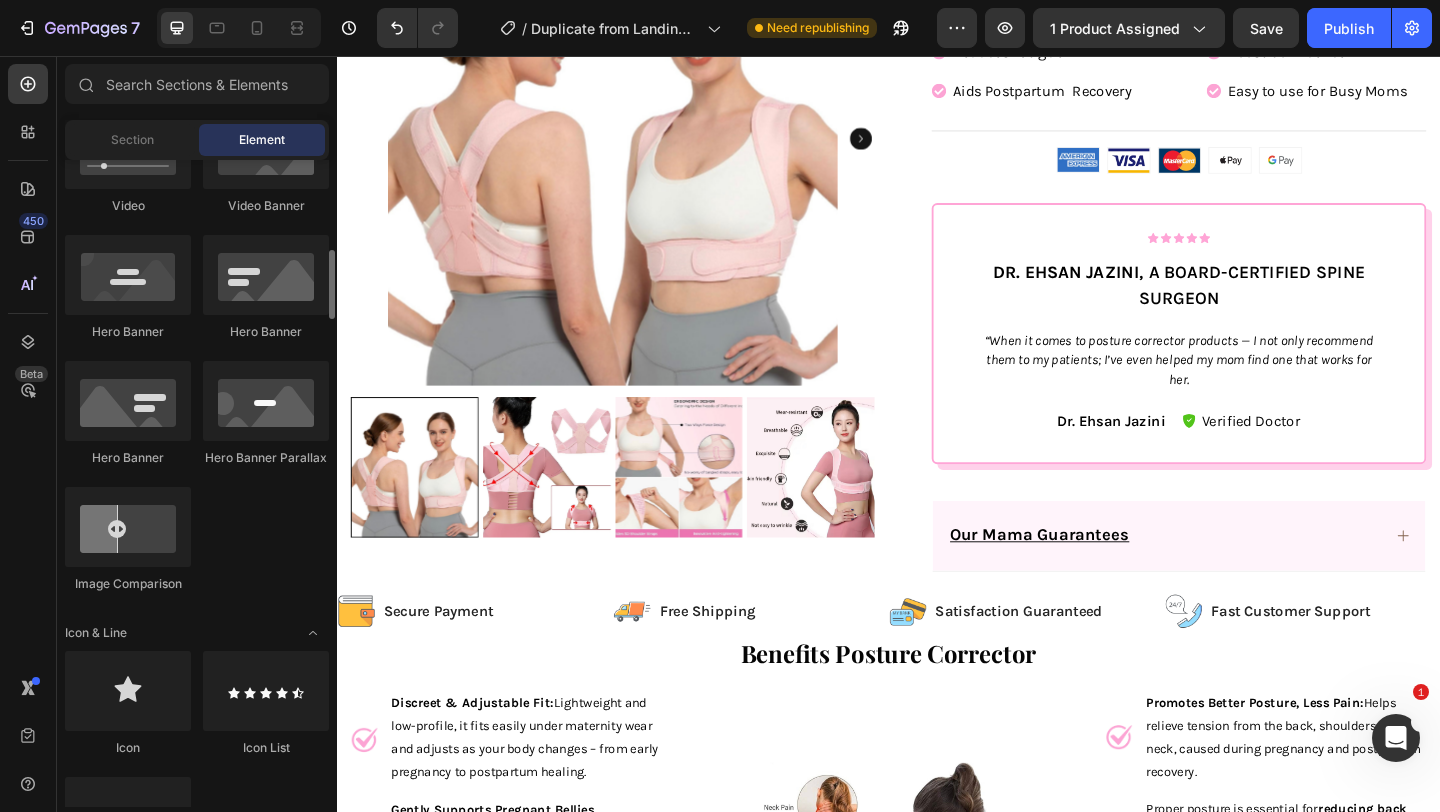 scroll, scrollTop: 840, scrollLeft: 0, axis: vertical 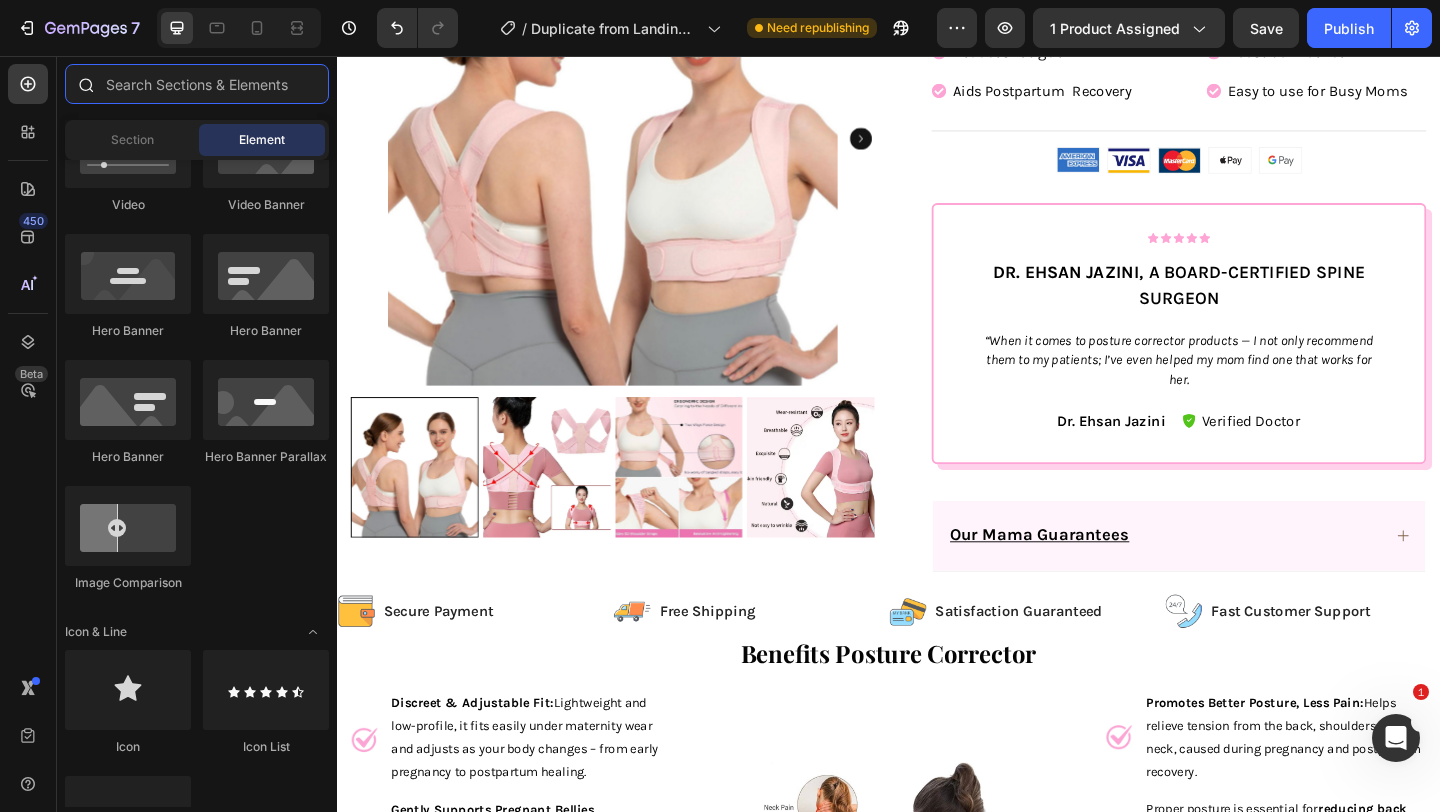 click at bounding box center [197, 84] 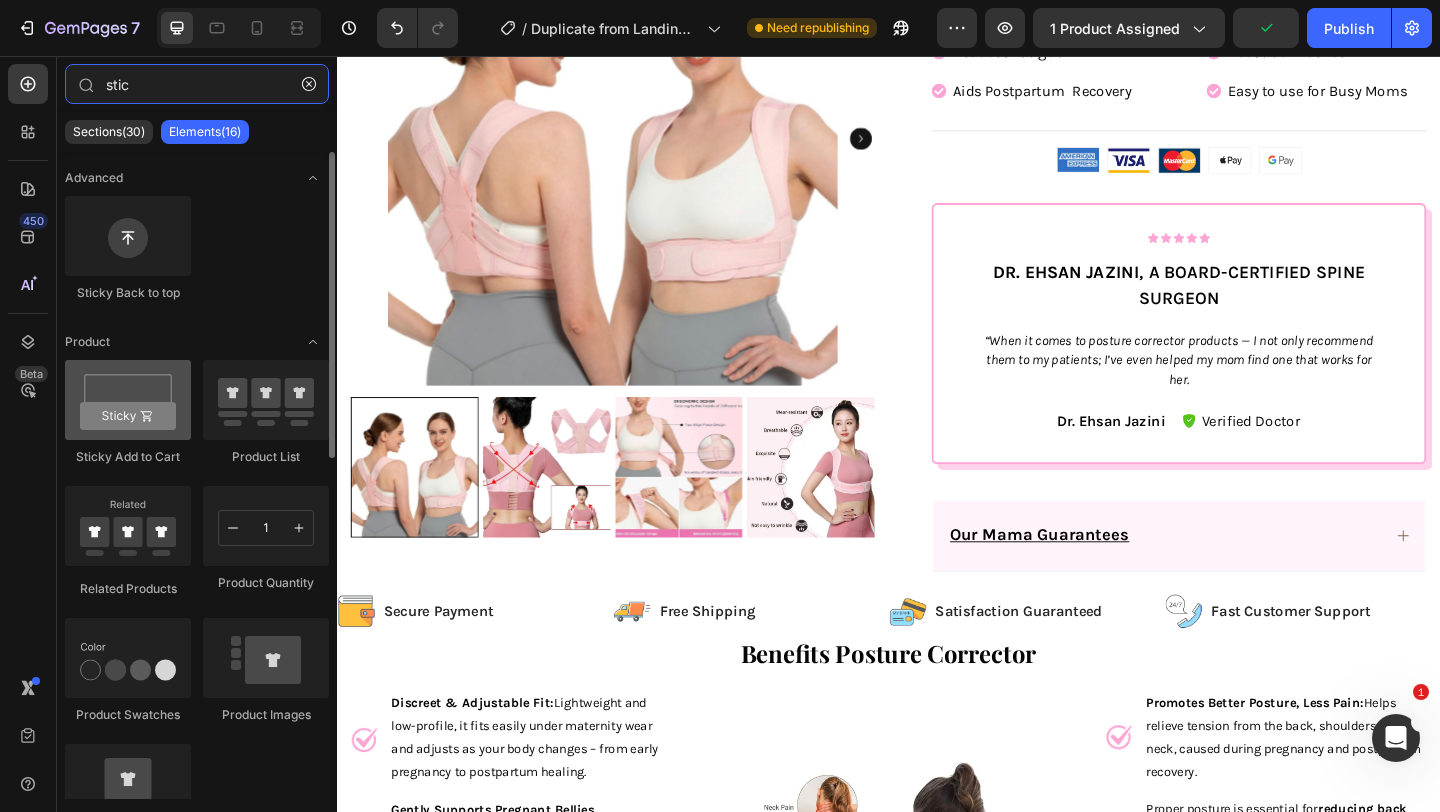 type on "stic" 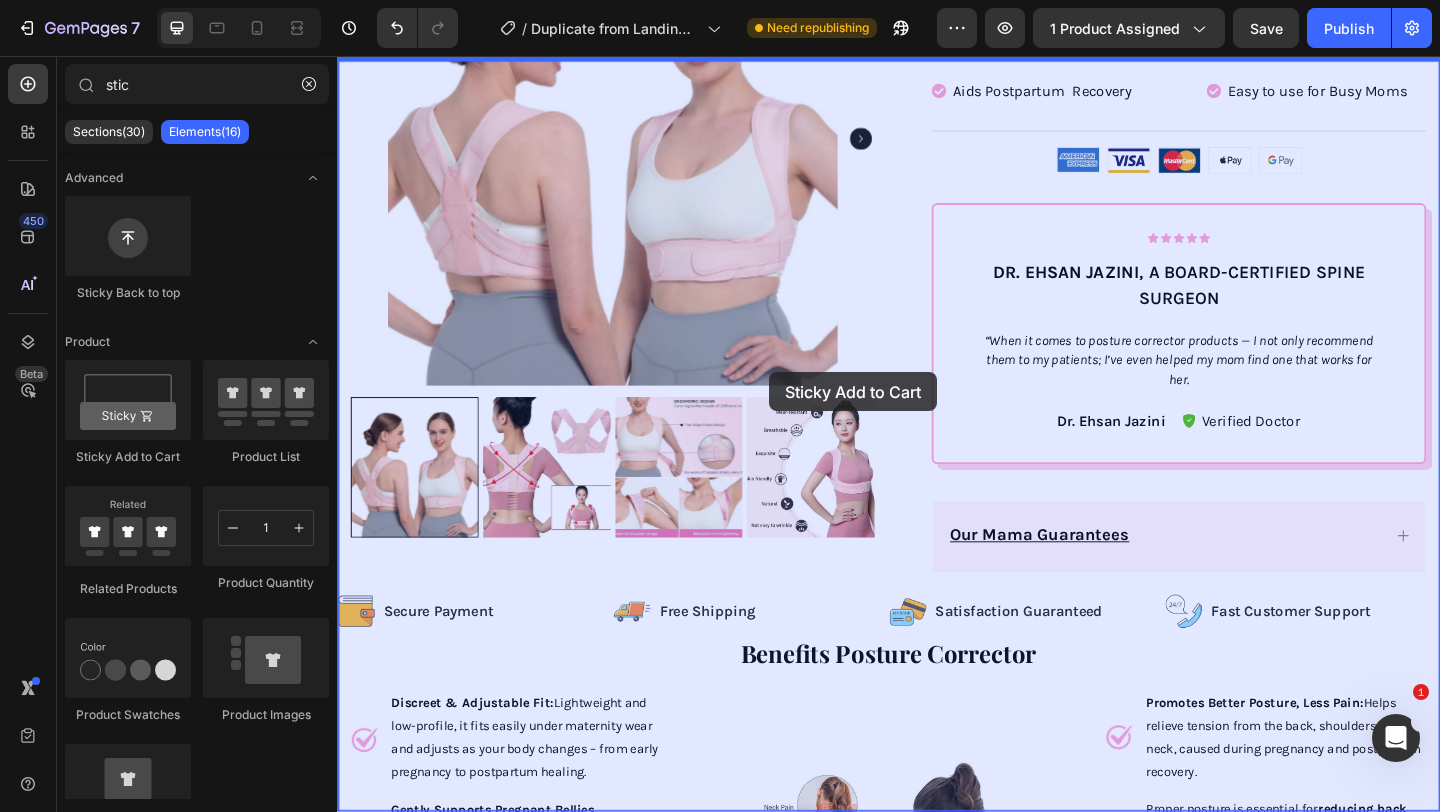 drag, startPoint x: 483, startPoint y: 461, endPoint x: 804, endPoint y: 396, distance: 327.5149 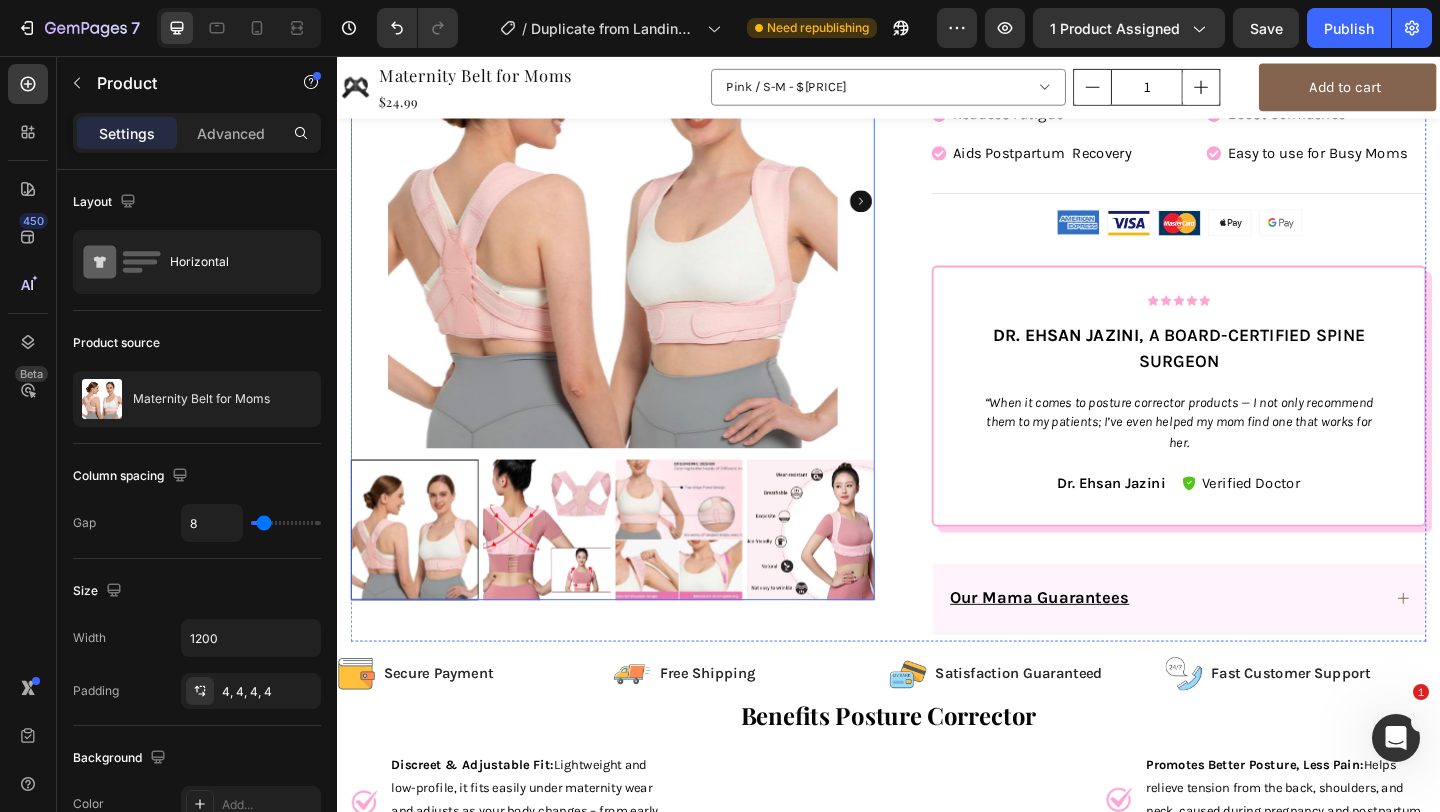 scroll, scrollTop: 1478, scrollLeft: 0, axis: vertical 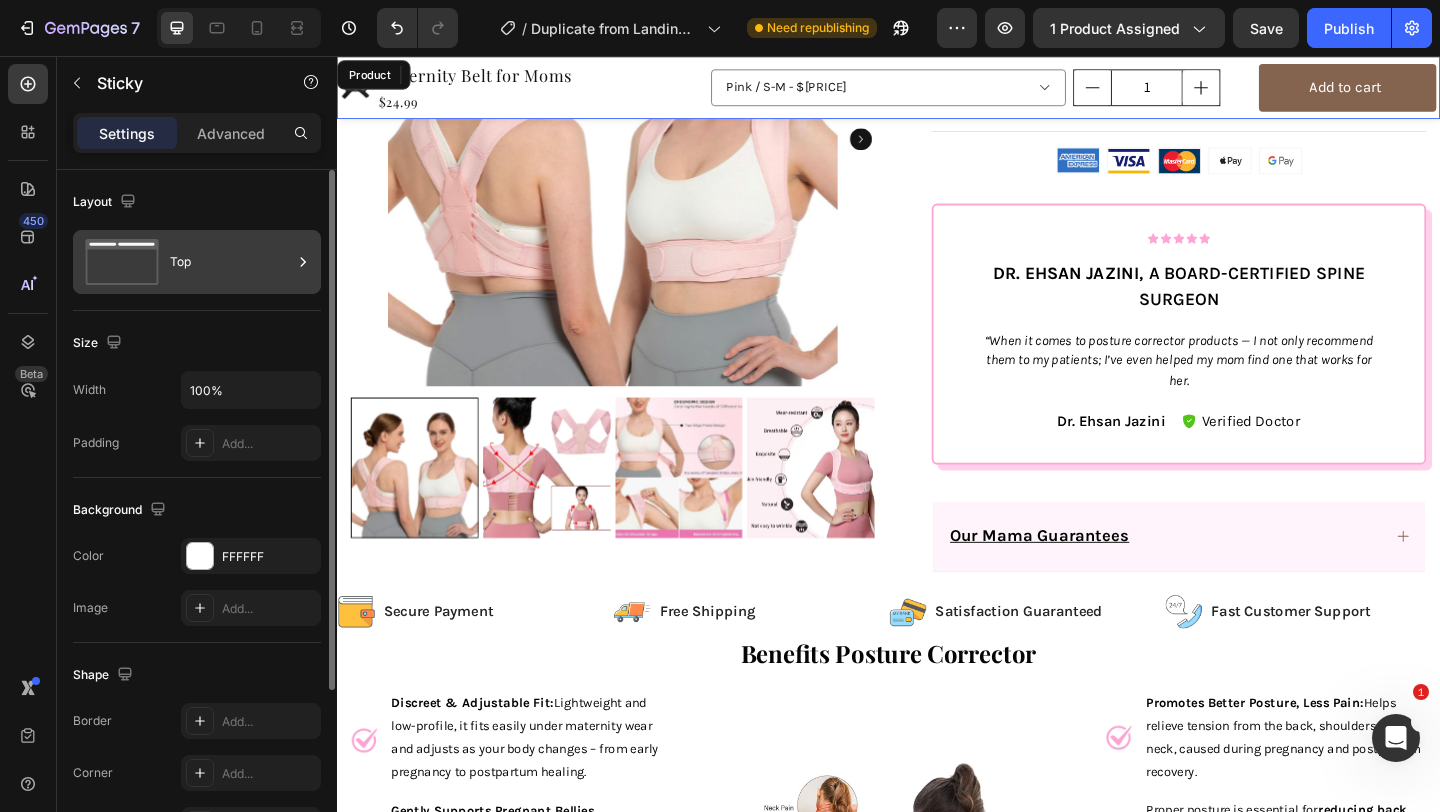 click on "Top" at bounding box center [231, 262] 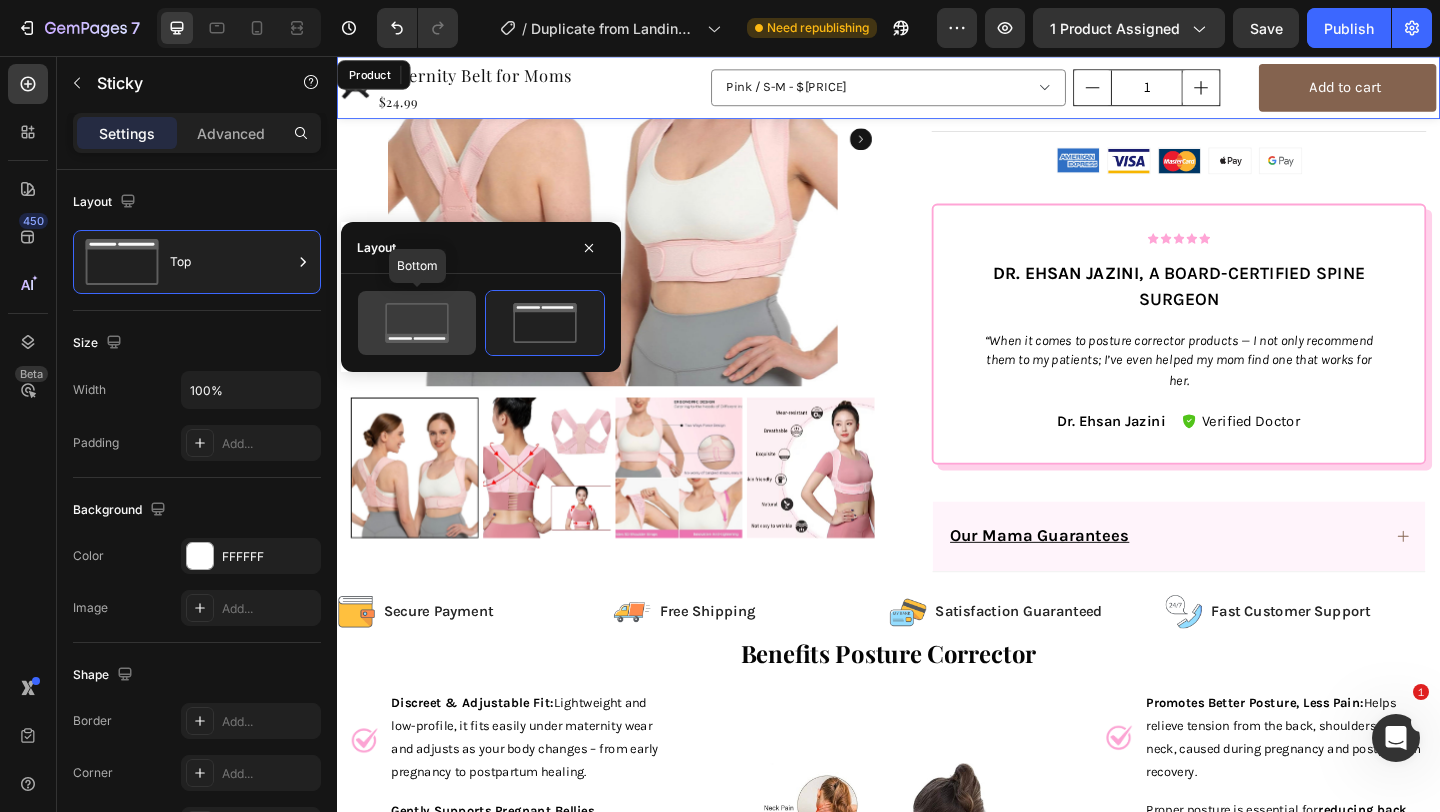 click 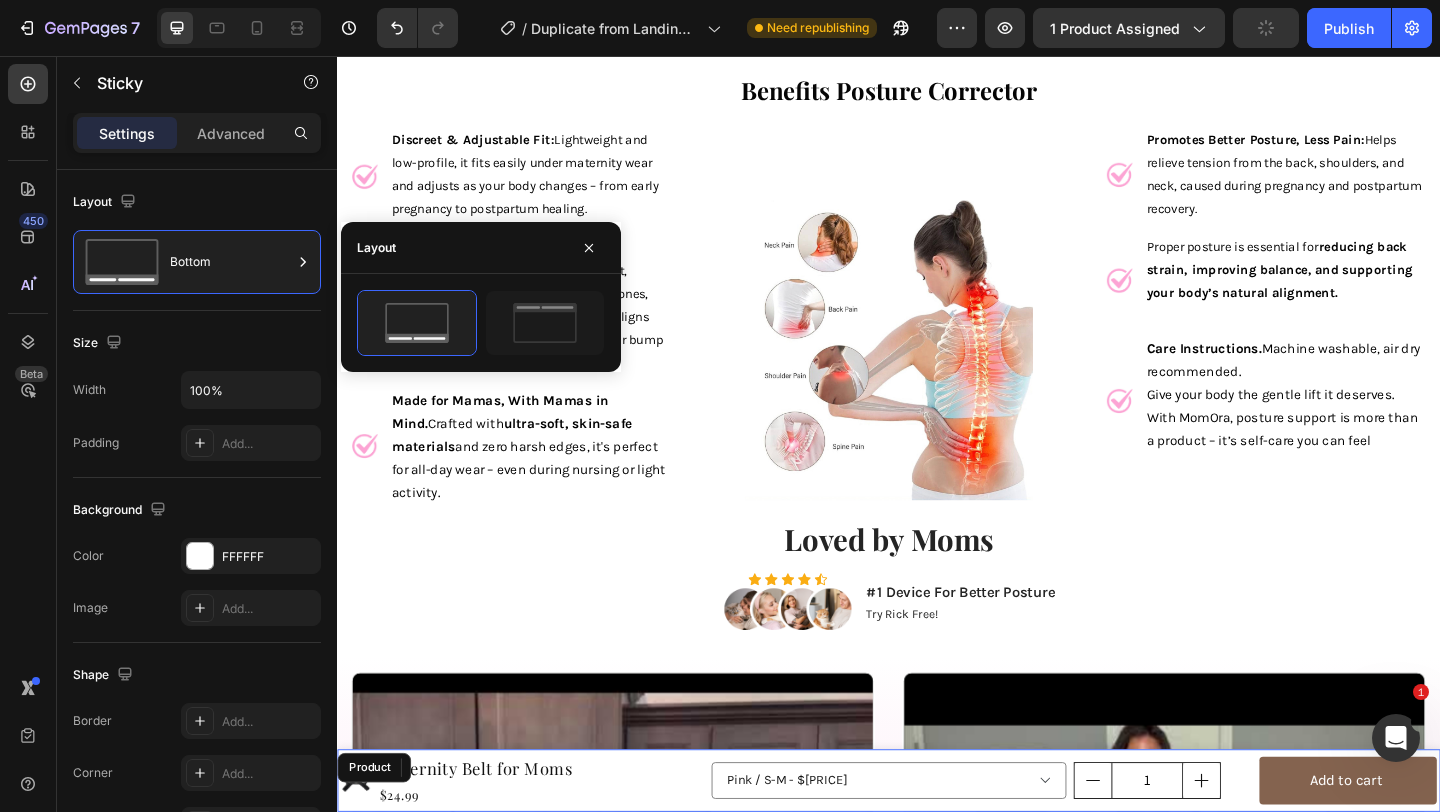 scroll, scrollTop: 2074, scrollLeft: 0, axis: vertical 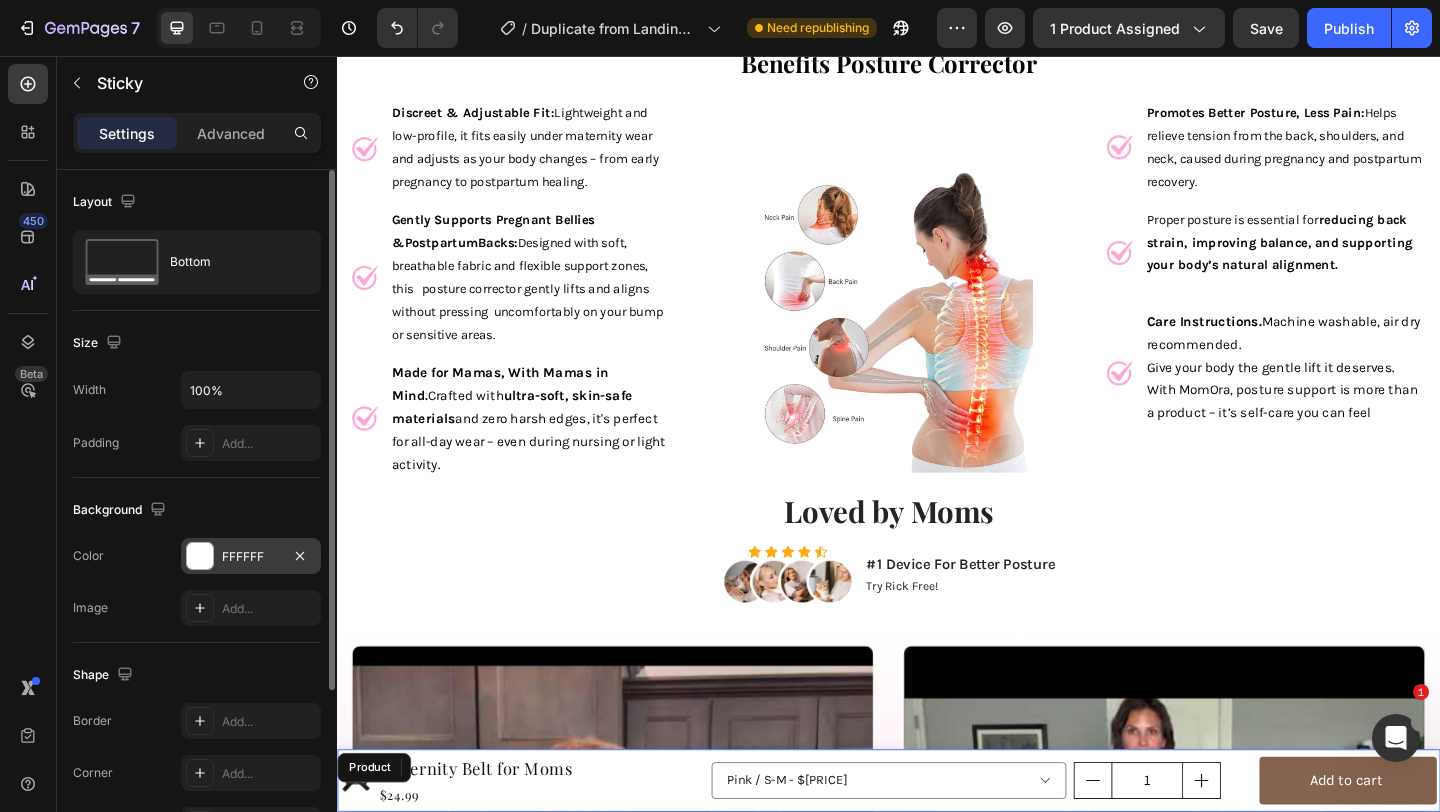 click on "FFFFFF" at bounding box center [251, 557] 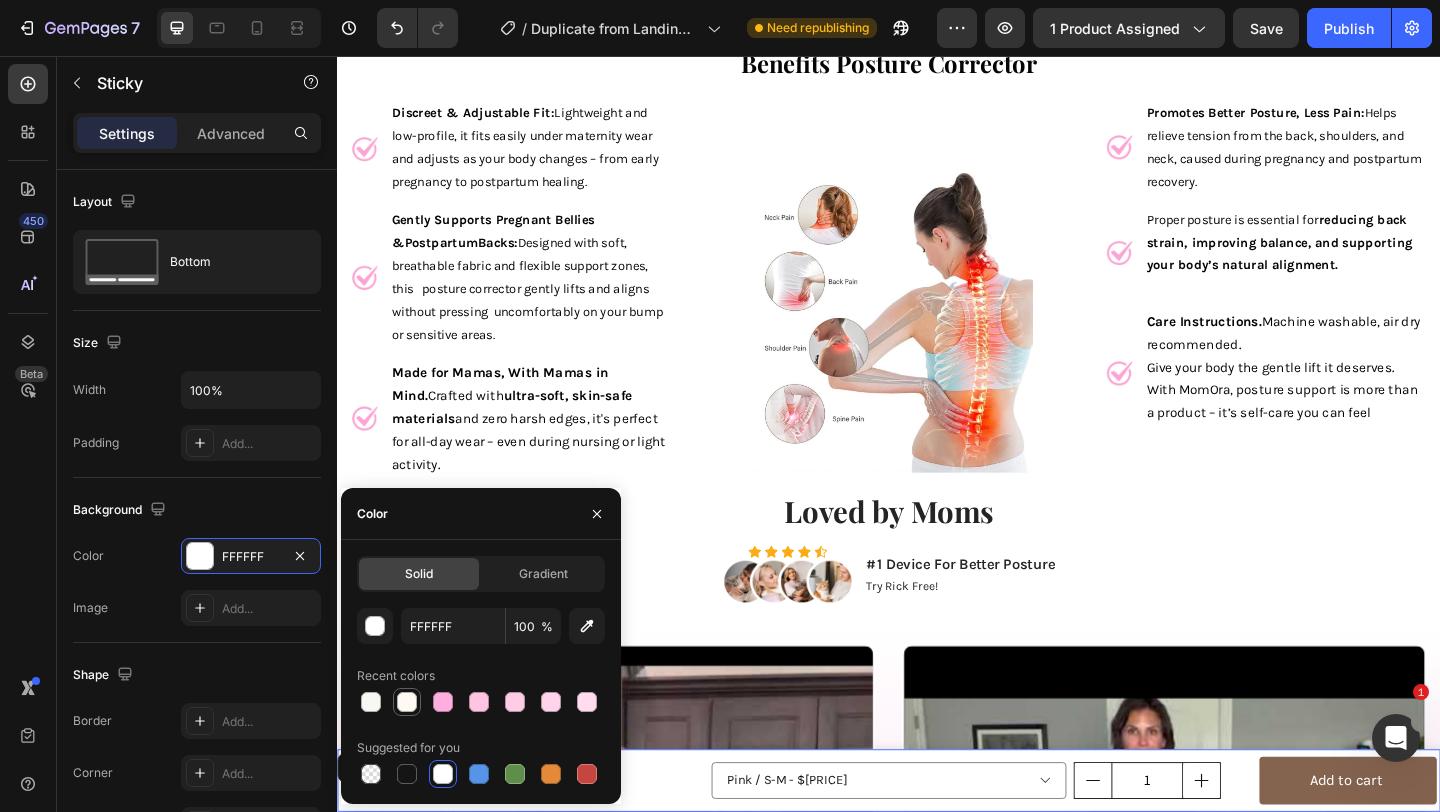 click at bounding box center (407, 702) 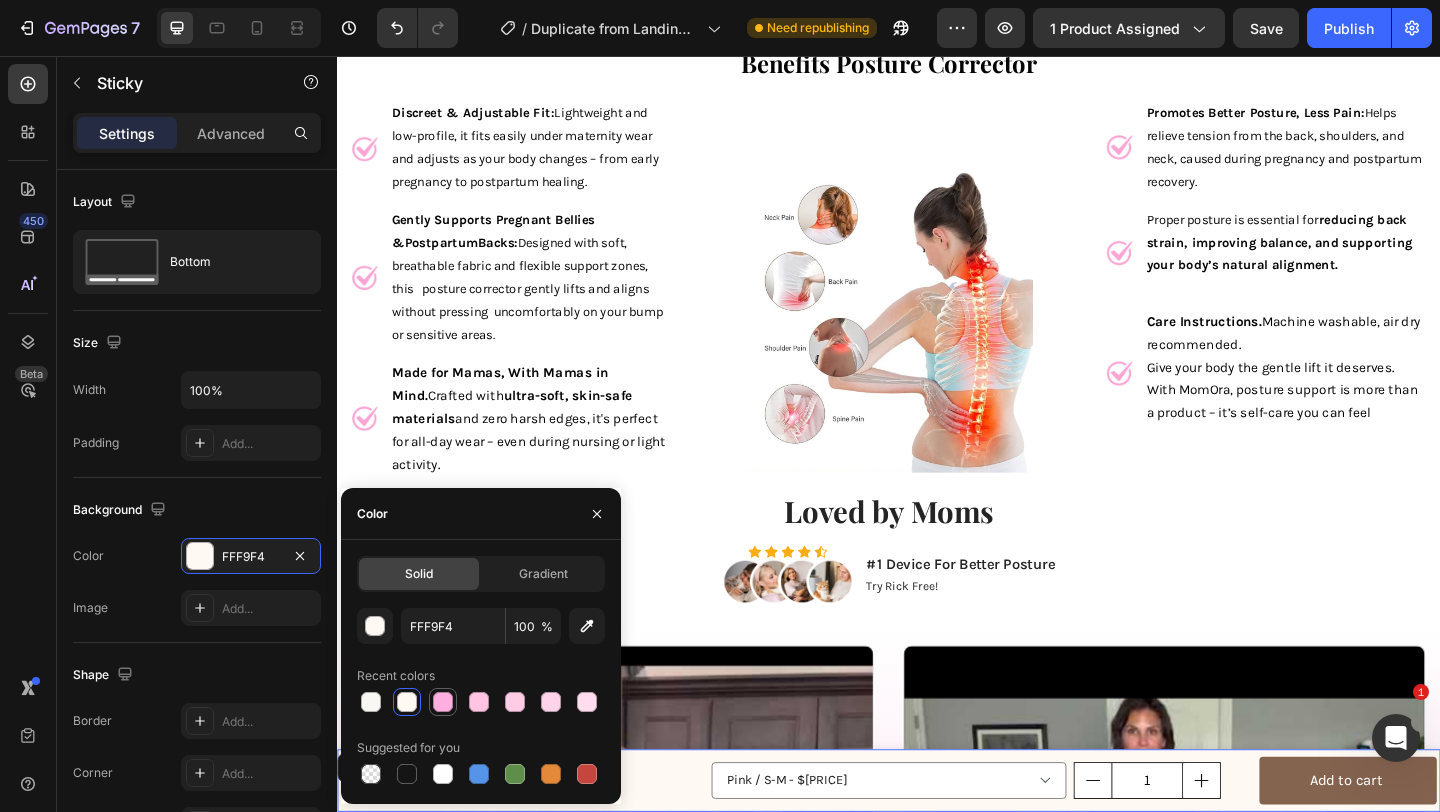 click at bounding box center (443, 702) 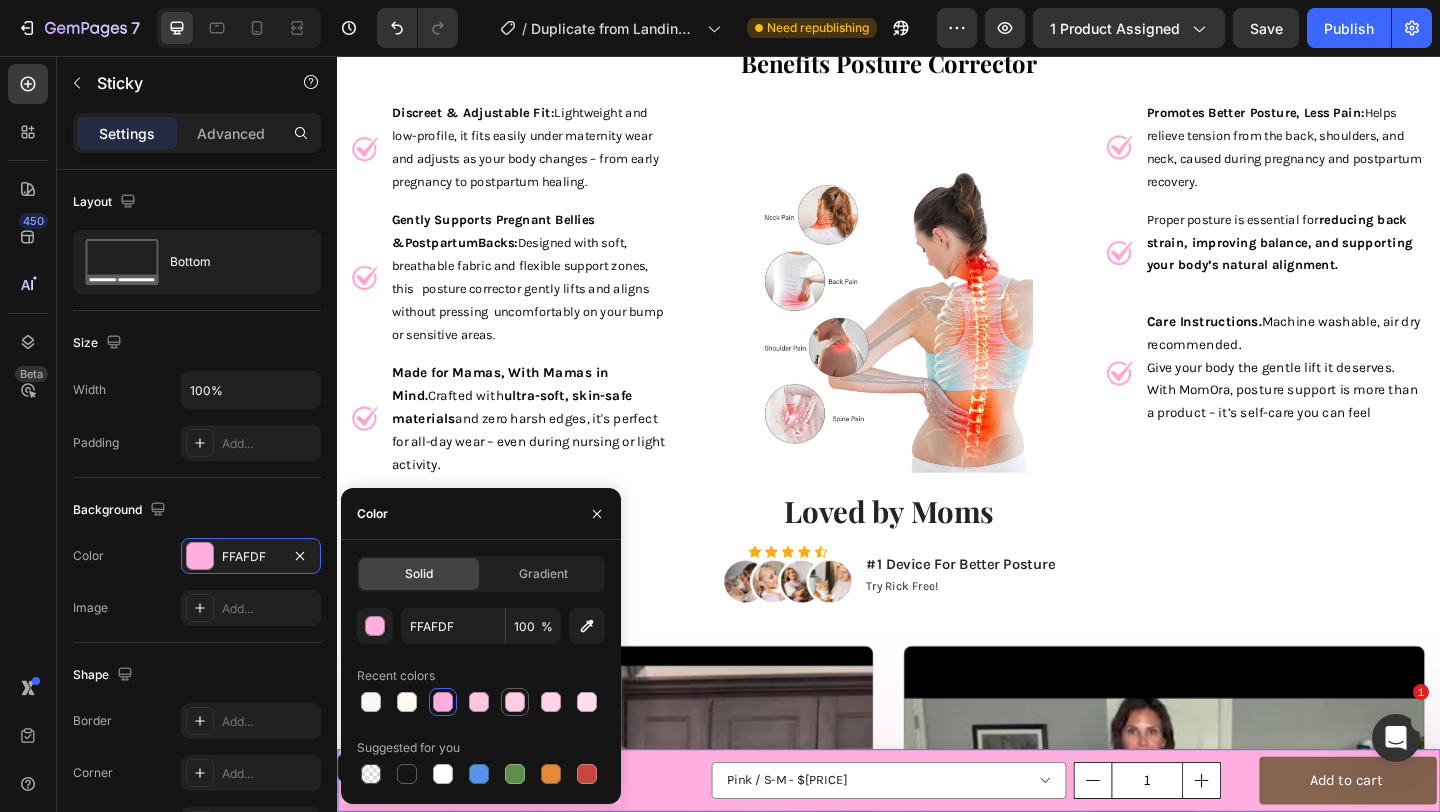 click at bounding box center [515, 702] 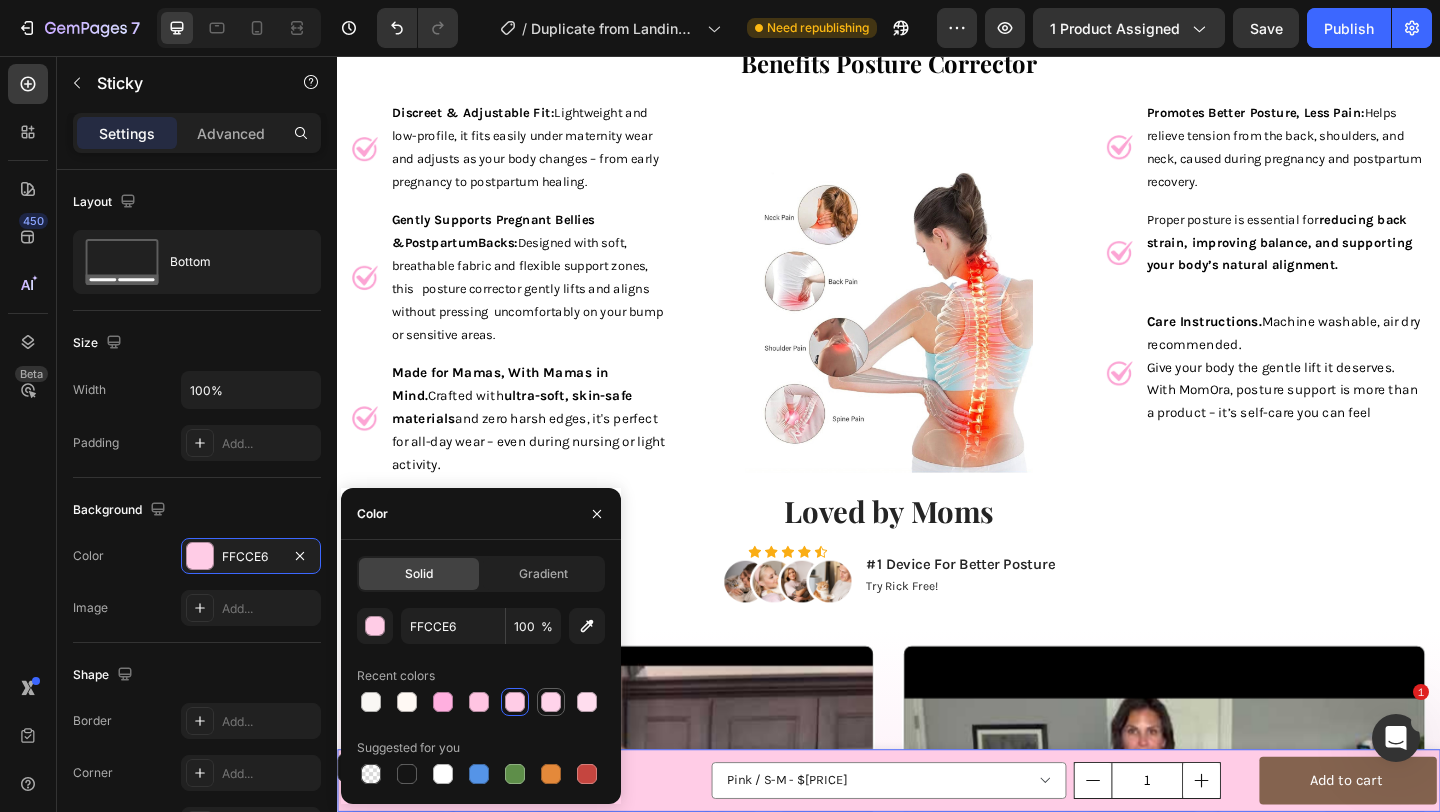 click at bounding box center (551, 702) 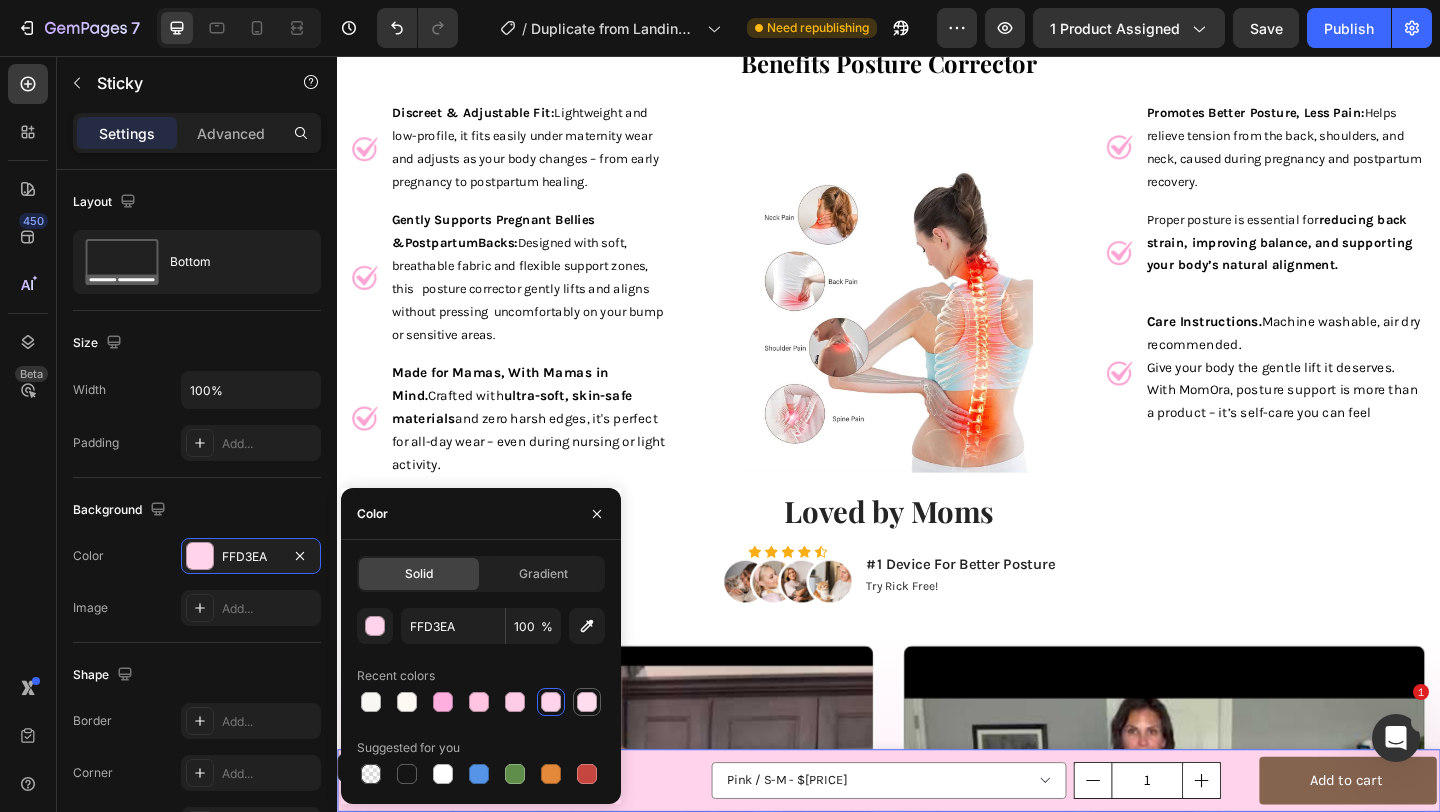 click at bounding box center (587, 702) 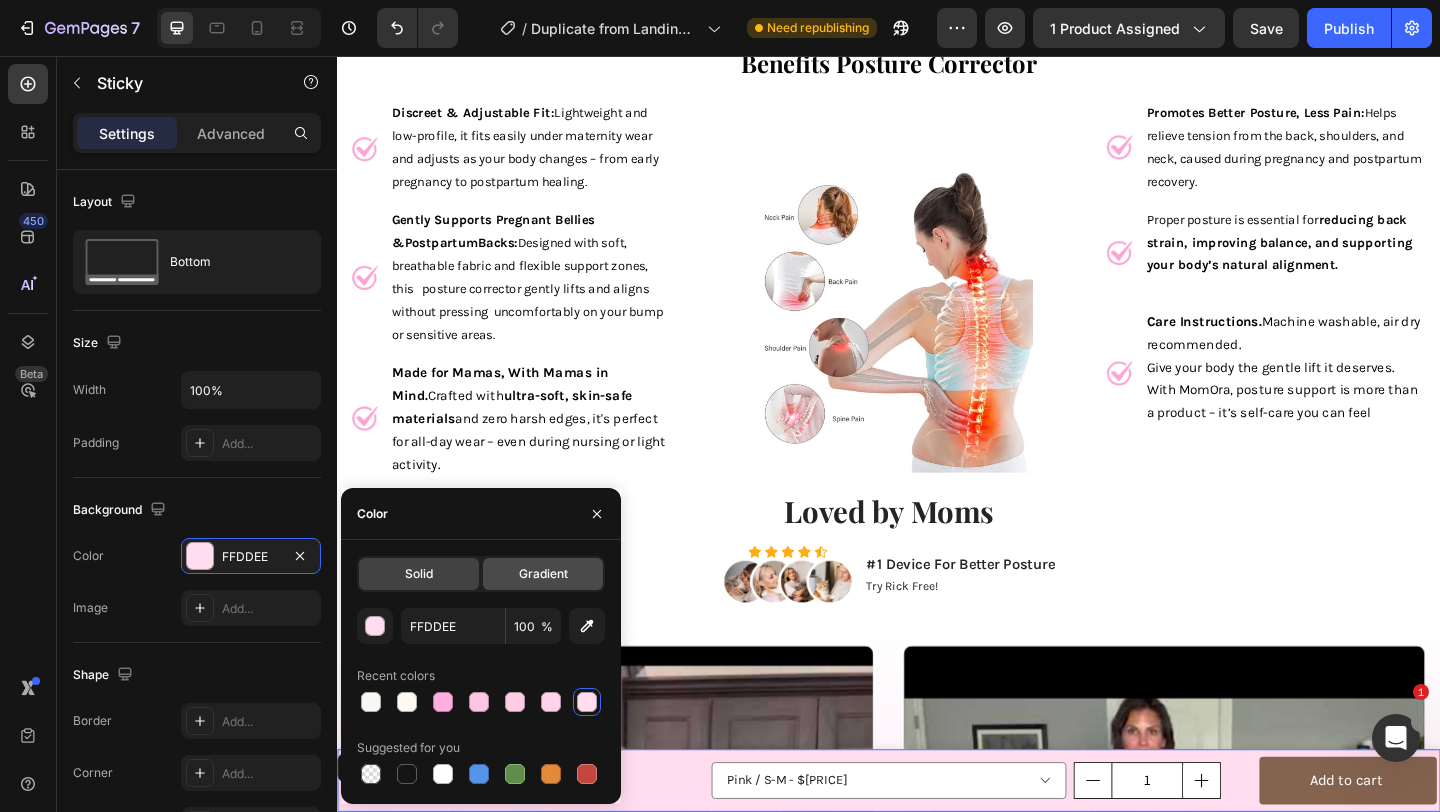 click on "Gradient" 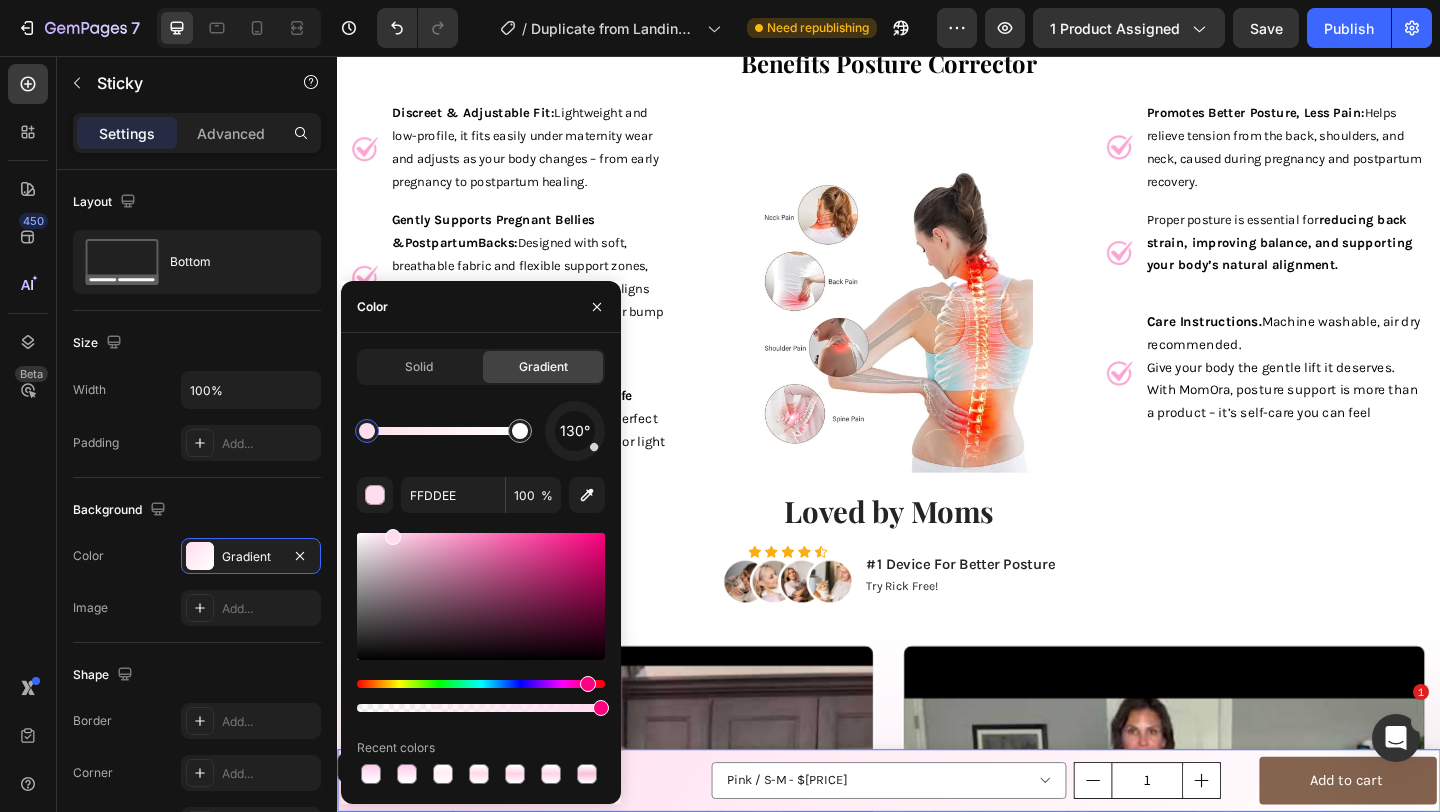 click at bounding box center (367, 431) 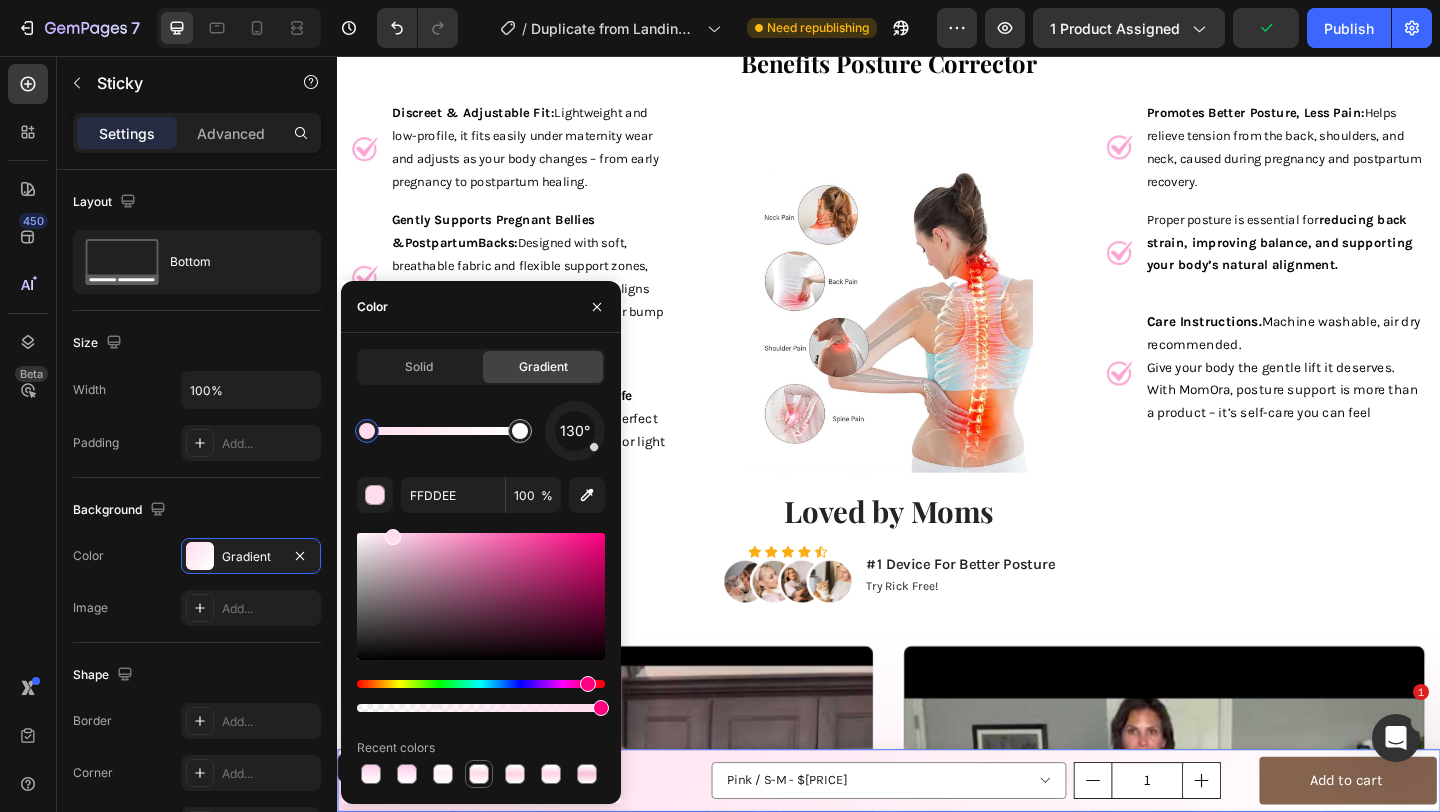 click at bounding box center [479, 774] 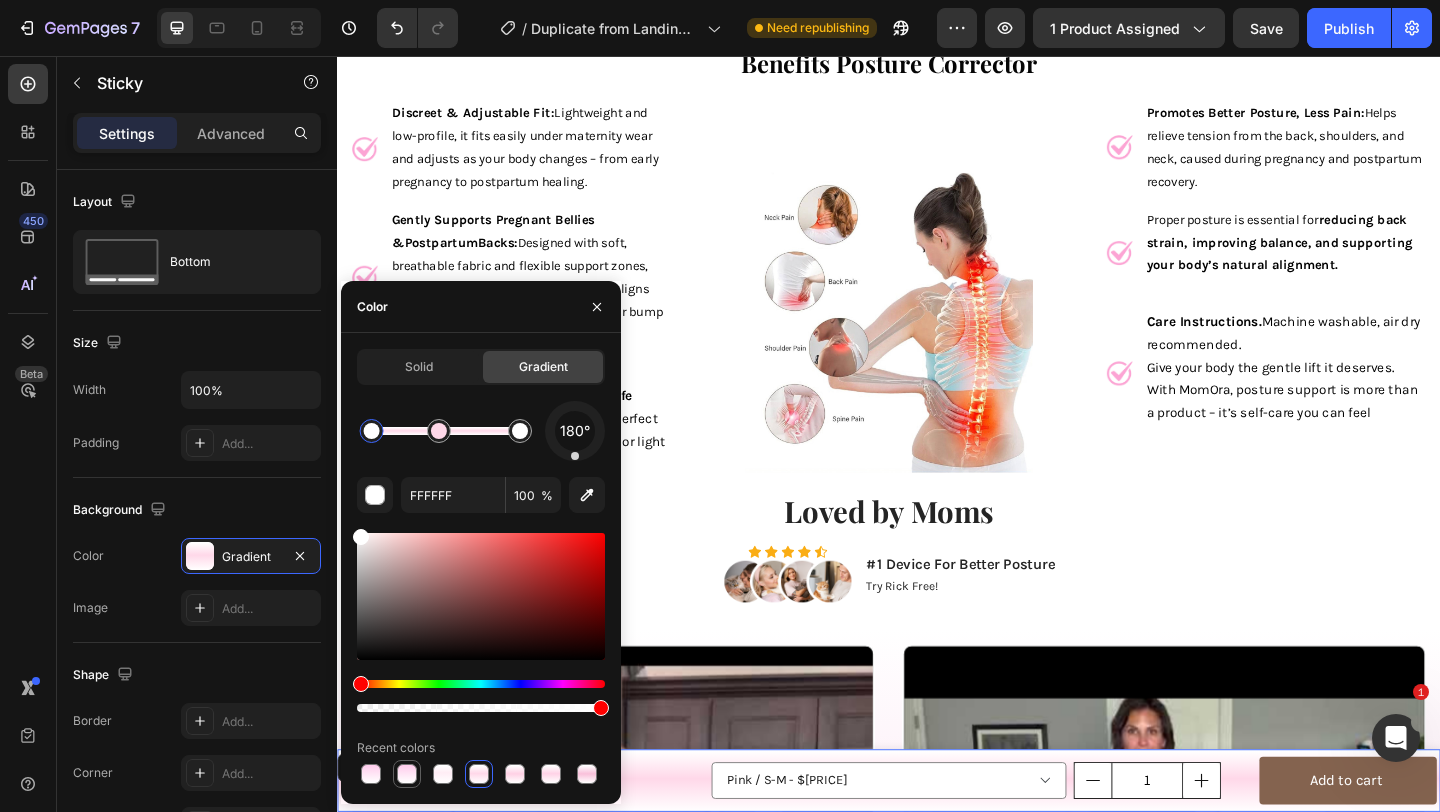 click at bounding box center (407, 774) 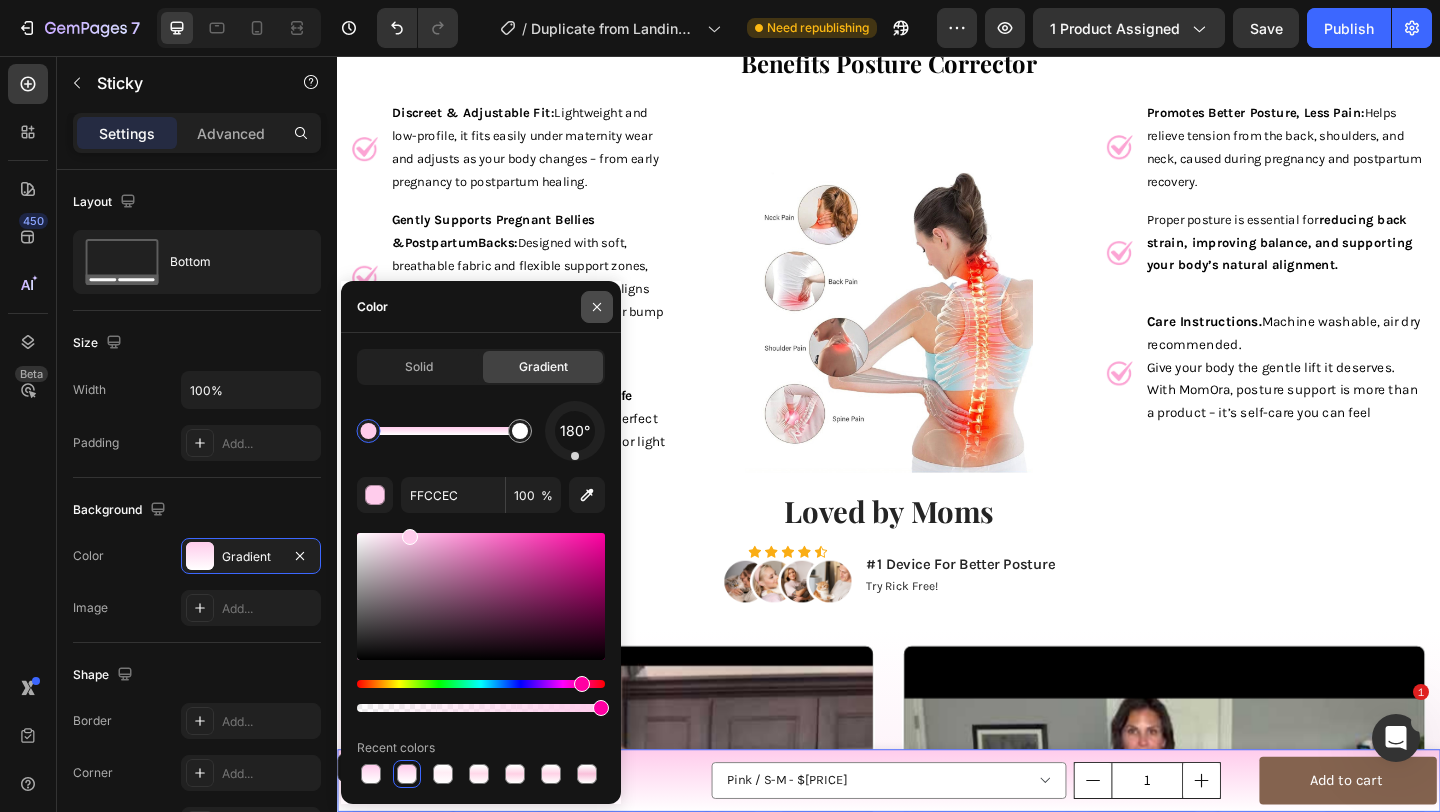 click 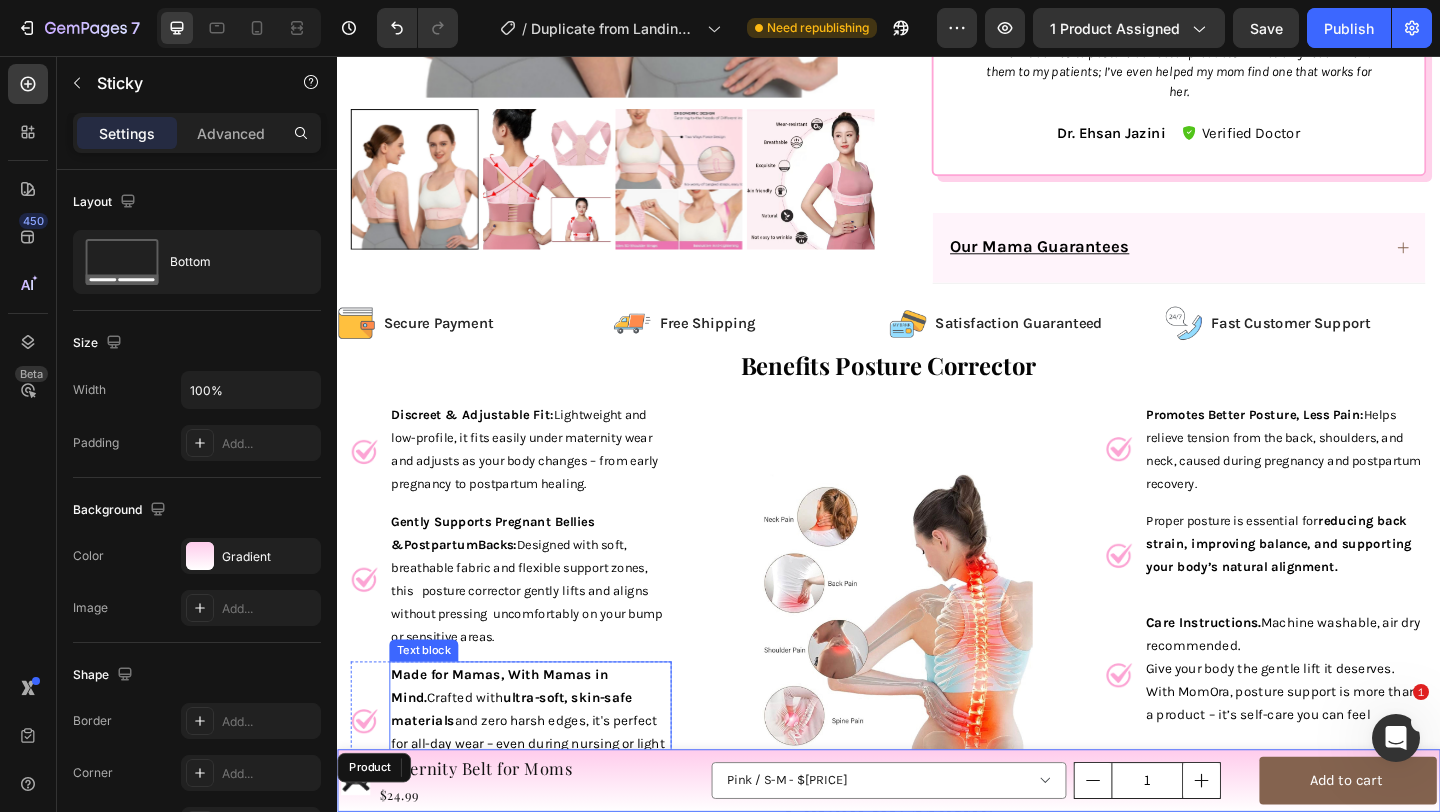 scroll, scrollTop: 1734, scrollLeft: 0, axis: vertical 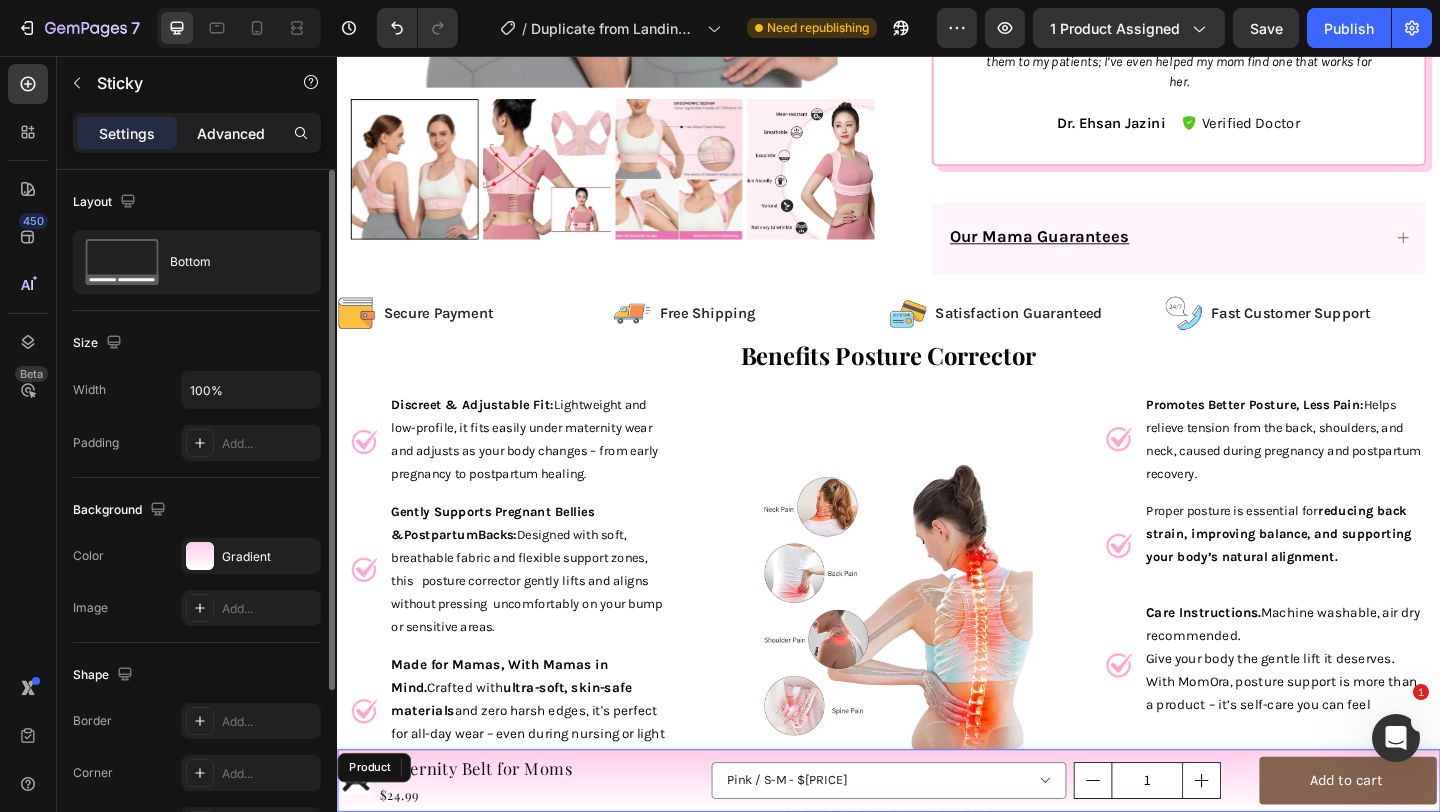 click on "Advanced" at bounding box center [231, 133] 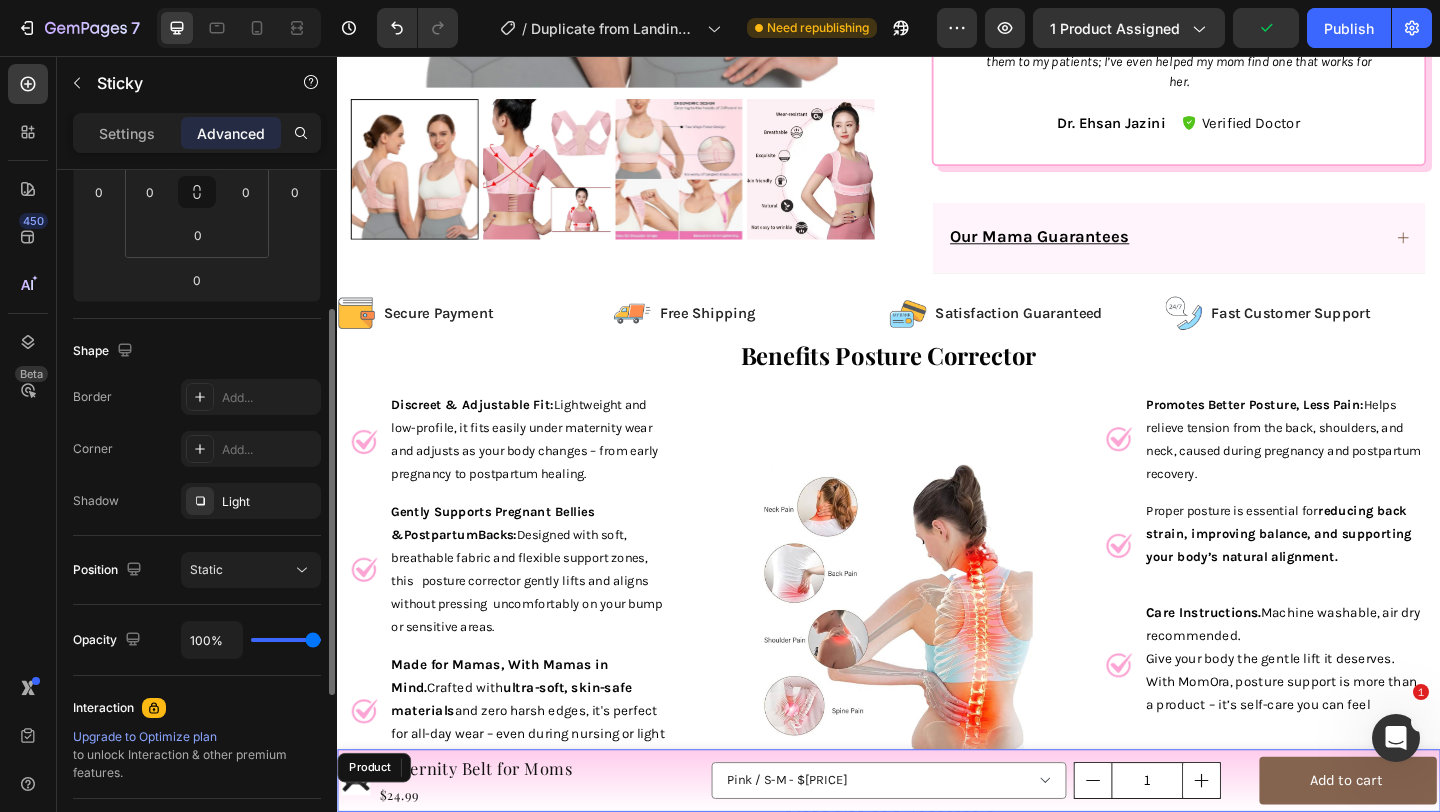 scroll, scrollTop: 325, scrollLeft: 0, axis: vertical 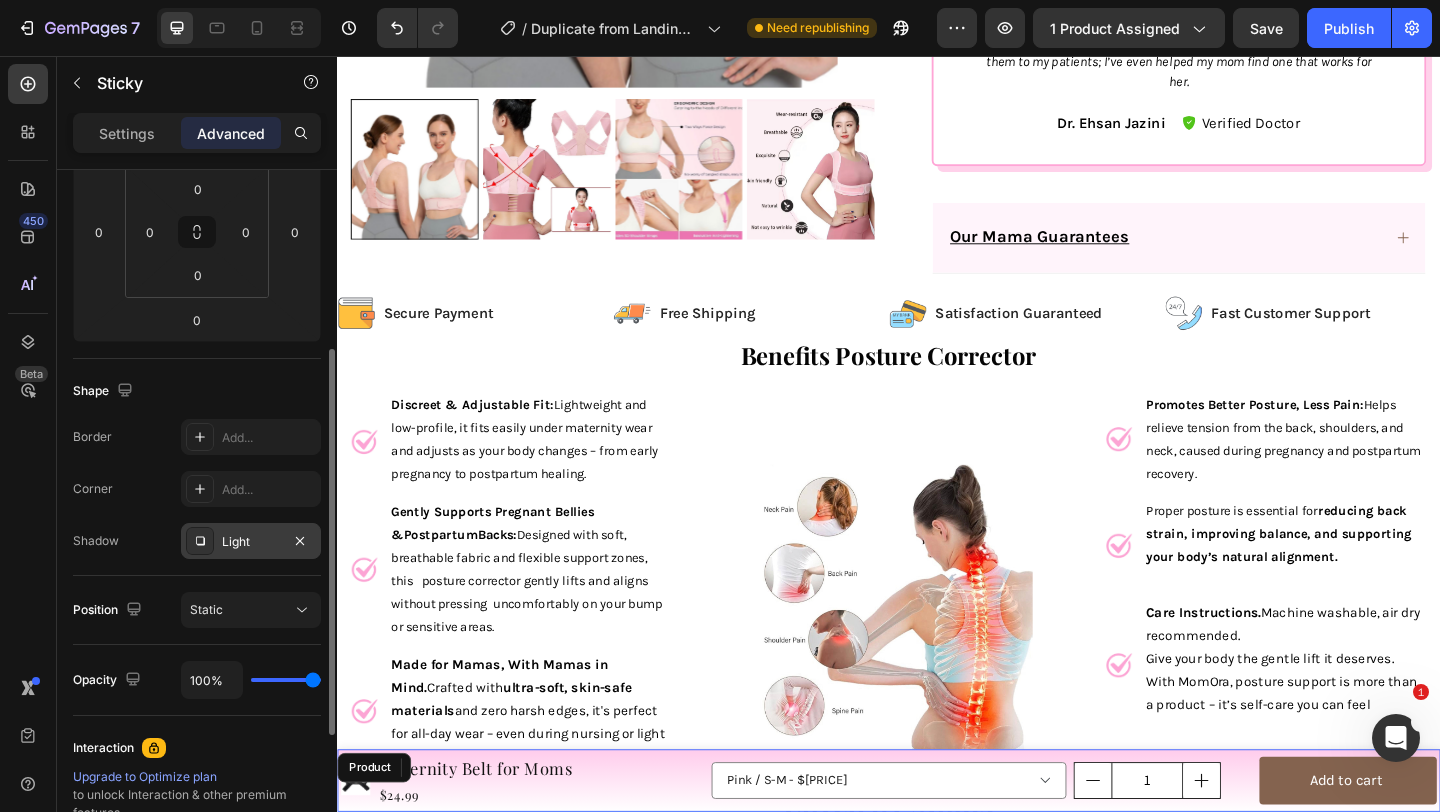 click at bounding box center [200, 541] 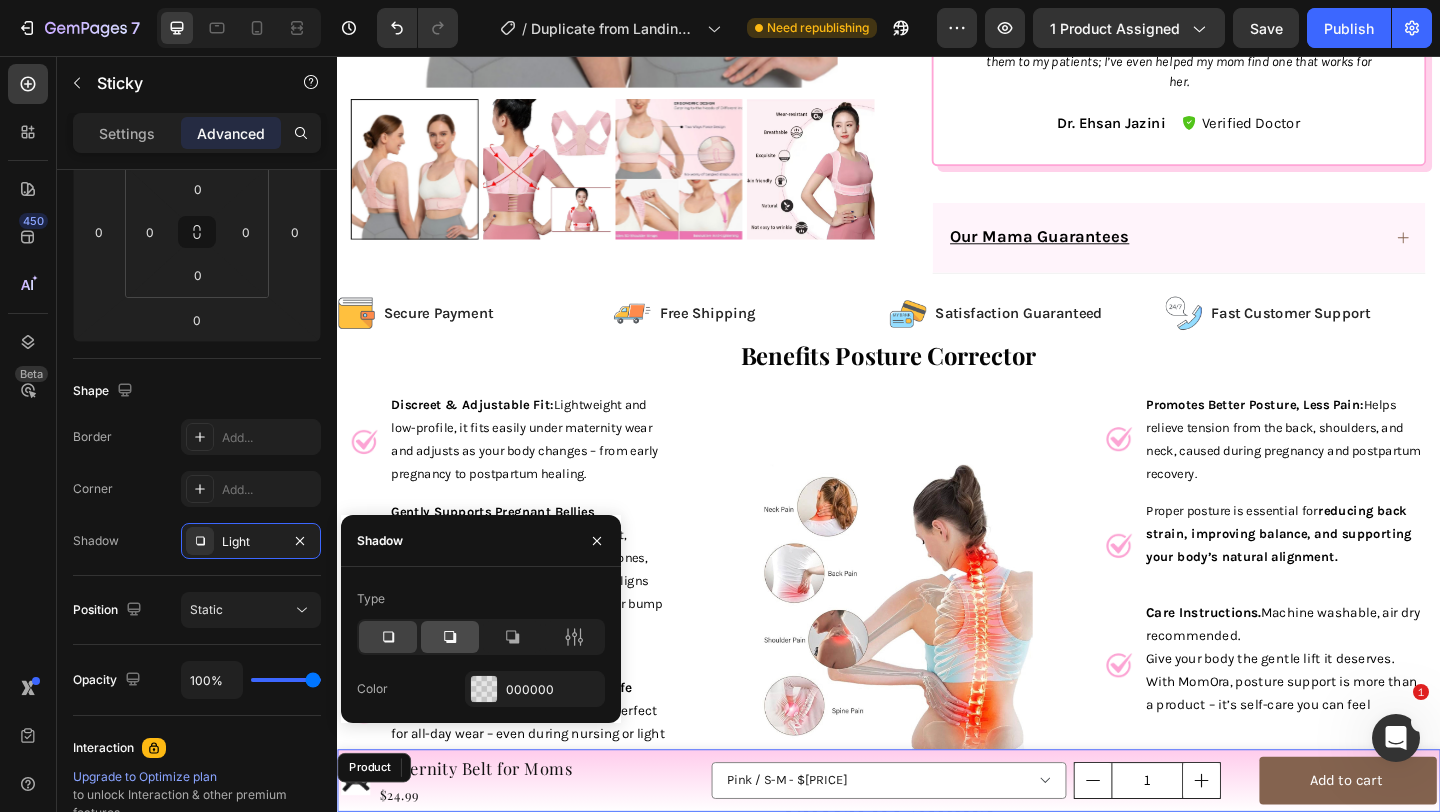 click 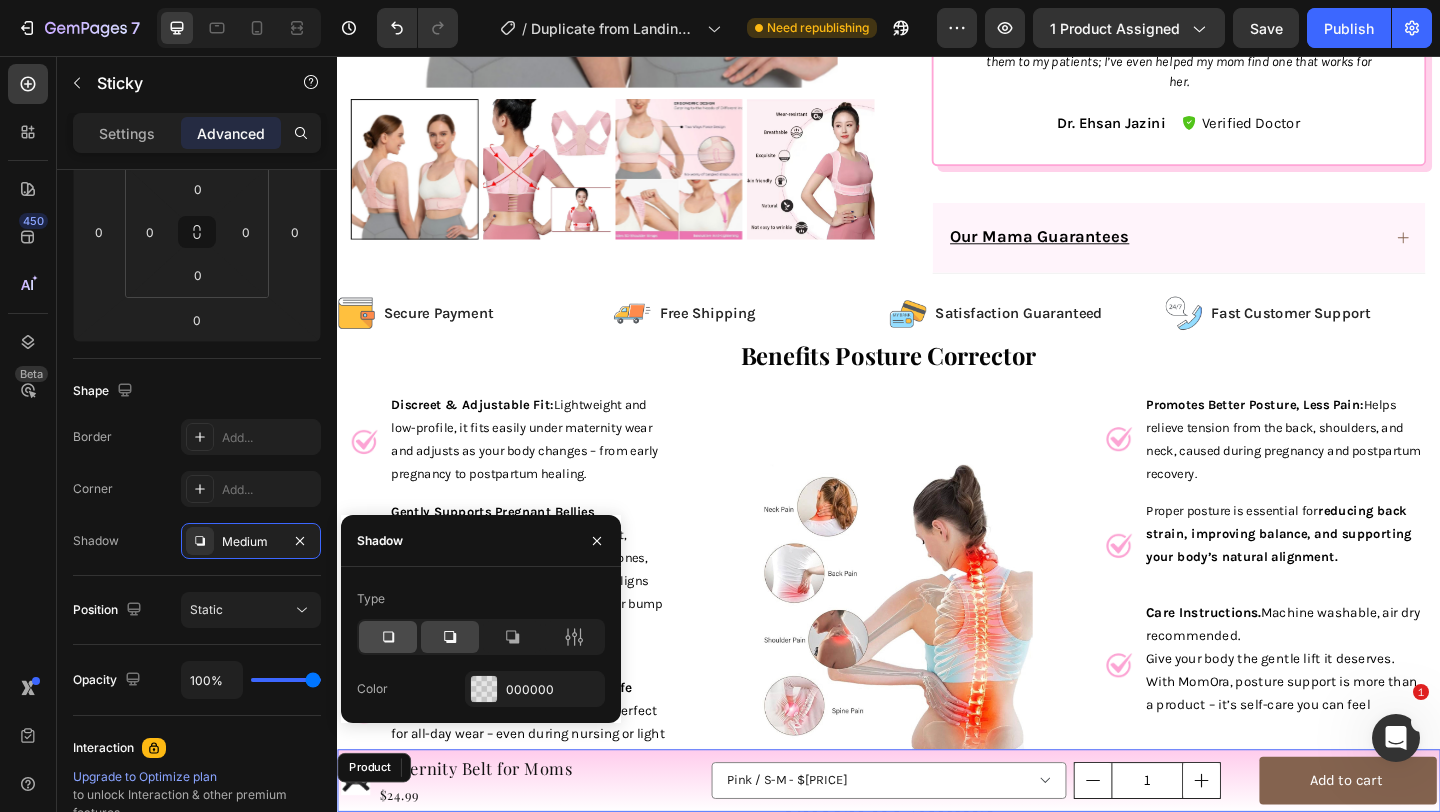 click 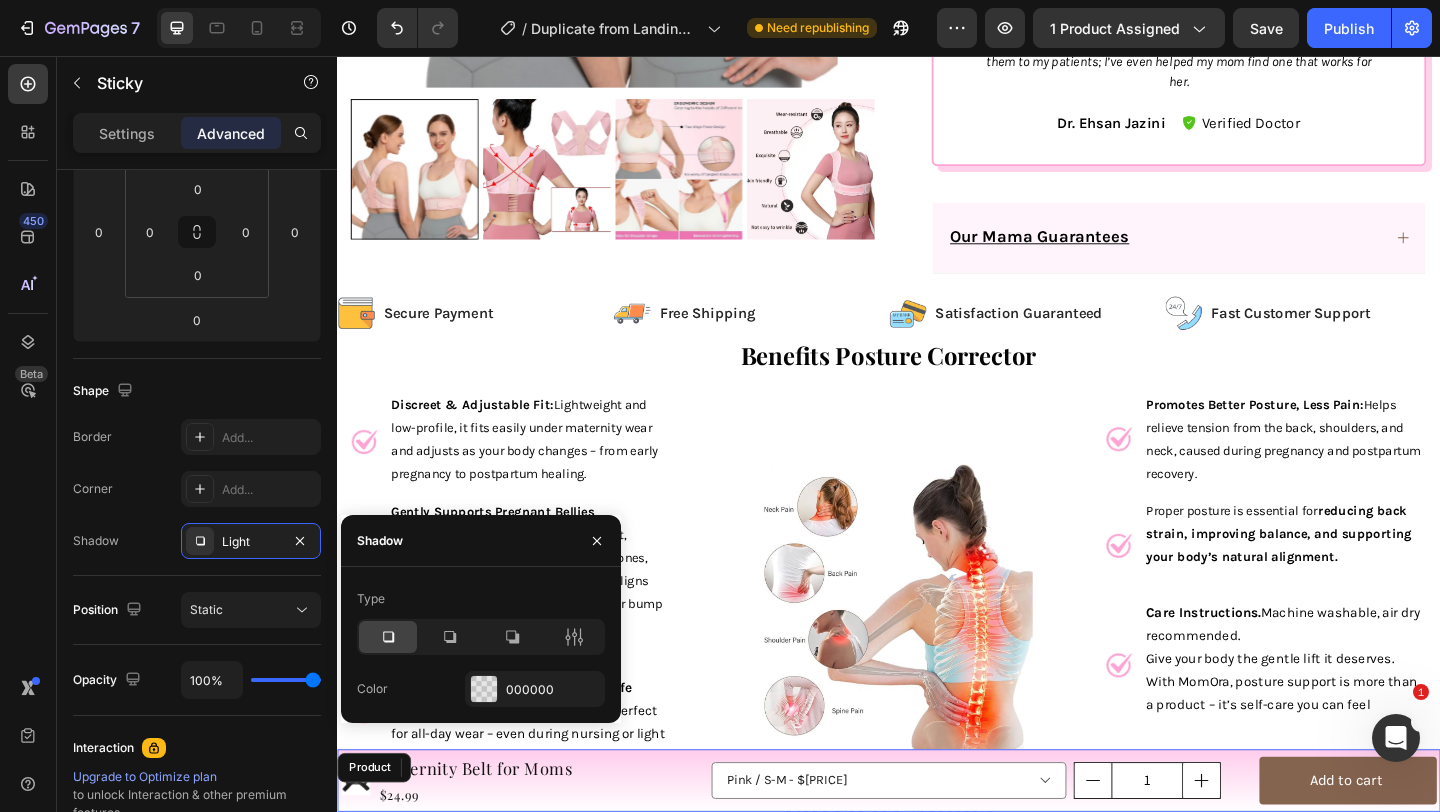 click on "Settings Advanced" at bounding box center [197, 141] 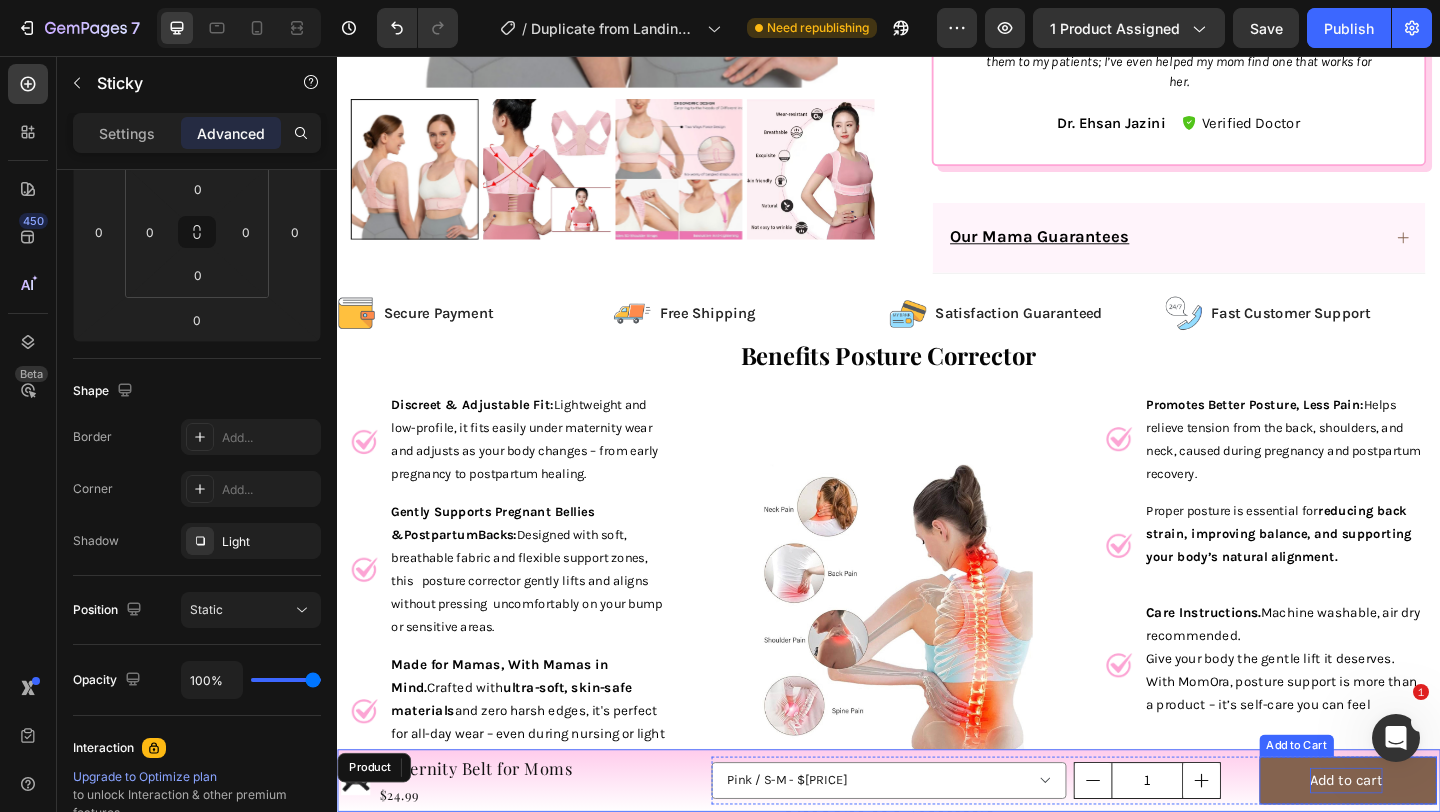 click on "Add to cart" at bounding box center [1434, 844] 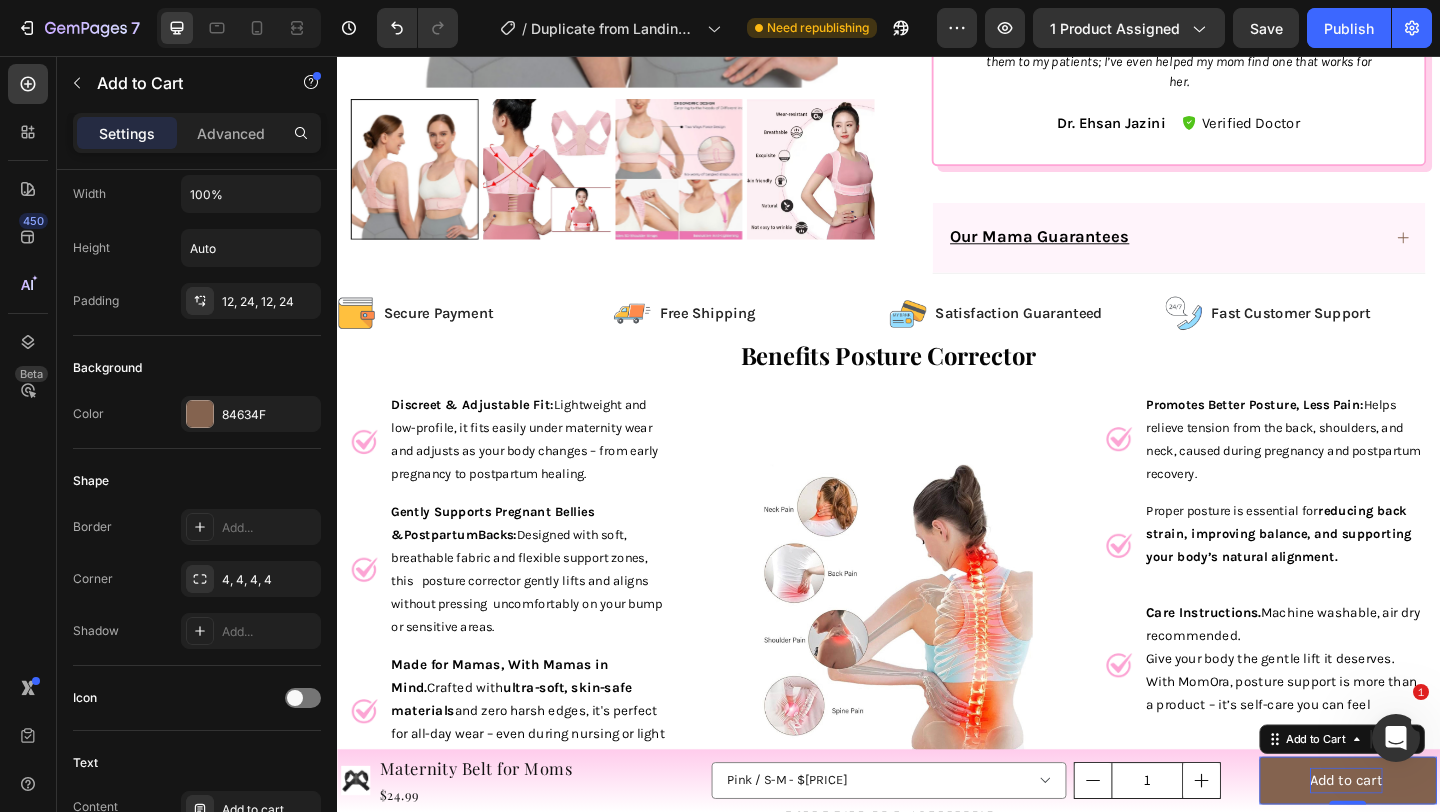 scroll, scrollTop: 0, scrollLeft: 0, axis: both 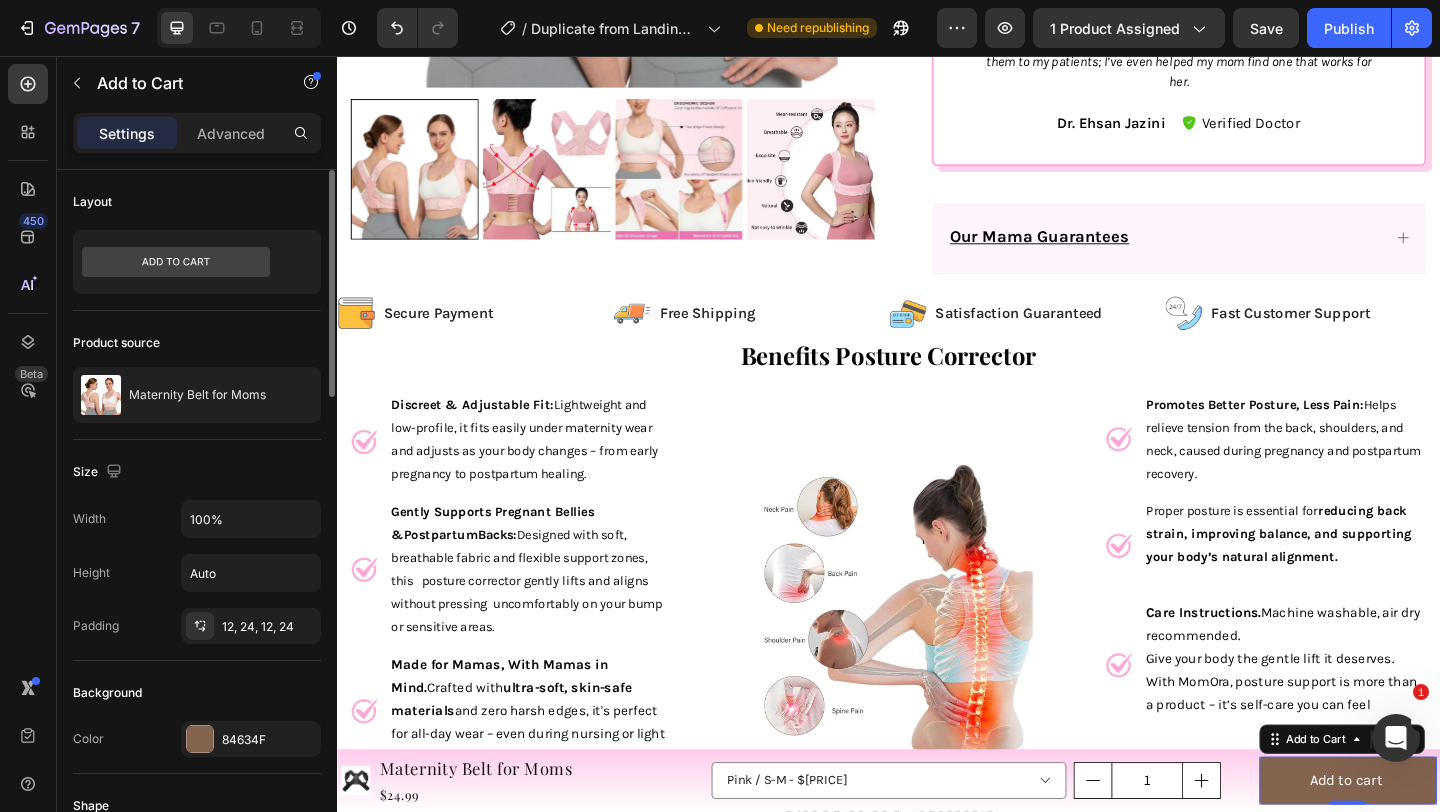 click on "Add to cart" at bounding box center (1436, 844) 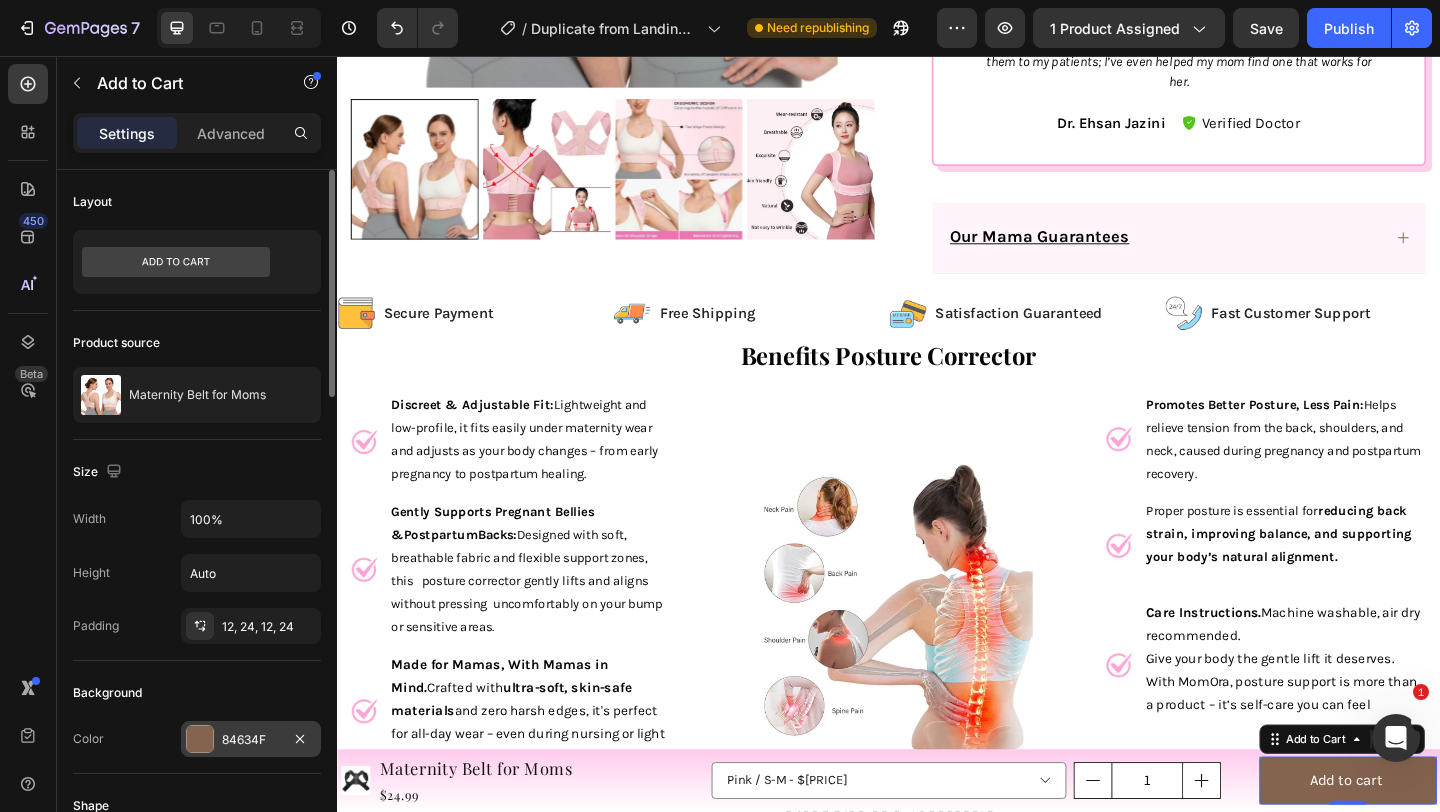 click on "84634F" at bounding box center (251, 740) 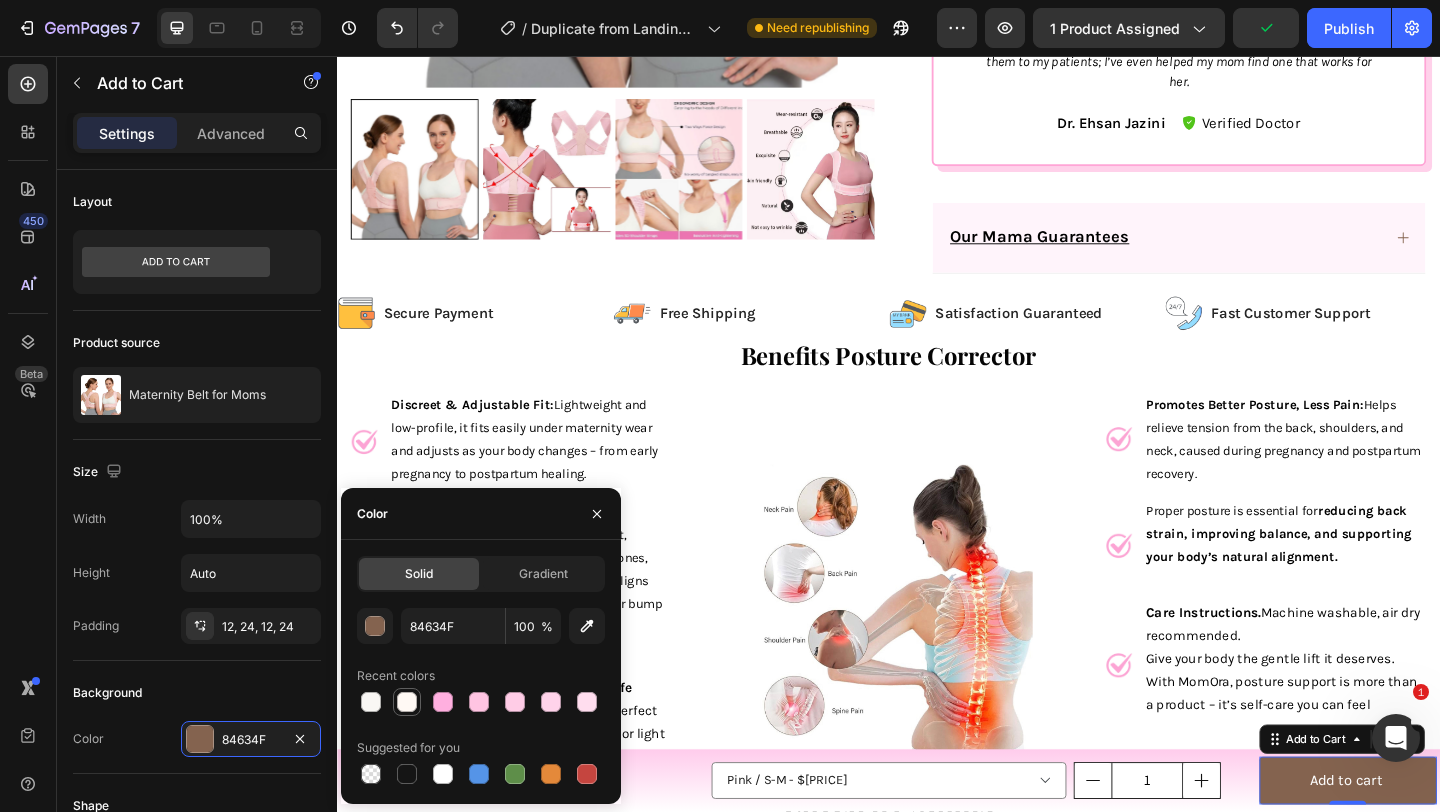 click at bounding box center [407, 702] 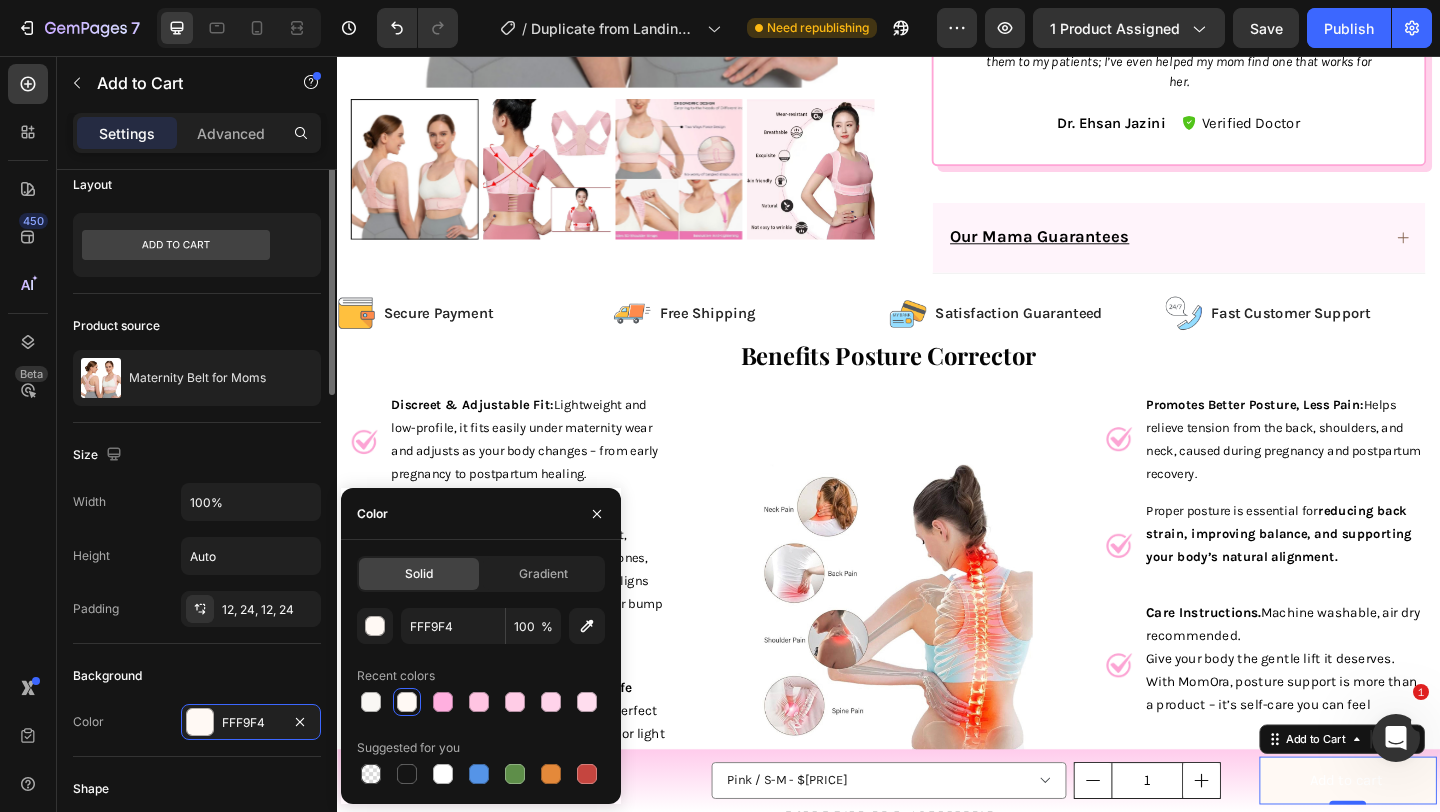 scroll, scrollTop: 12, scrollLeft: 0, axis: vertical 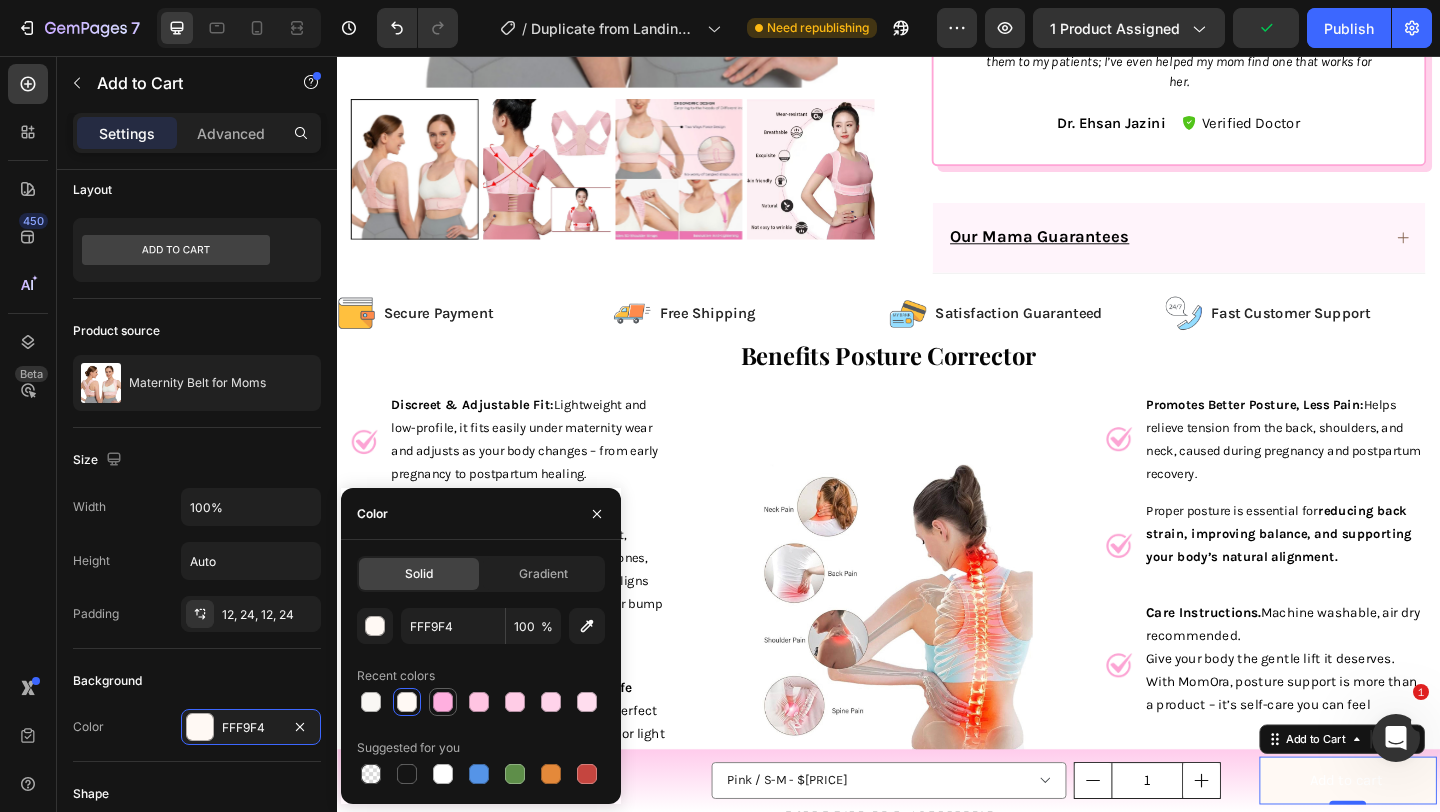 click at bounding box center (443, 702) 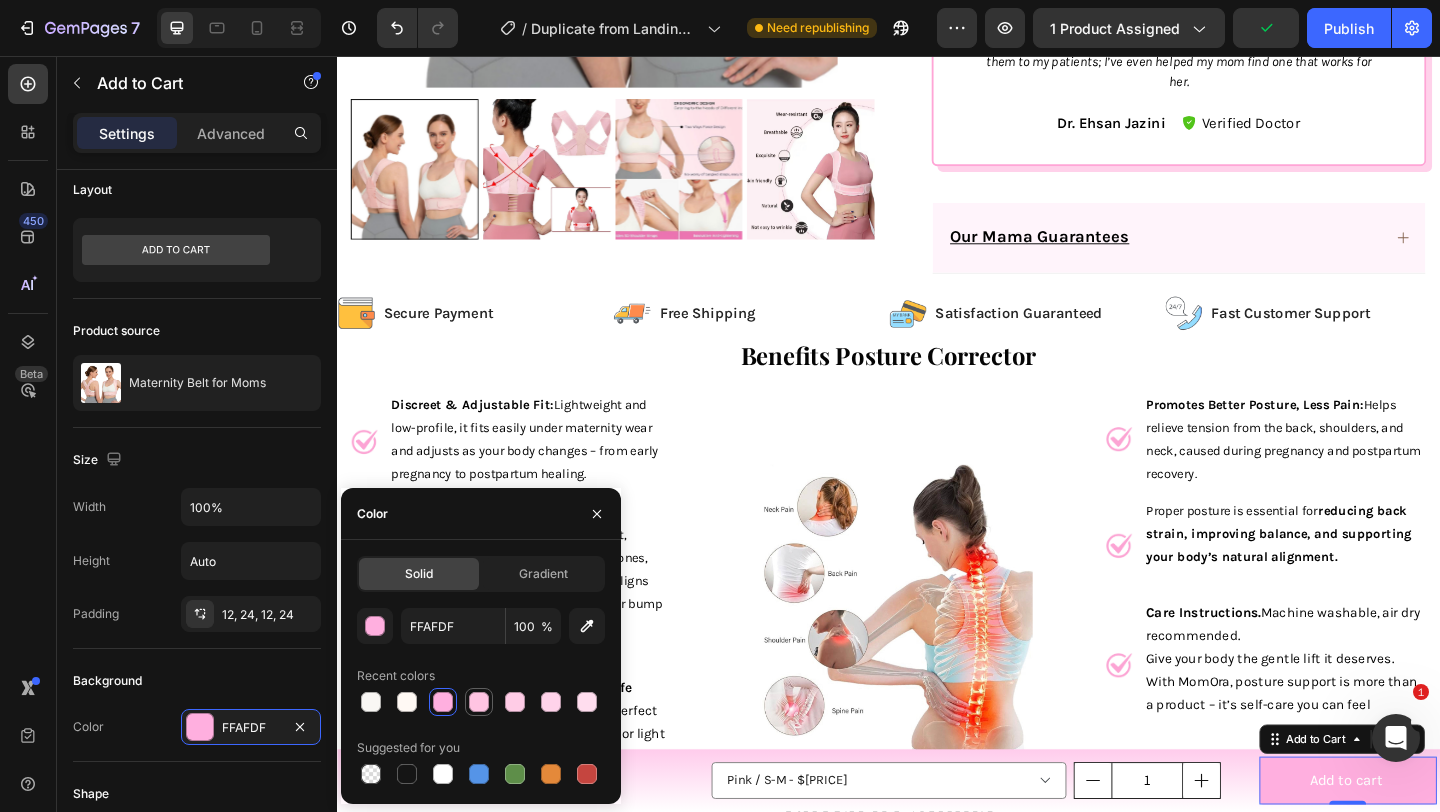 click at bounding box center [479, 702] 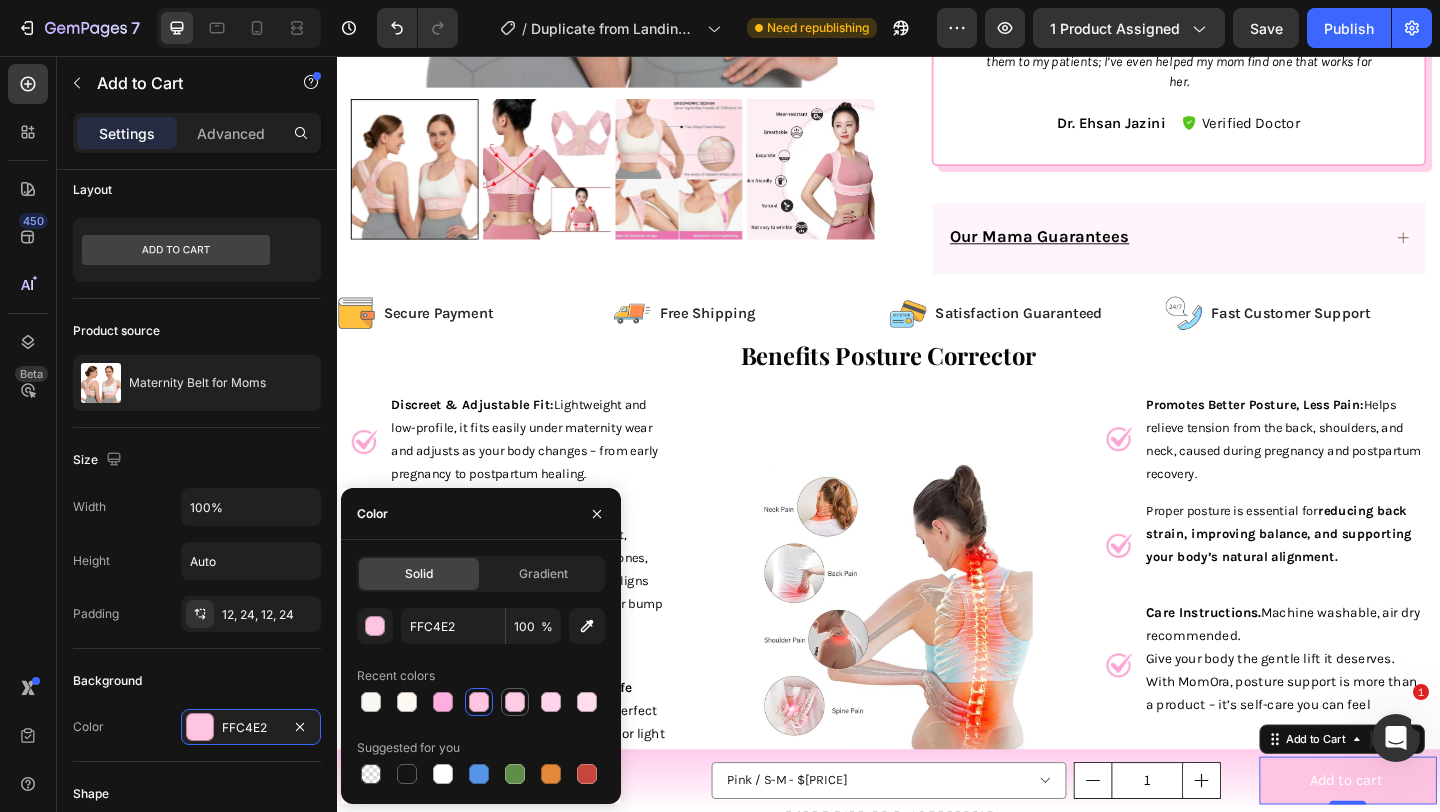 click at bounding box center [515, 702] 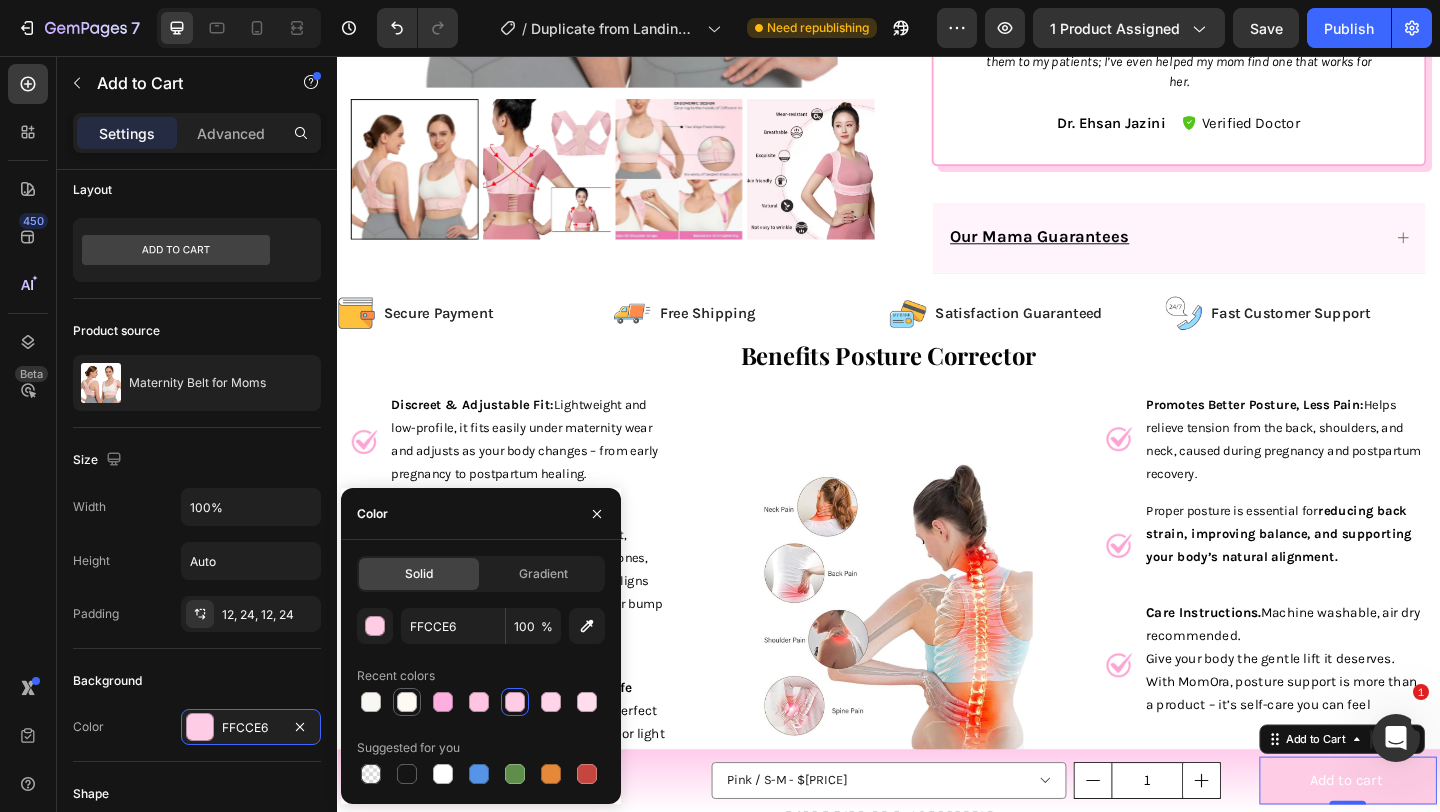 click at bounding box center (407, 702) 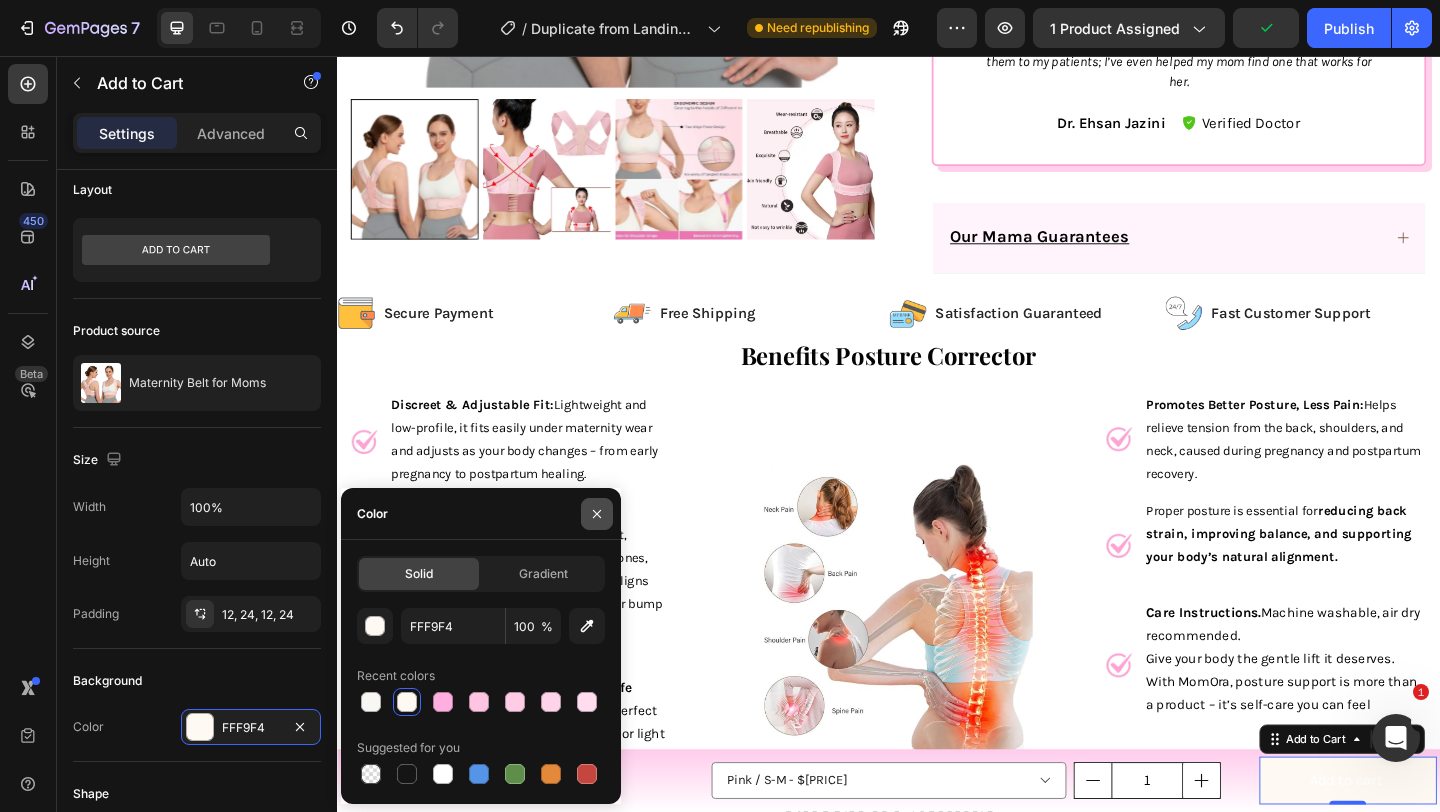 click 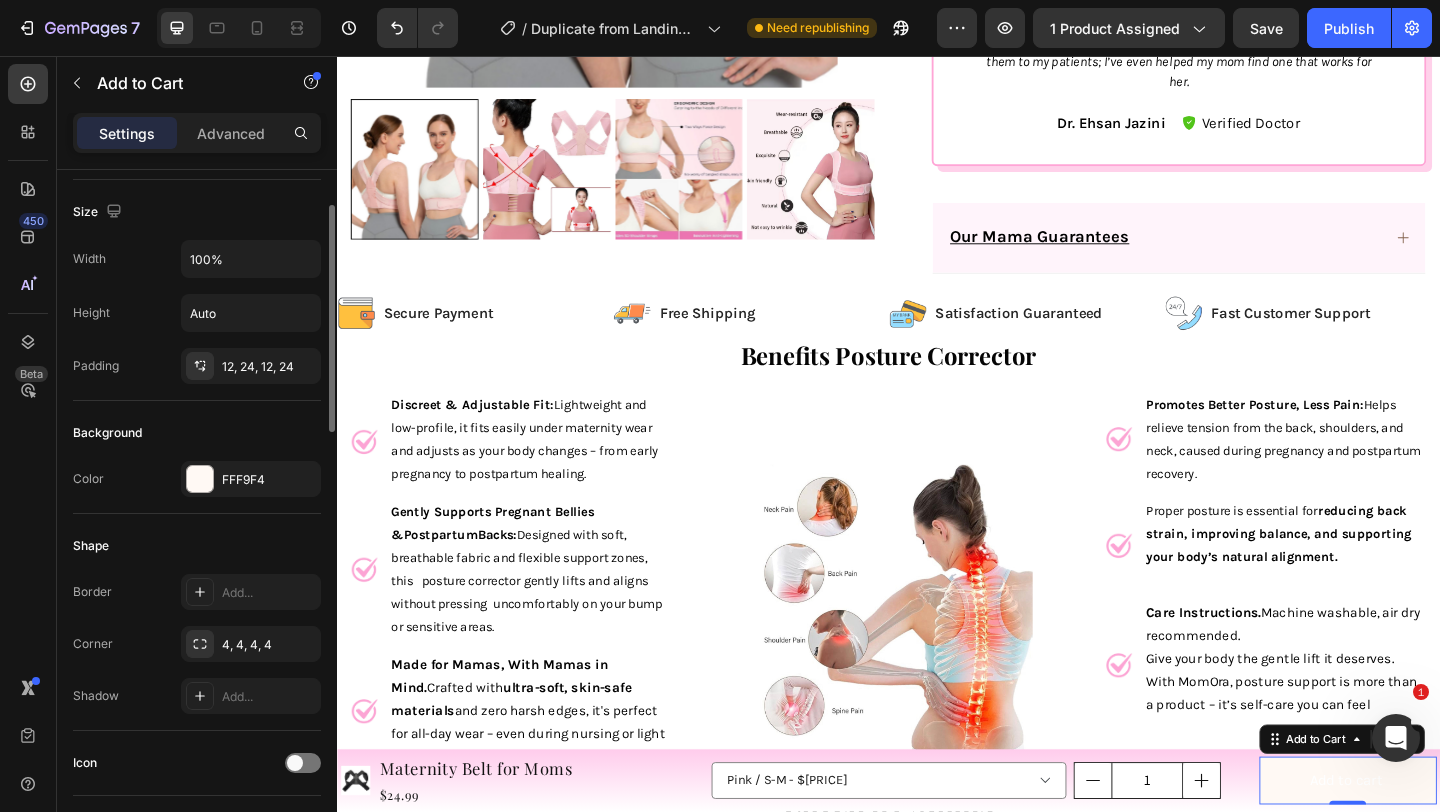 scroll, scrollTop: 316, scrollLeft: 0, axis: vertical 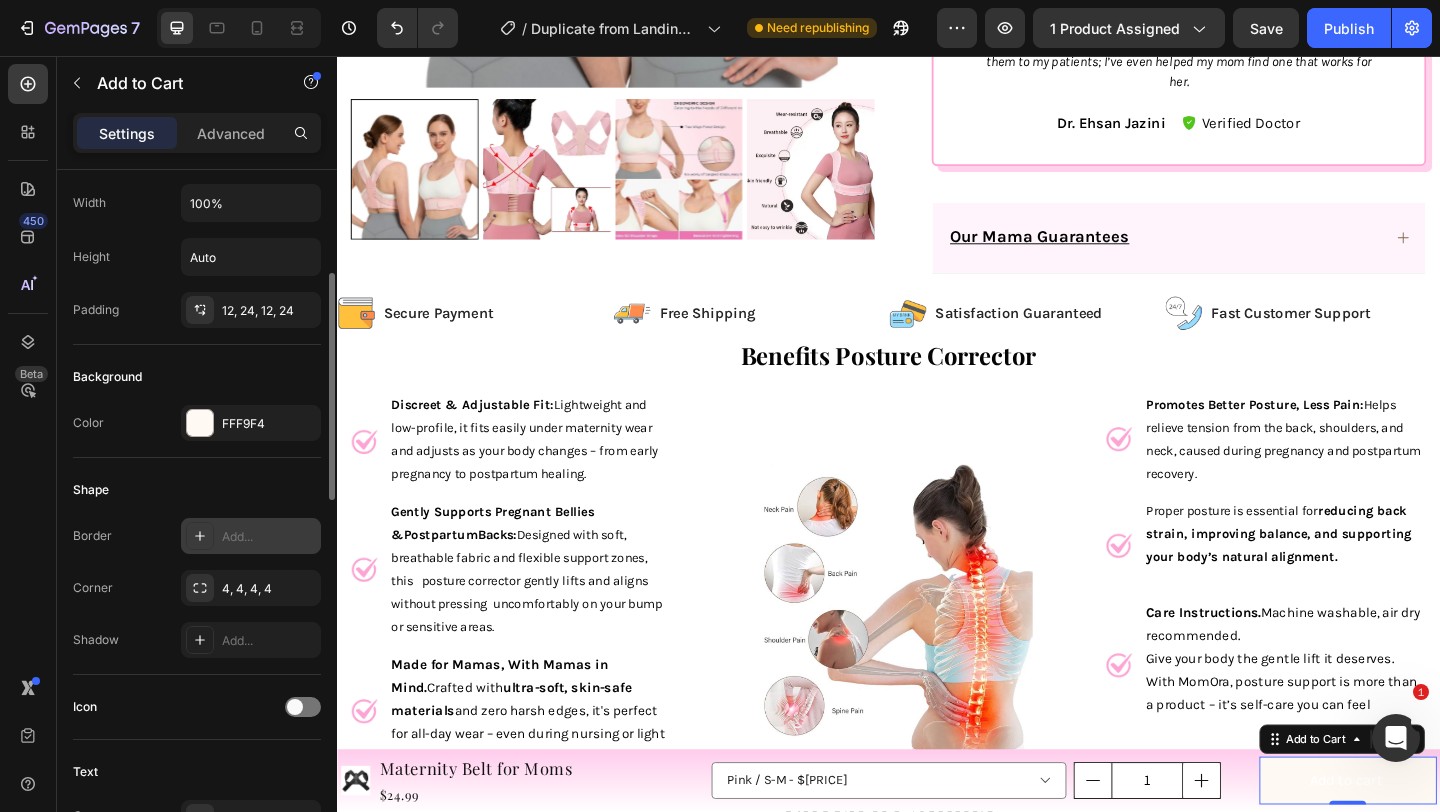 click on "Add..." at bounding box center (251, 536) 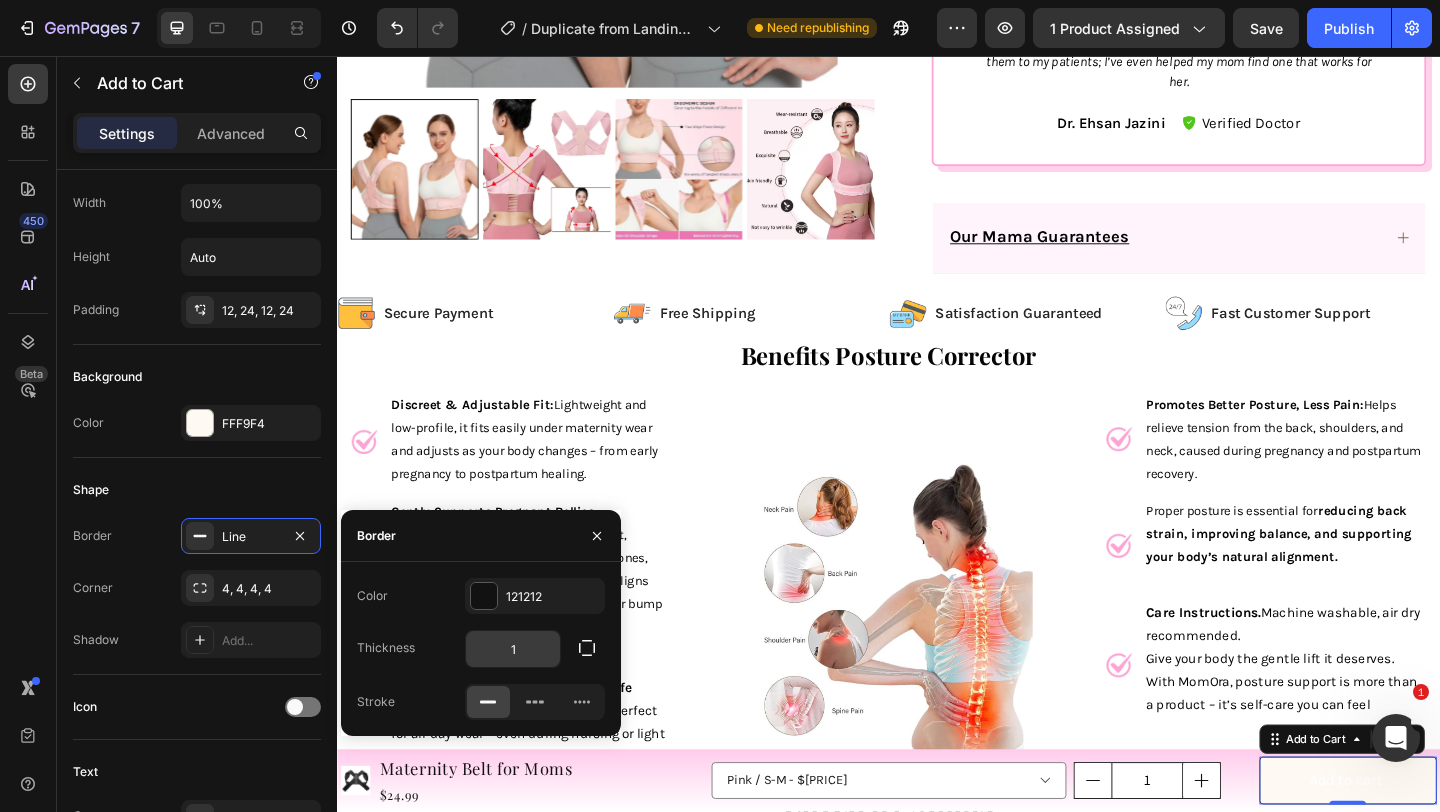 click on "1" at bounding box center (513, 649) 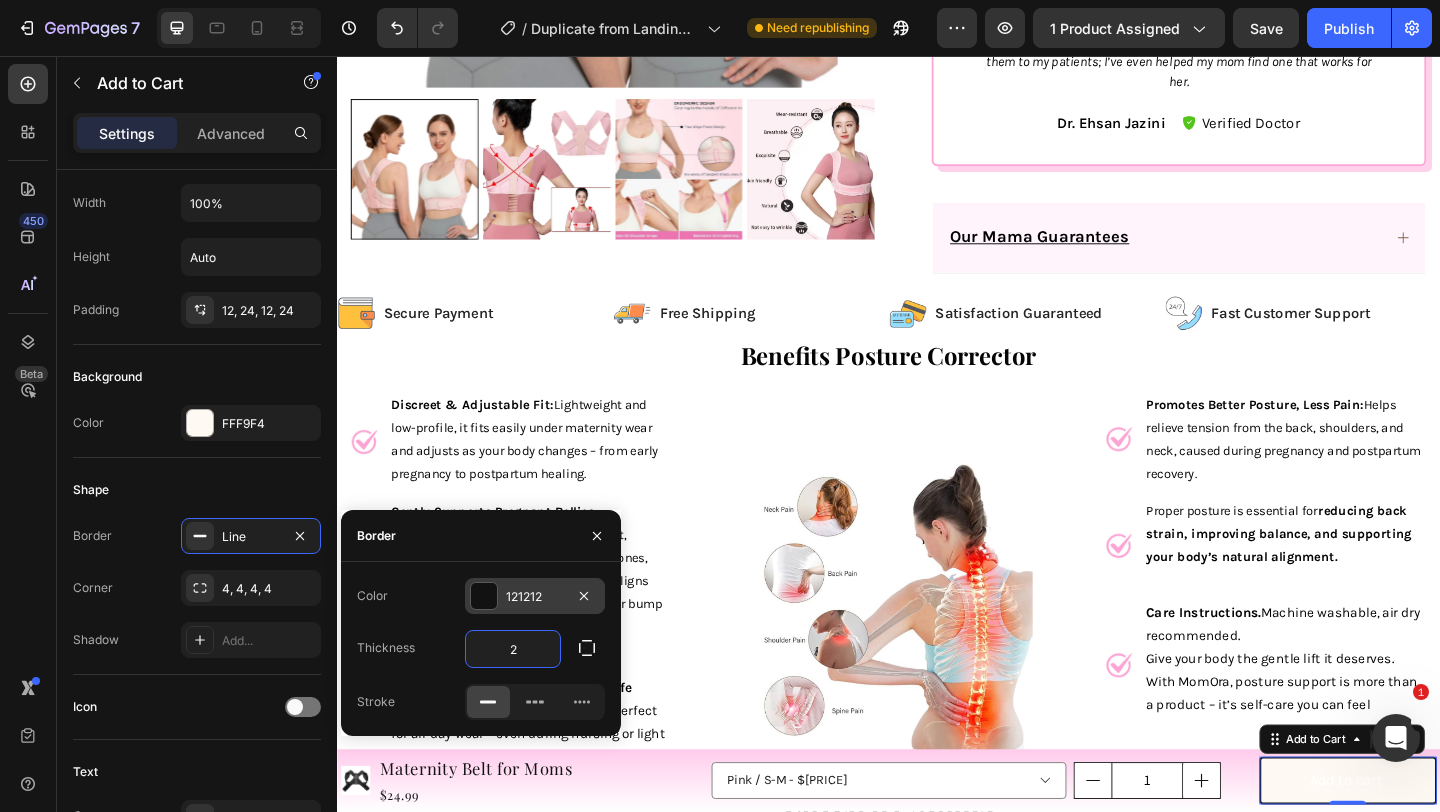 type on "2" 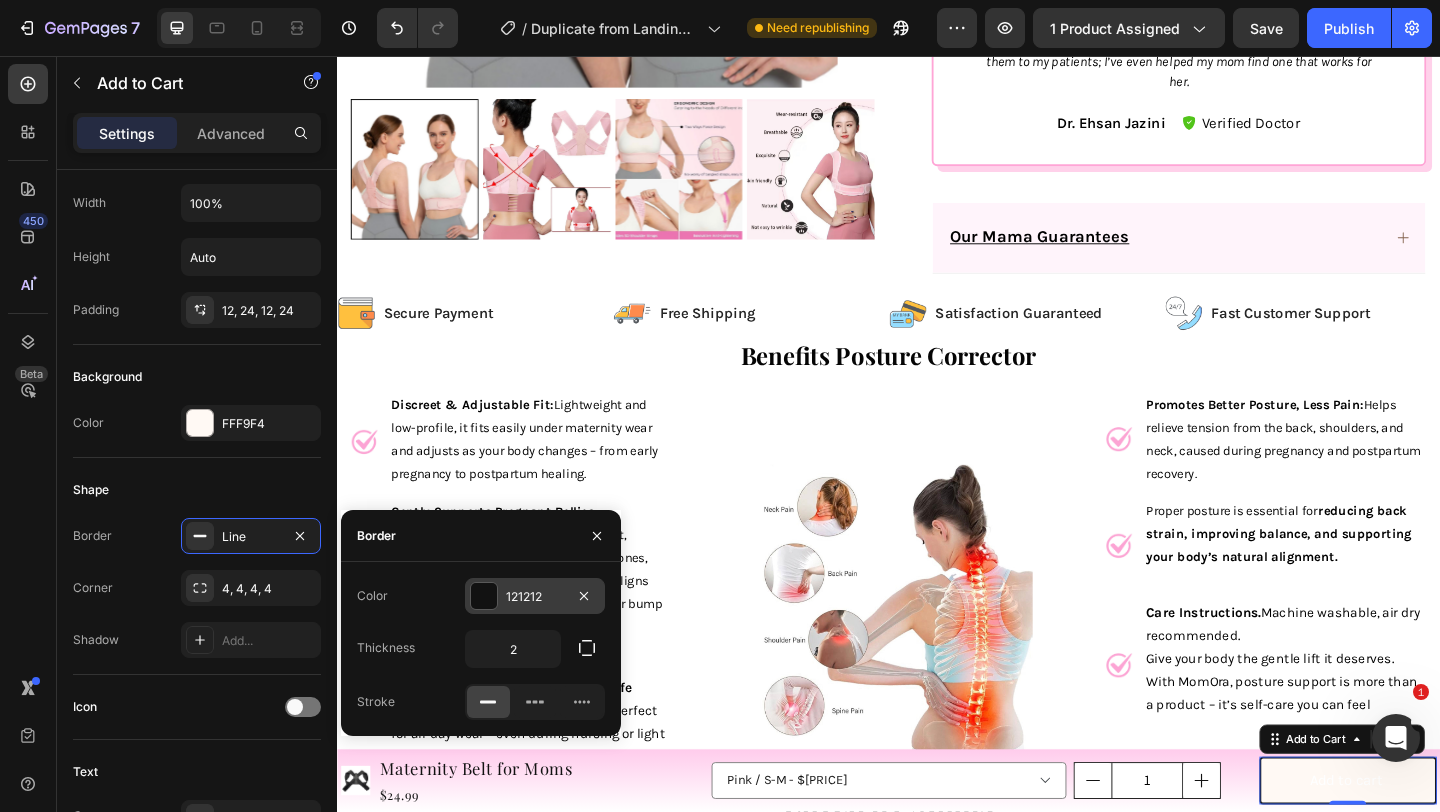 click at bounding box center [484, 596] 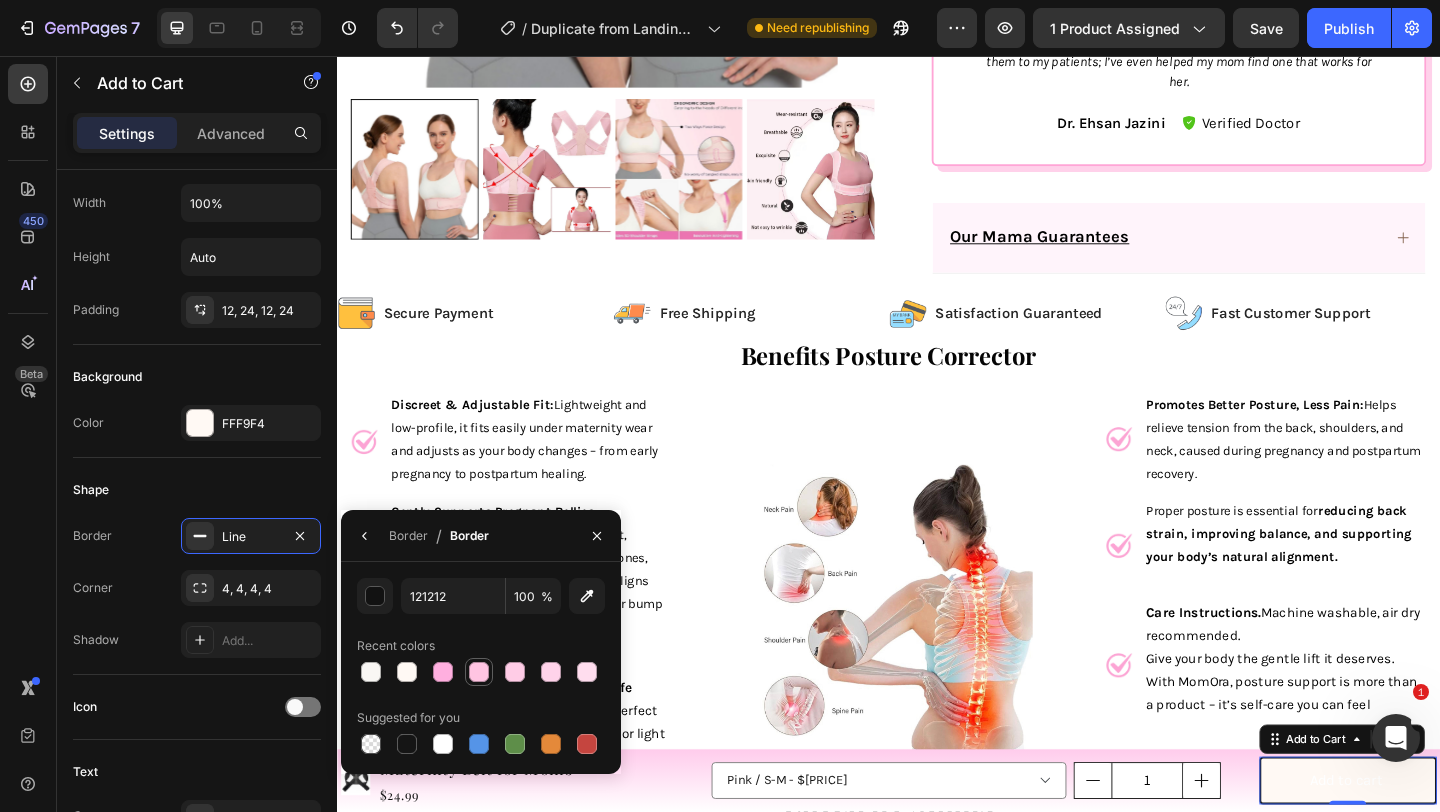 click at bounding box center (479, 672) 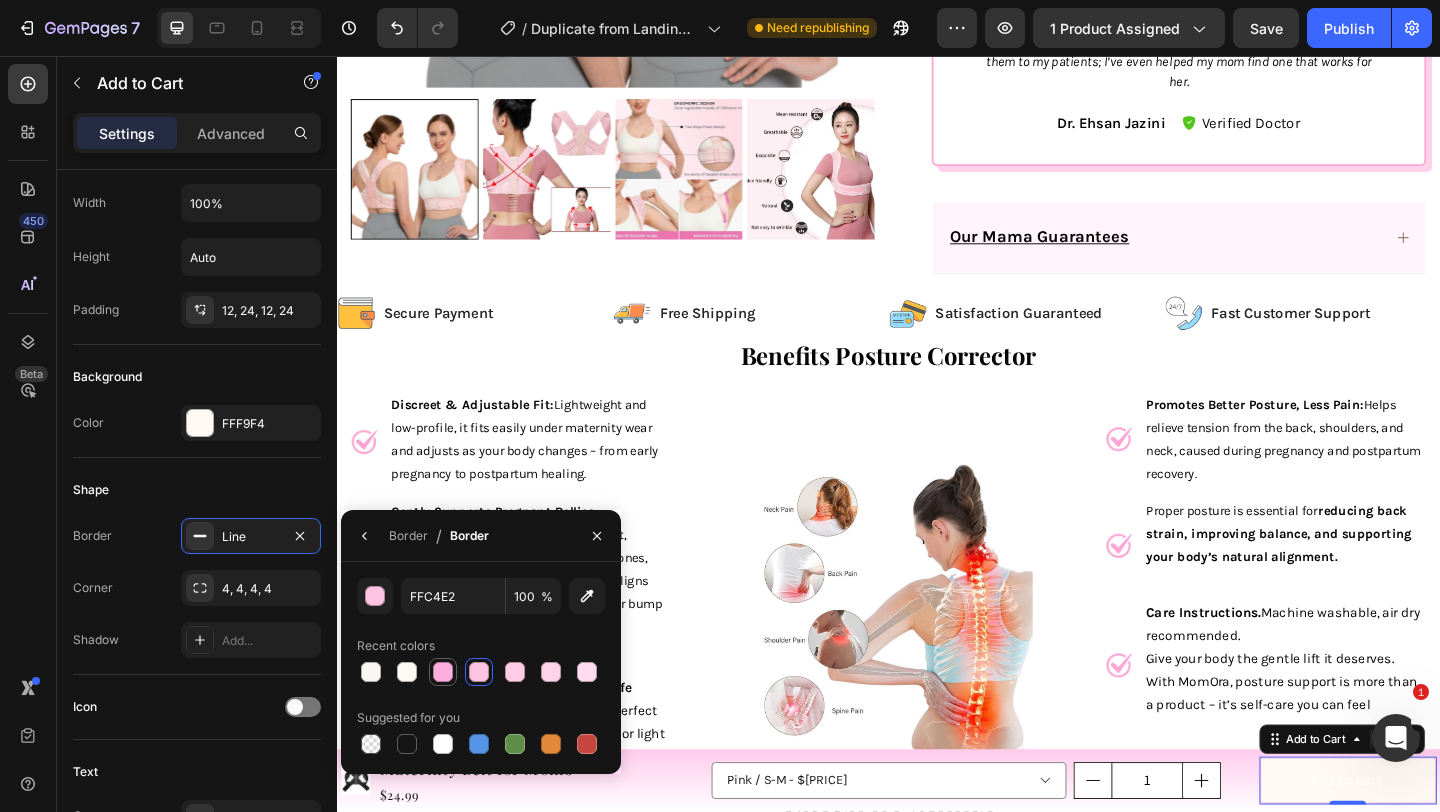 click at bounding box center (443, 672) 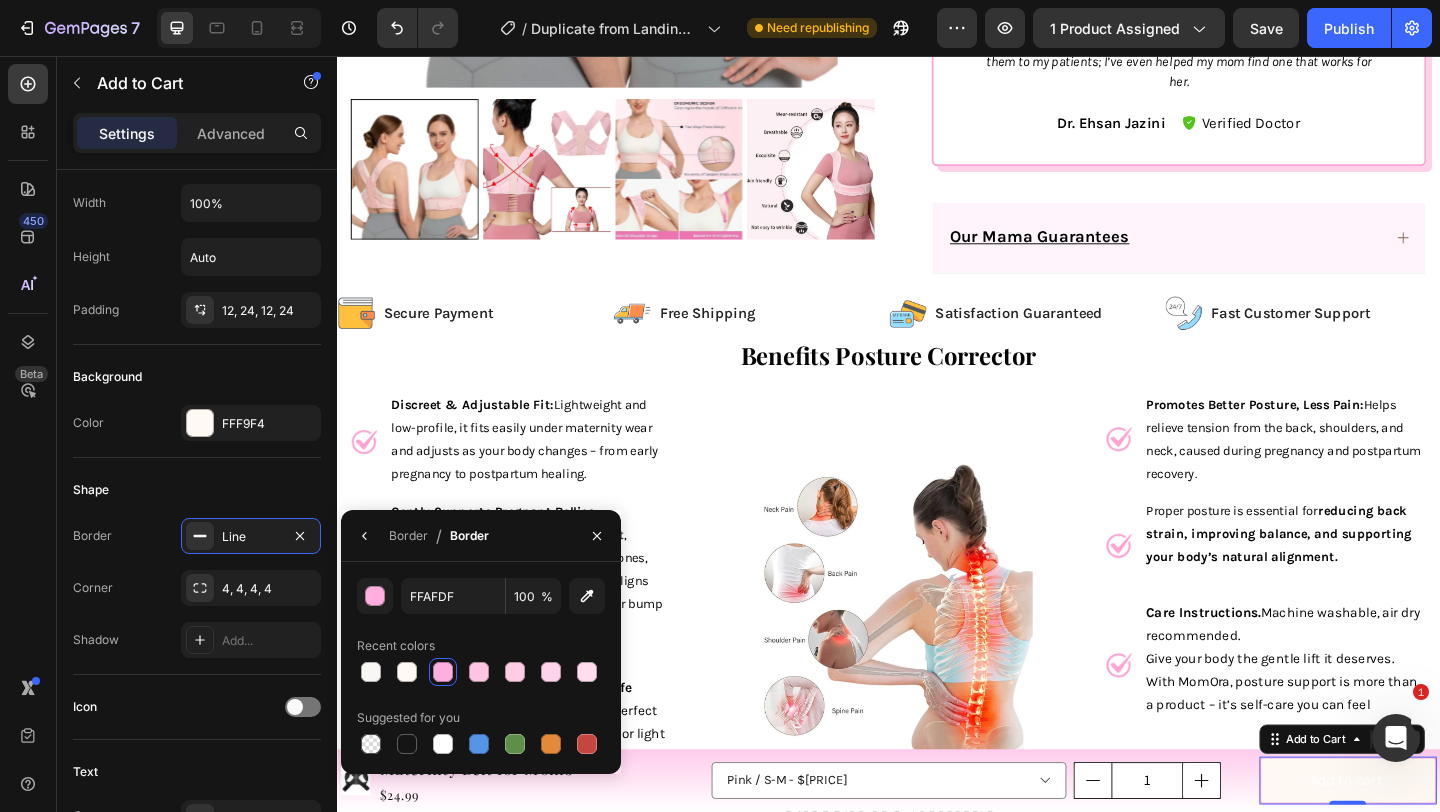 click at bounding box center [443, 672] 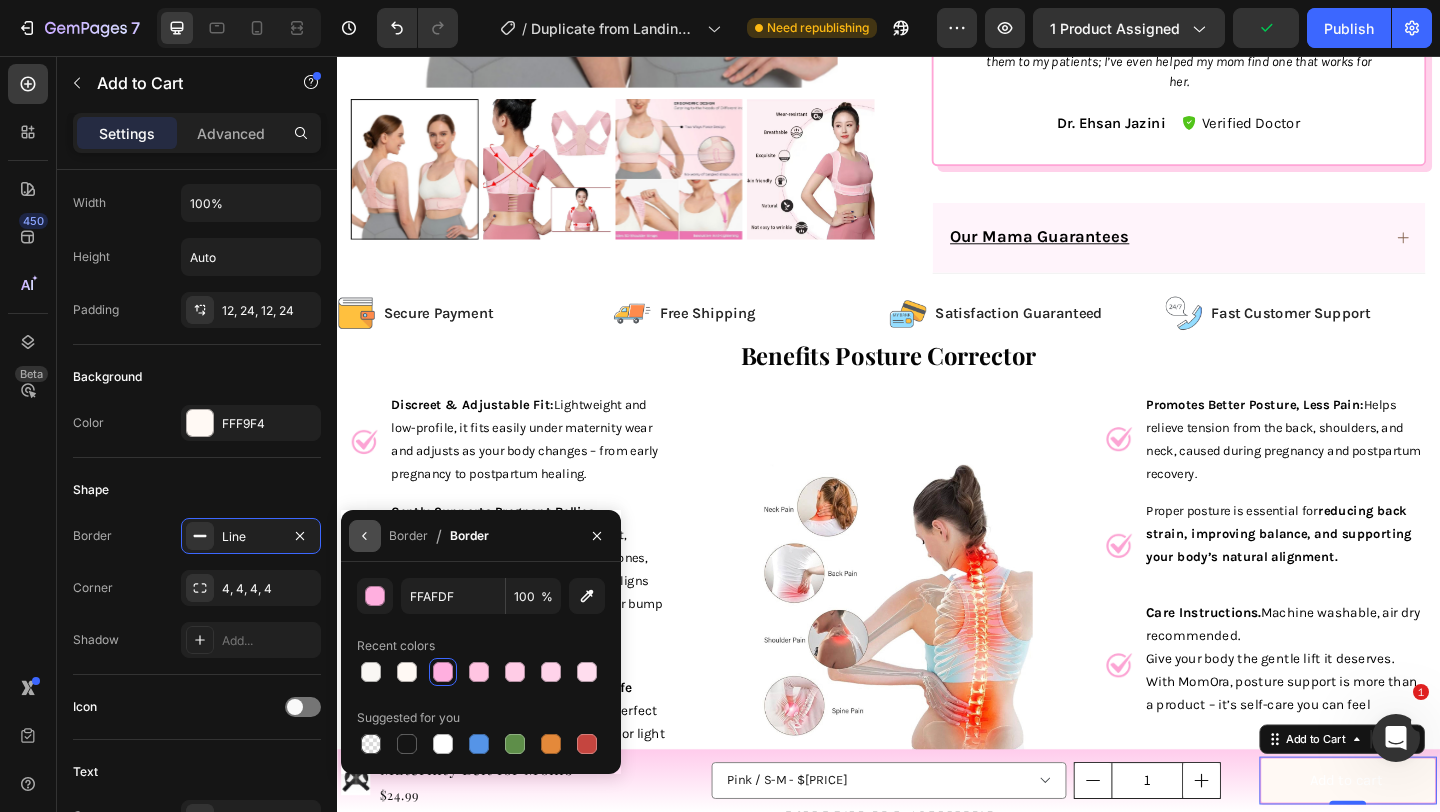 click at bounding box center (365, 536) 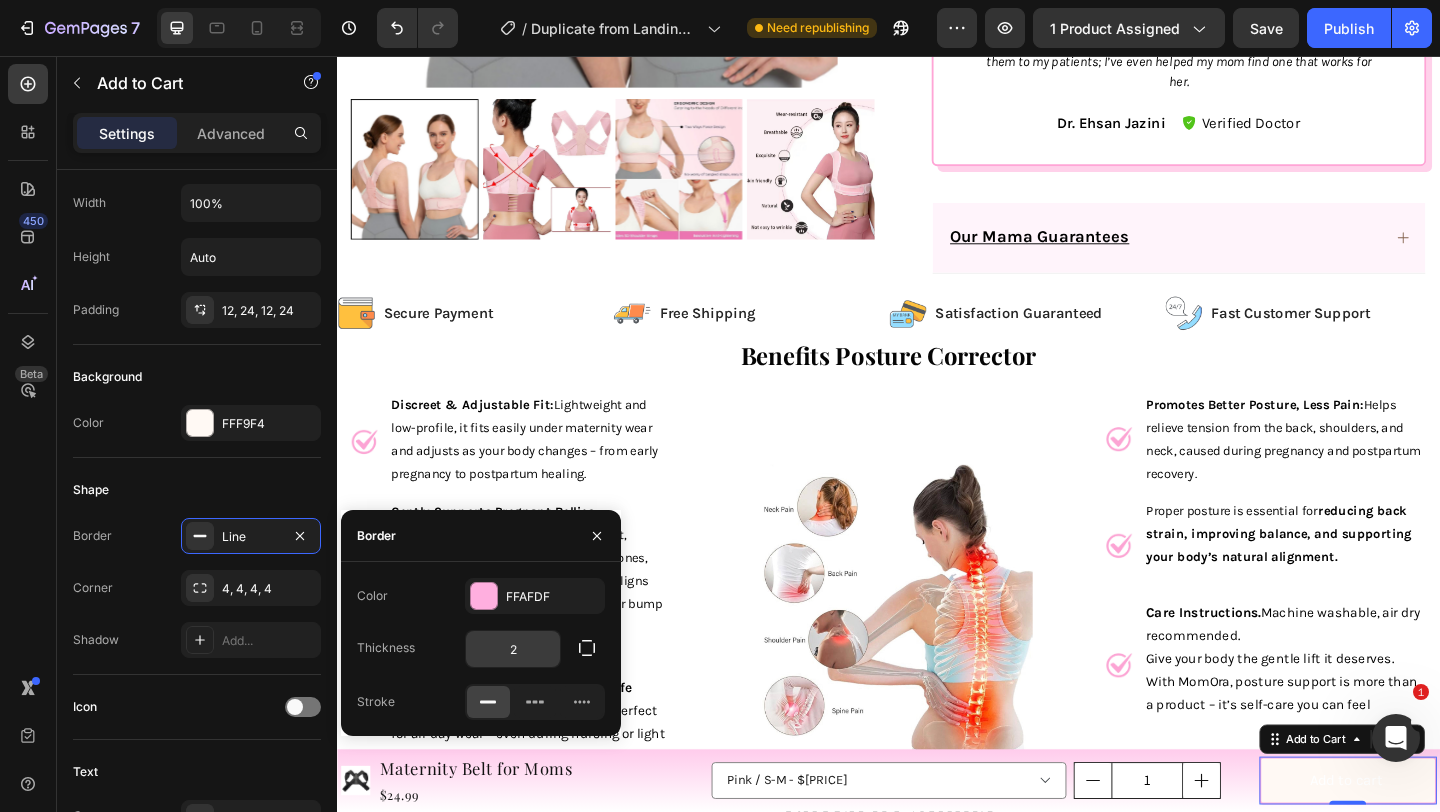 click on "2" at bounding box center [513, 649] 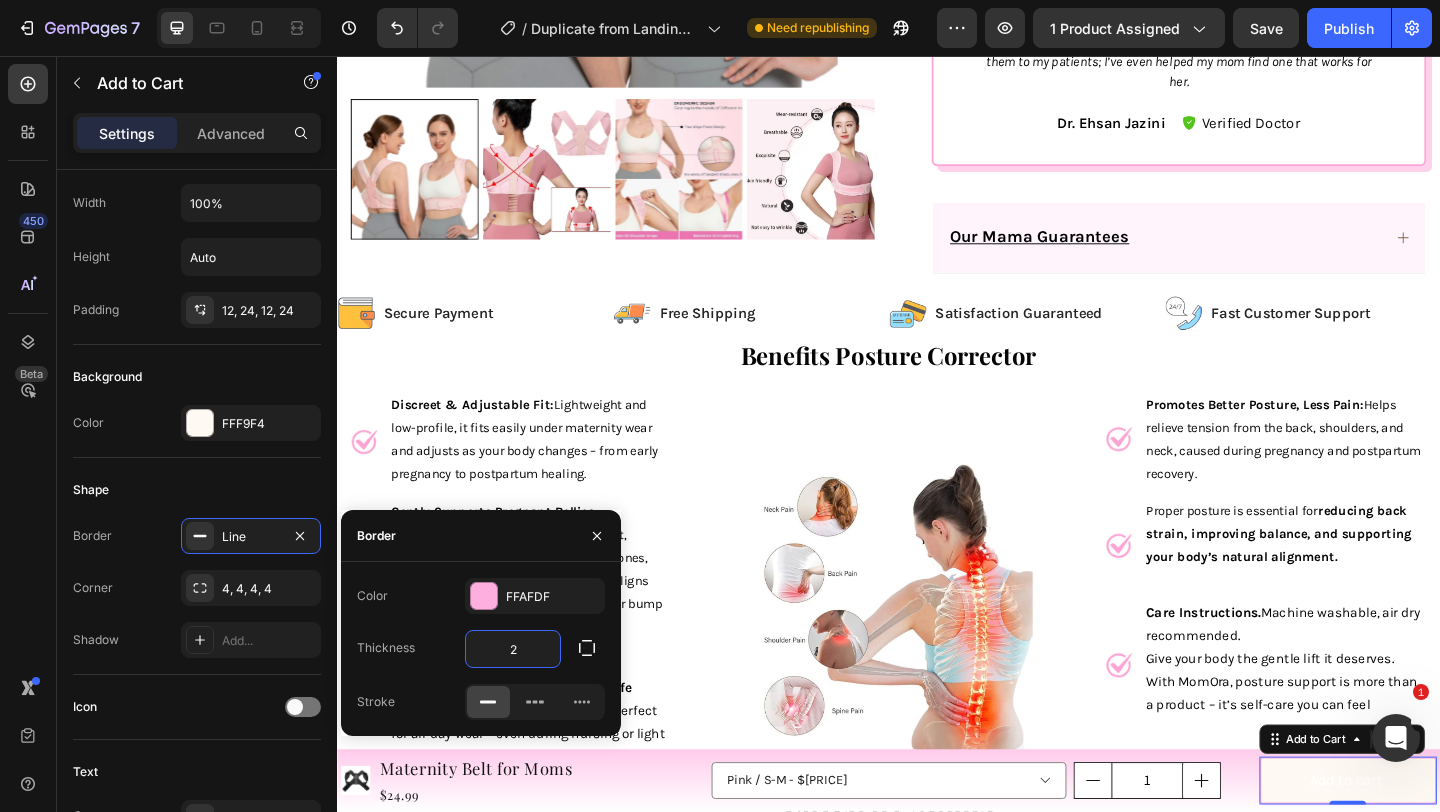 type on "3" 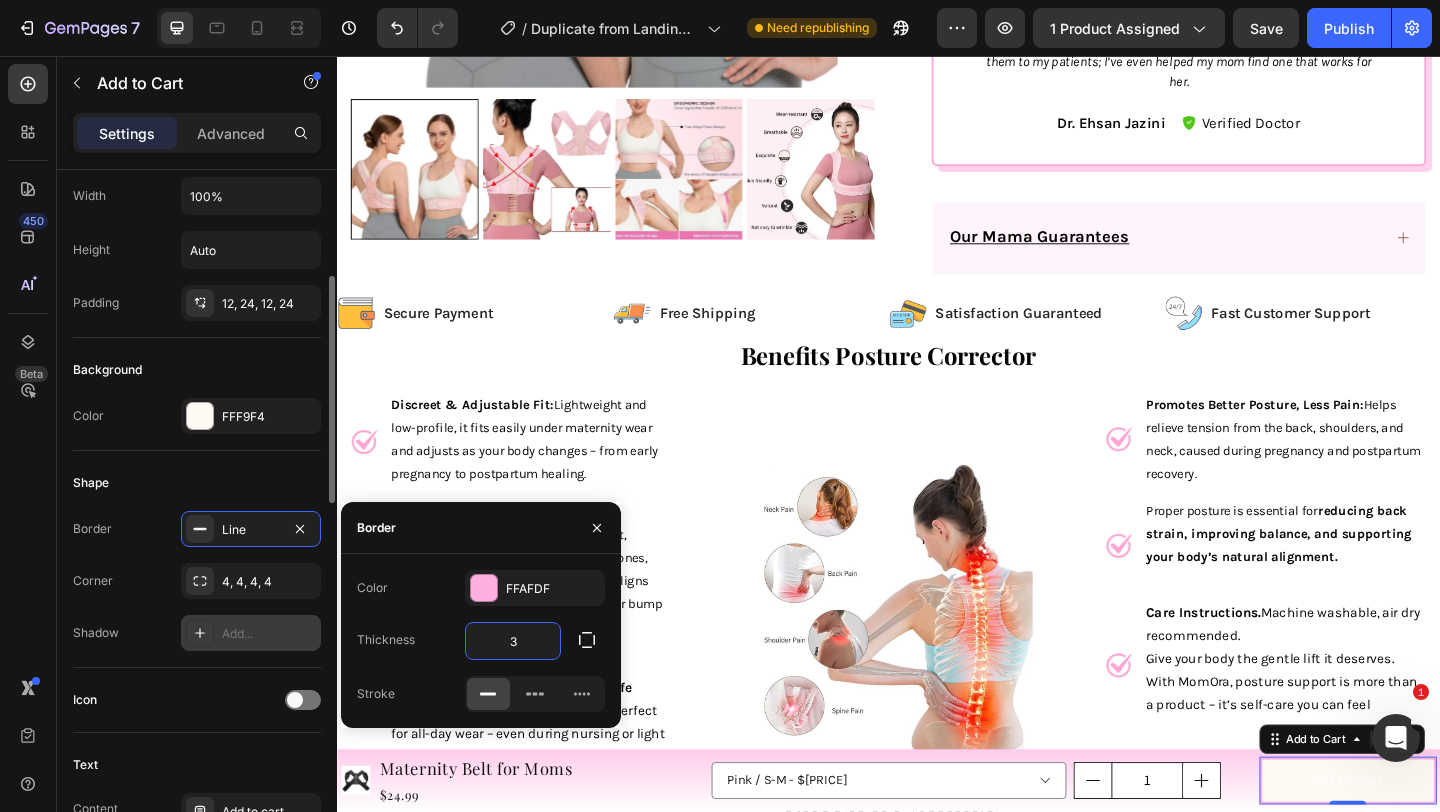 scroll, scrollTop: 329, scrollLeft: 0, axis: vertical 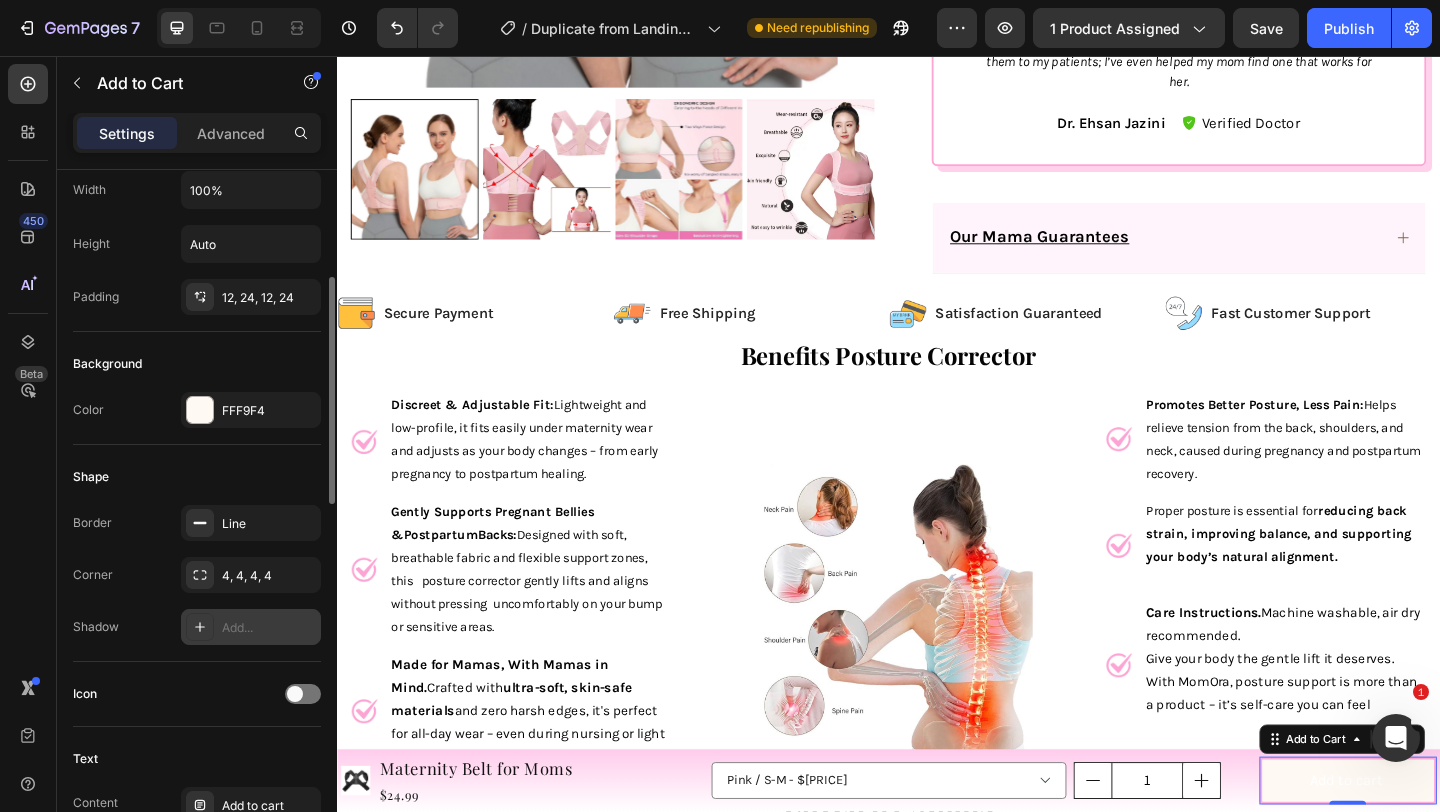 click on "Add..." at bounding box center [251, 627] 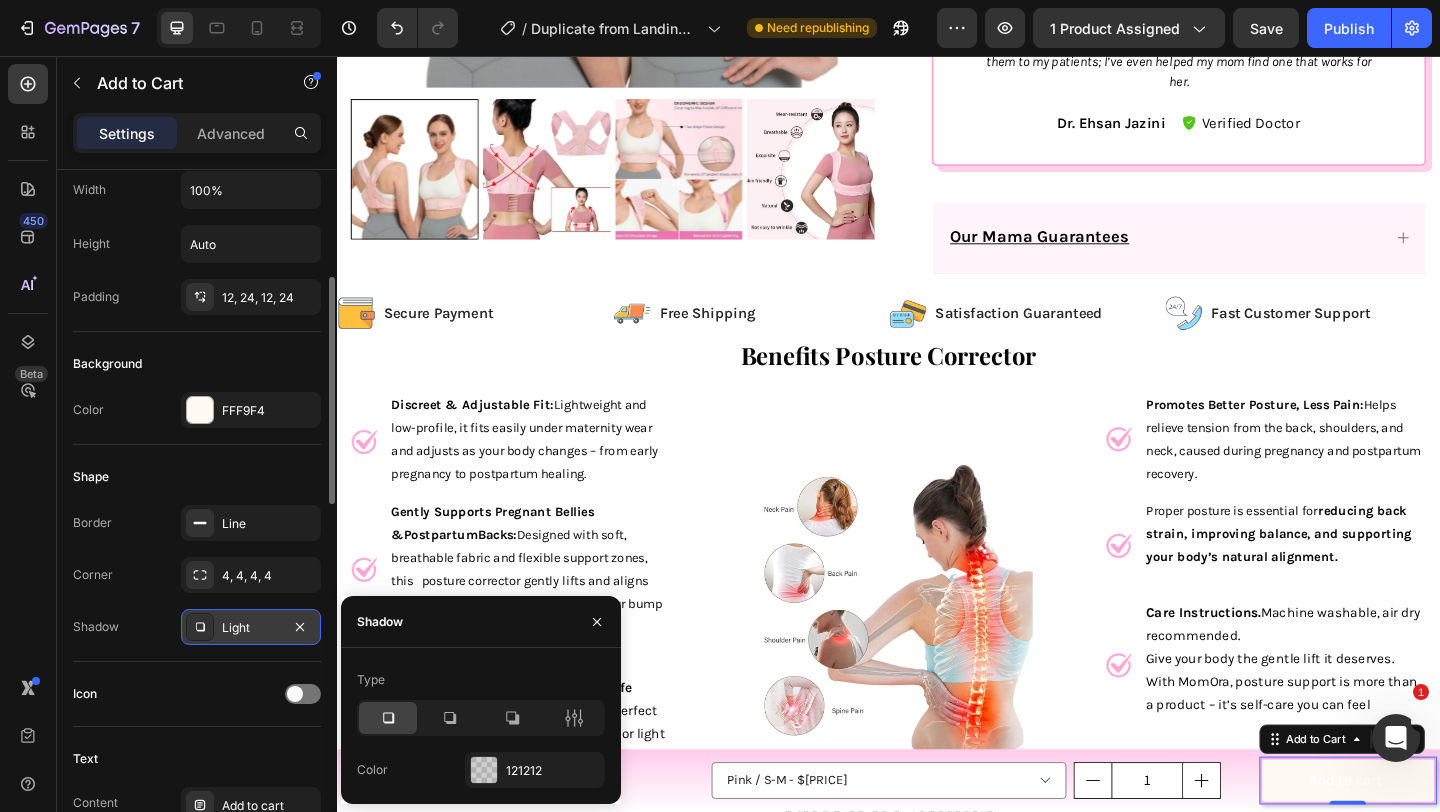 click on "Light" at bounding box center (251, 628) 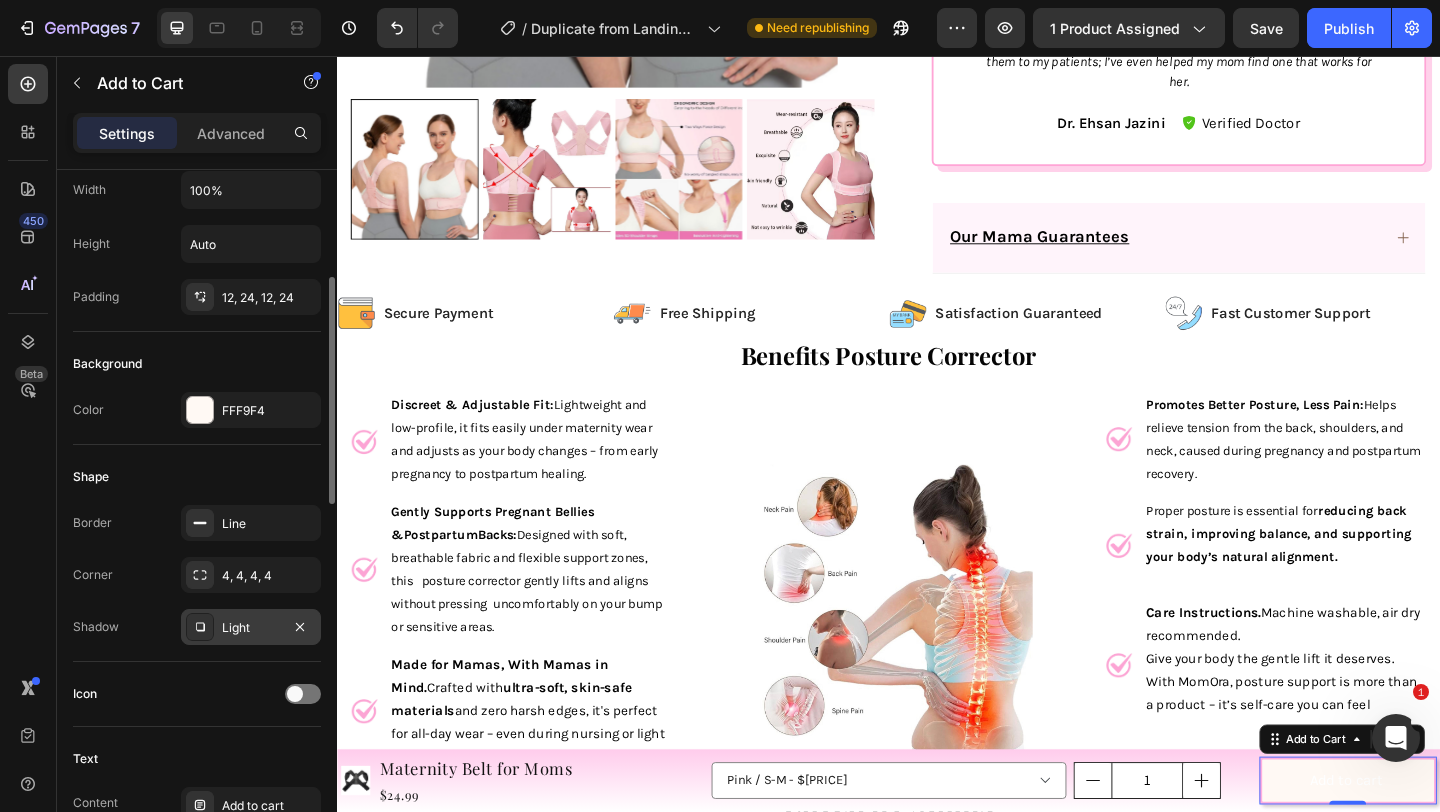 click on "Light" at bounding box center (251, 628) 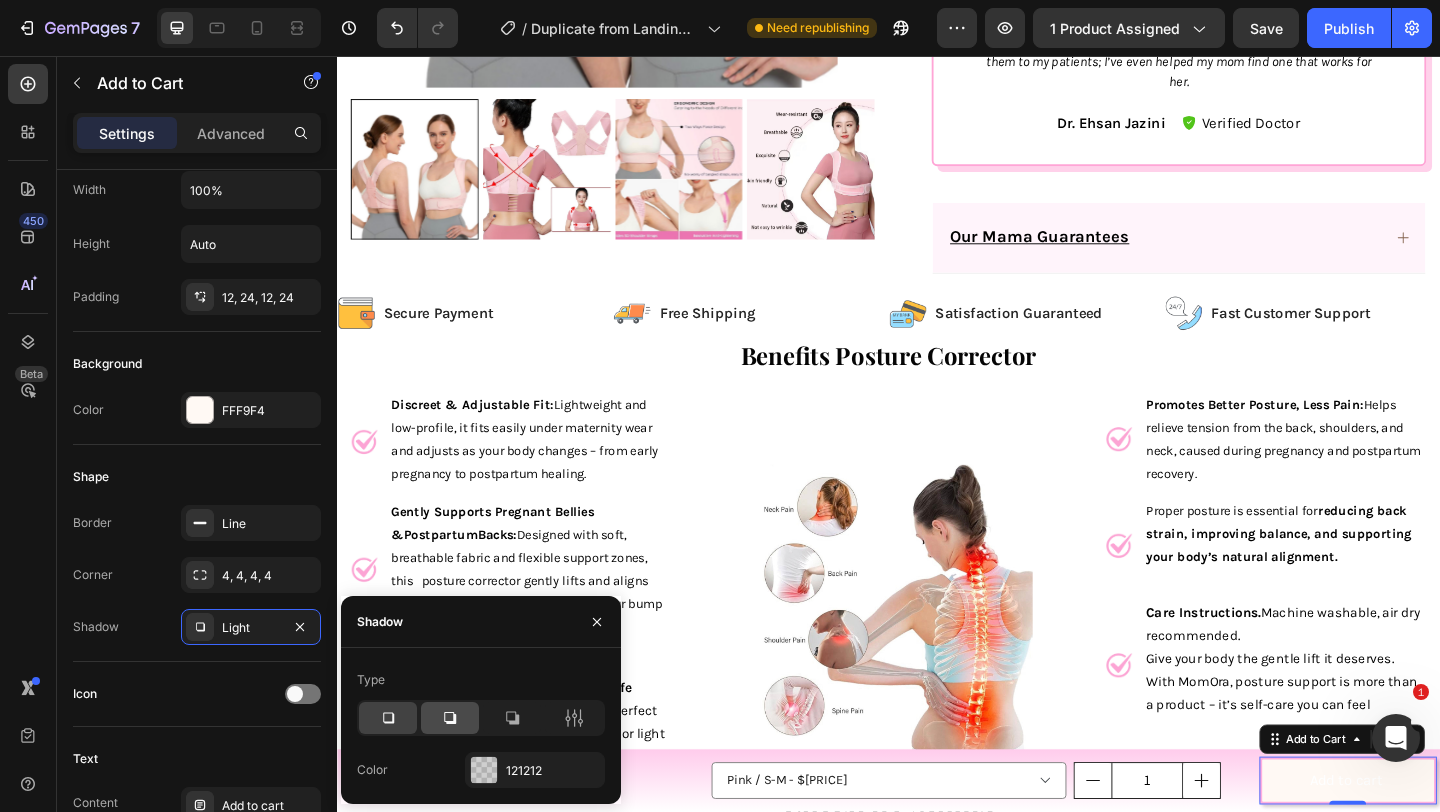 click 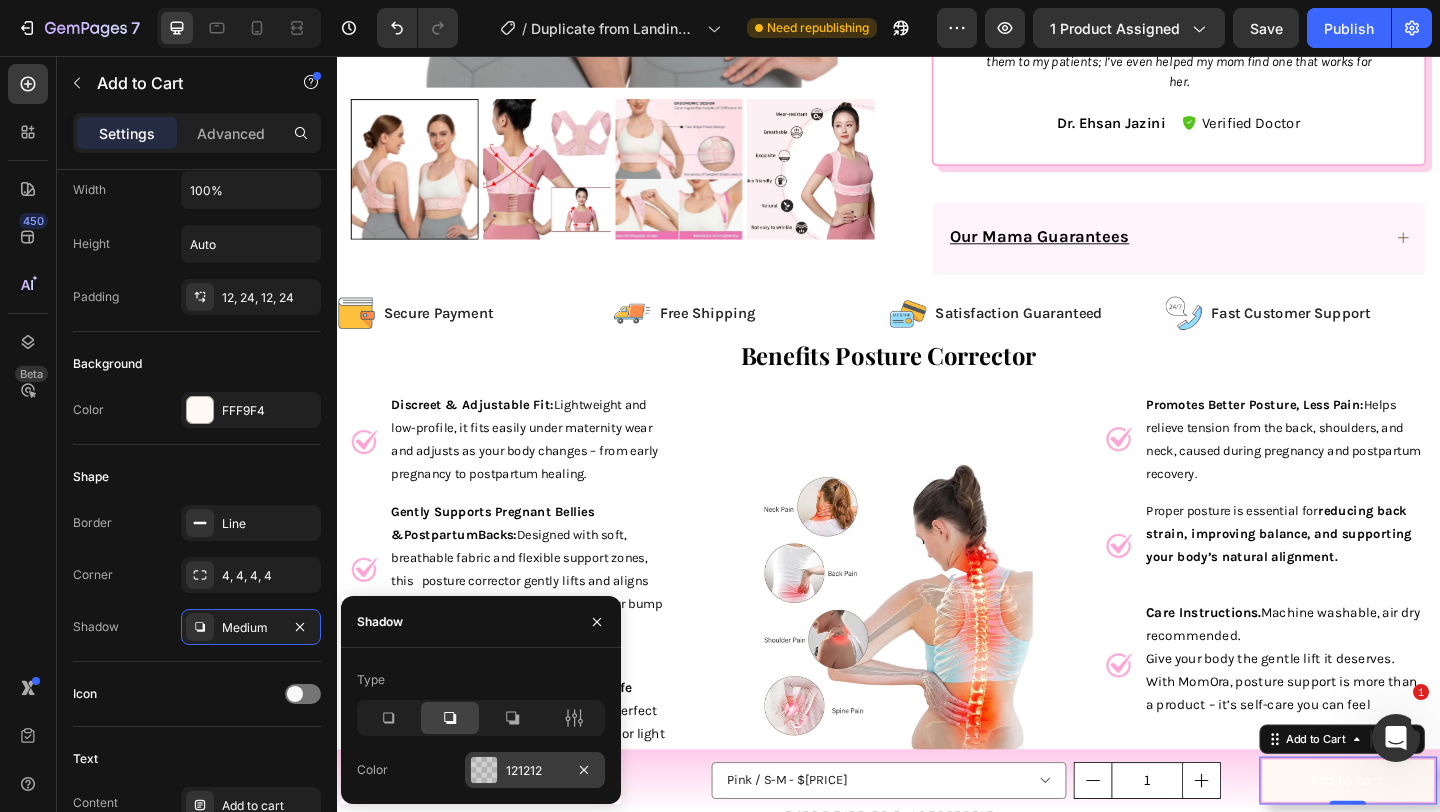 click on "121212" at bounding box center [535, 770] 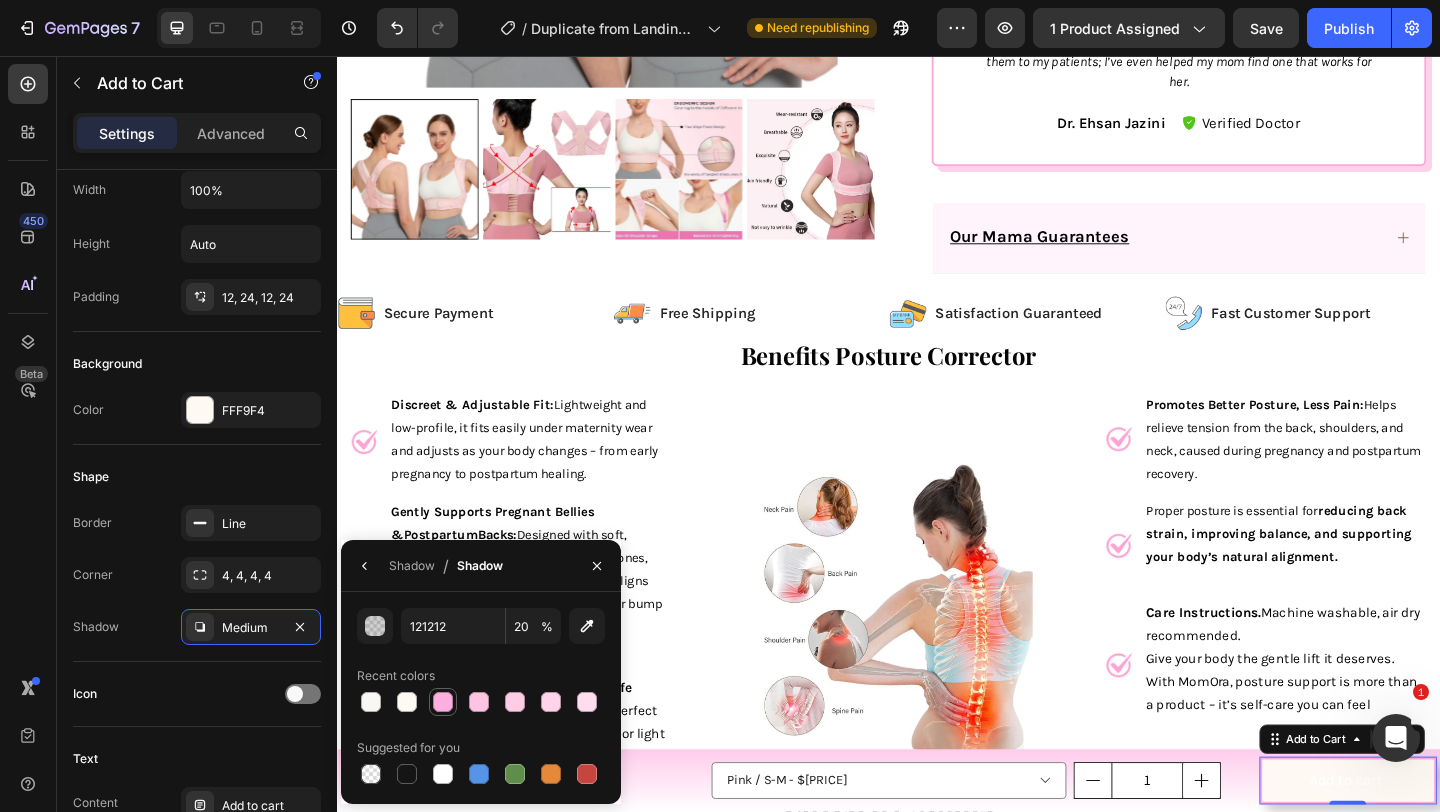 click at bounding box center (443, 702) 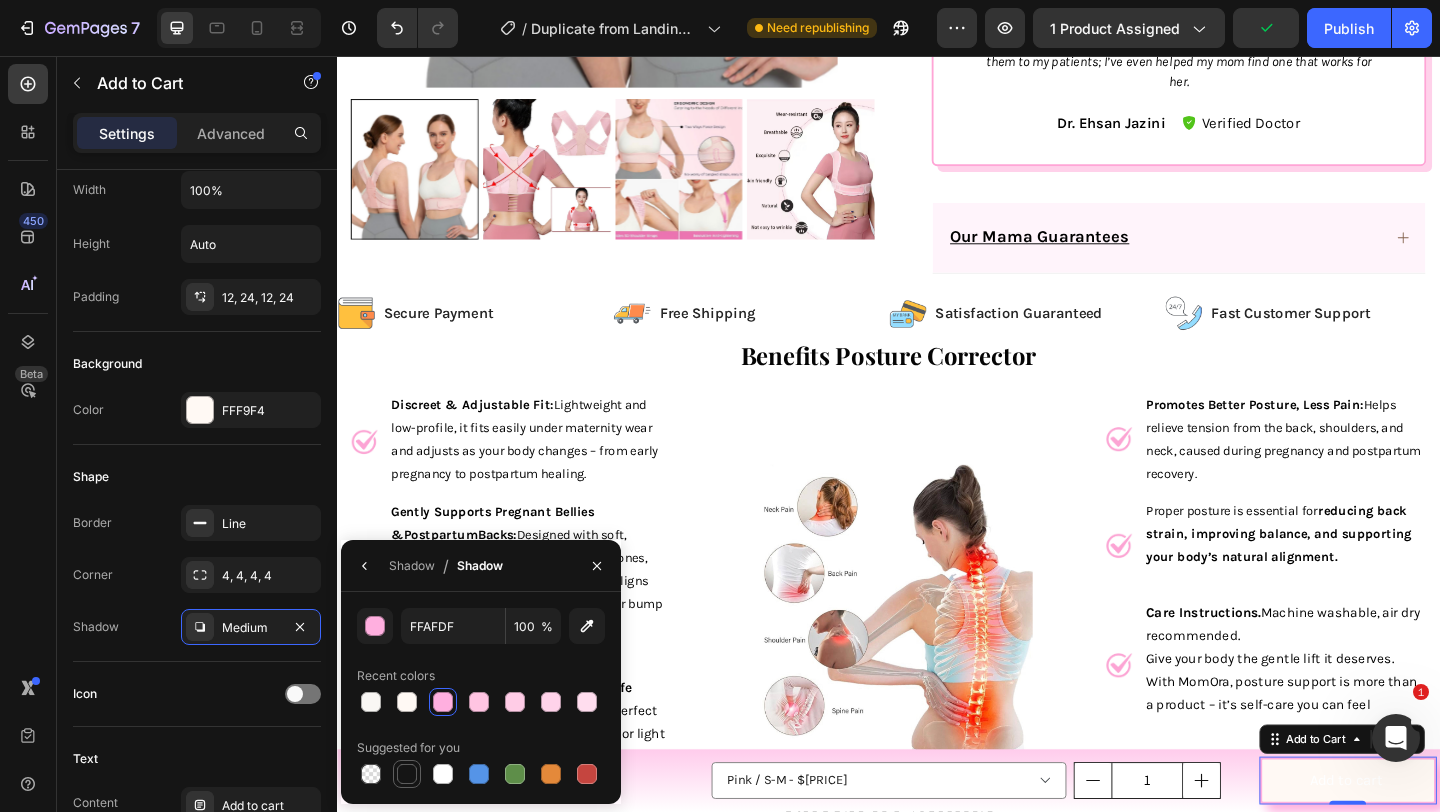 click at bounding box center [407, 774] 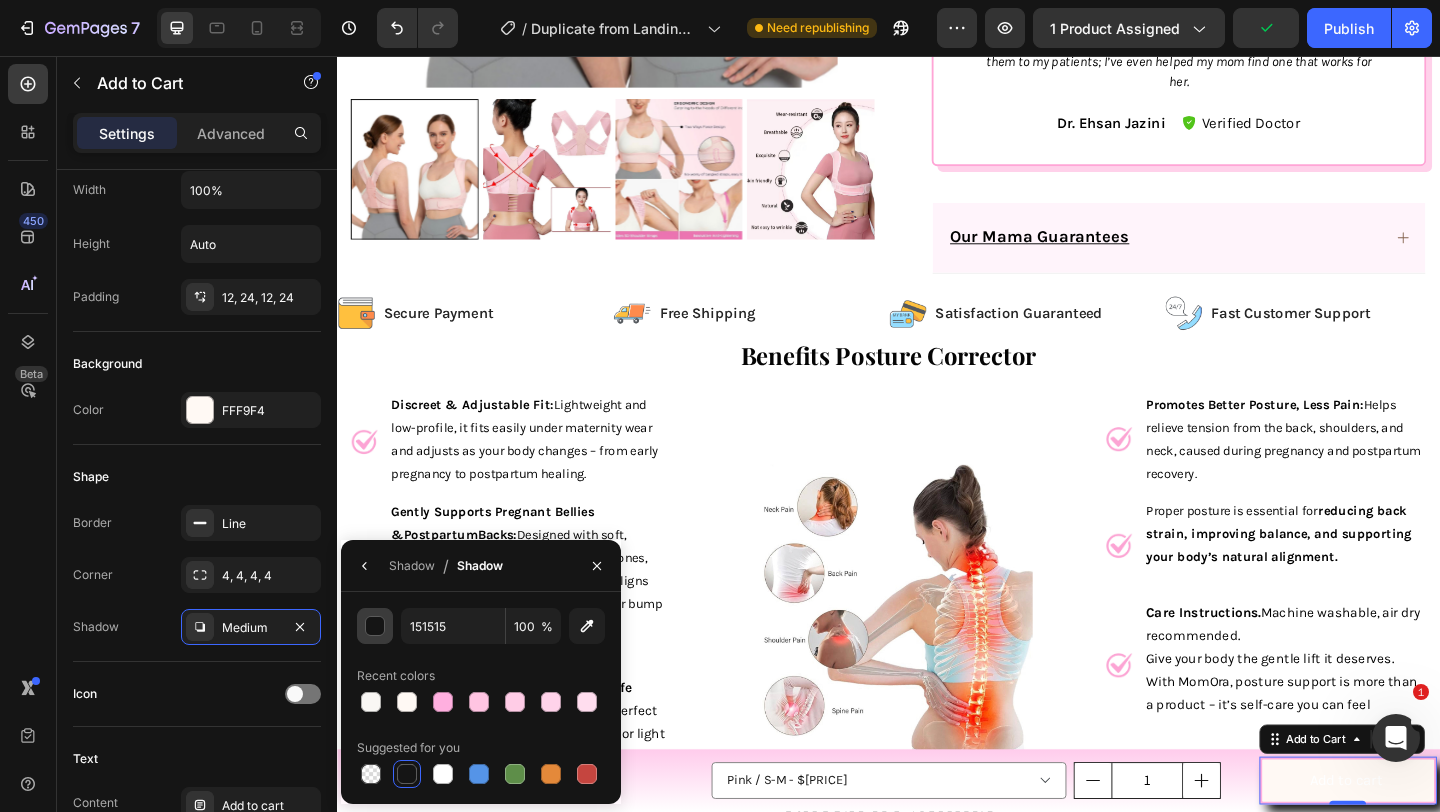 click at bounding box center [376, 627] 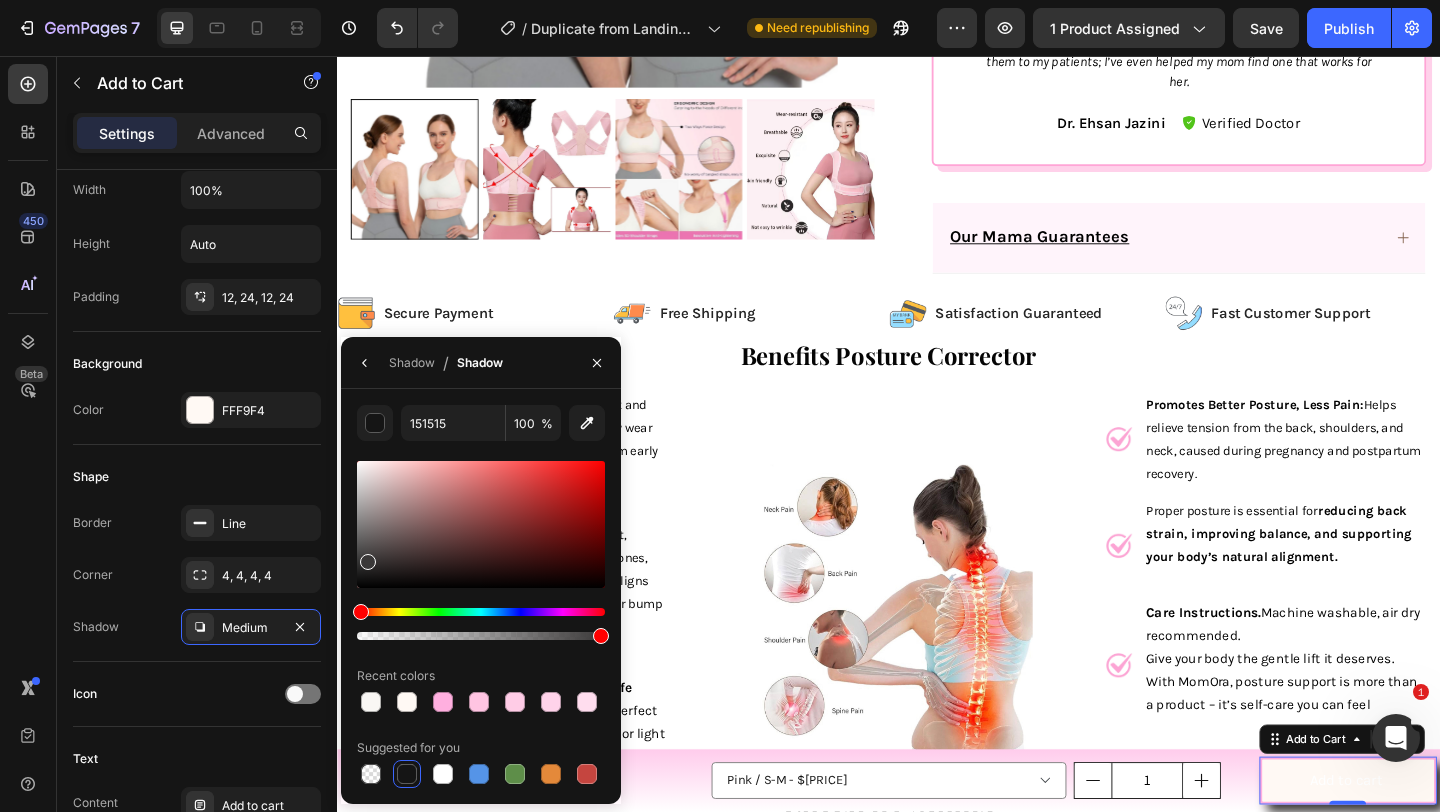 click at bounding box center [481, 524] 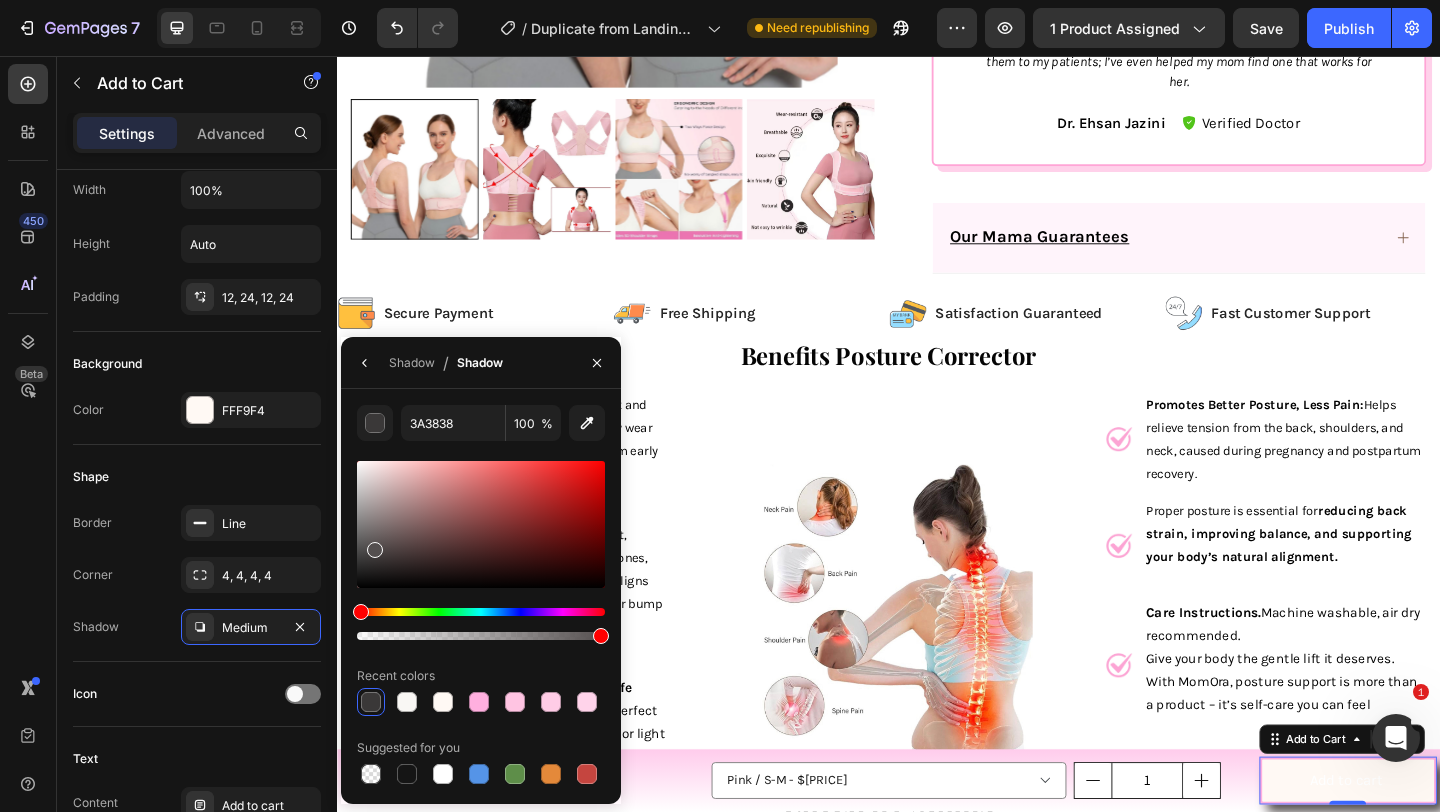 drag, startPoint x: 366, startPoint y: 558, endPoint x: 373, endPoint y: 546, distance: 13.892444 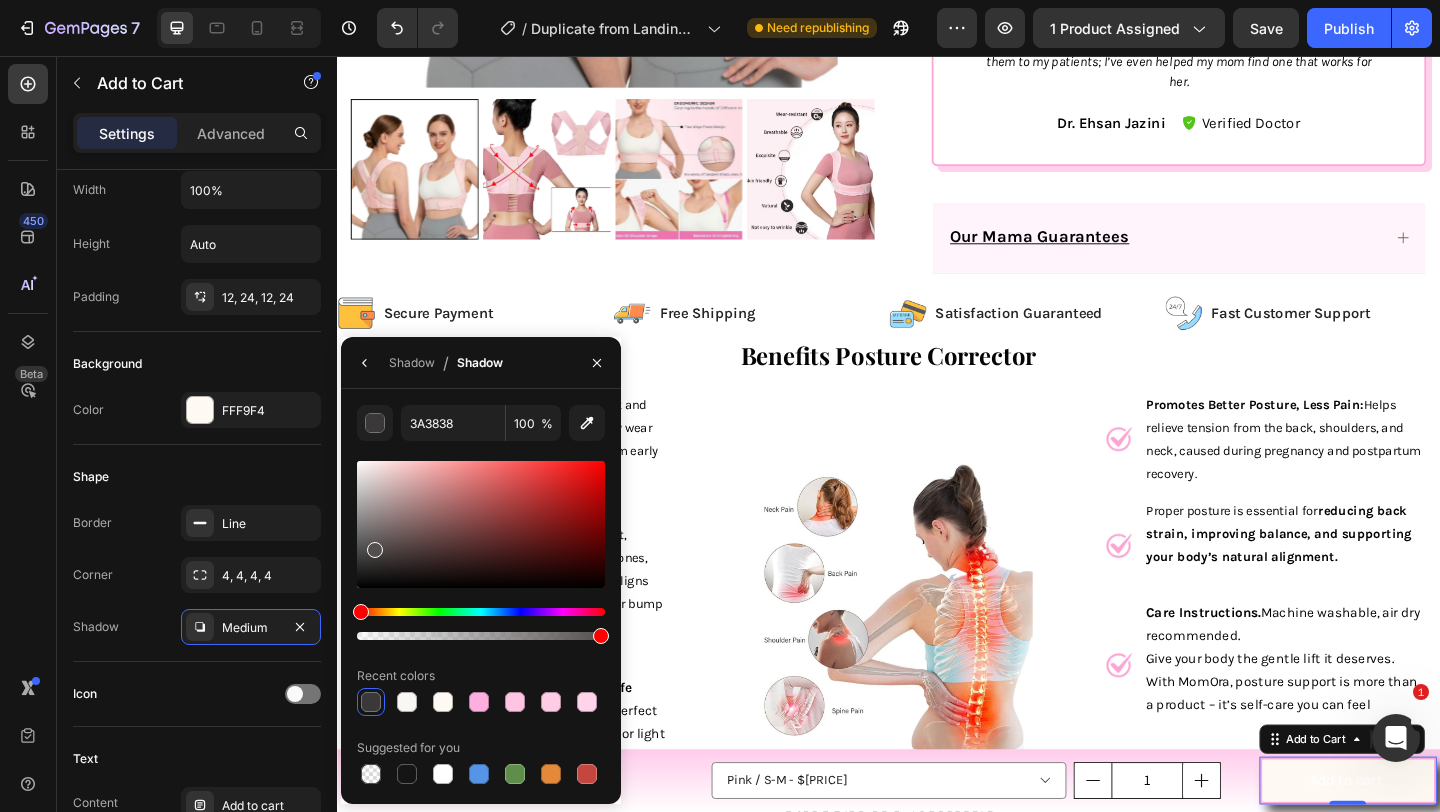 type on "544F4F" 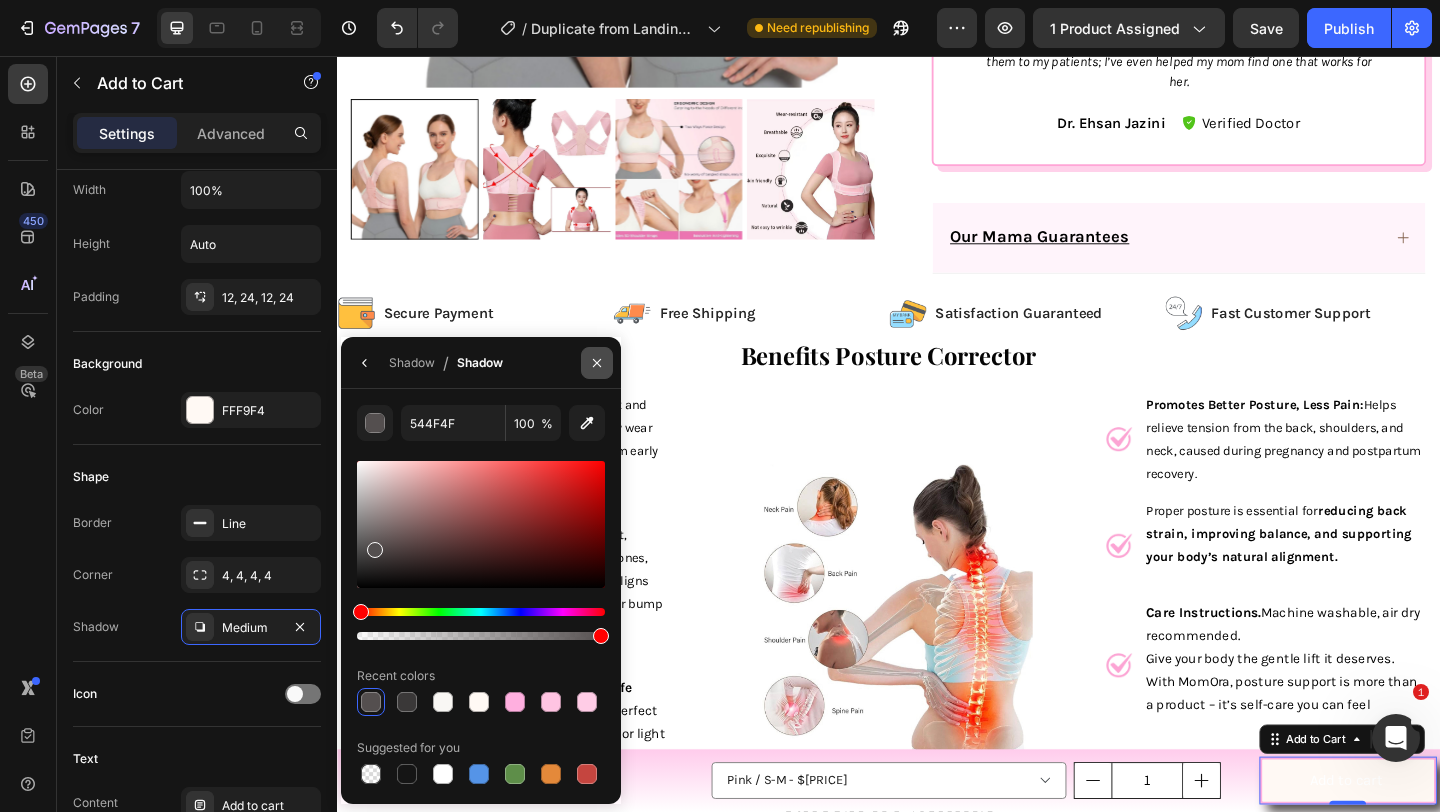 click 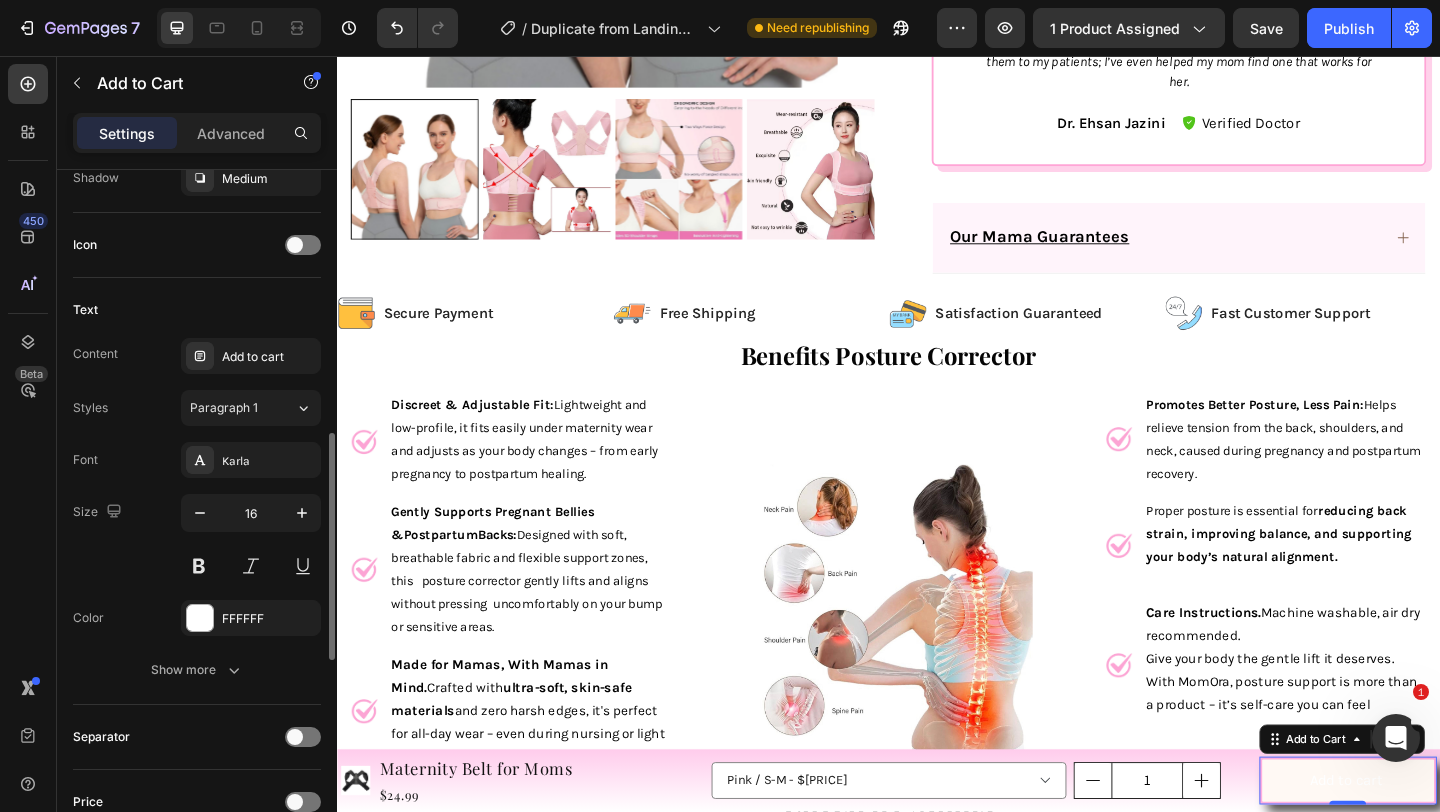scroll, scrollTop: 790, scrollLeft: 0, axis: vertical 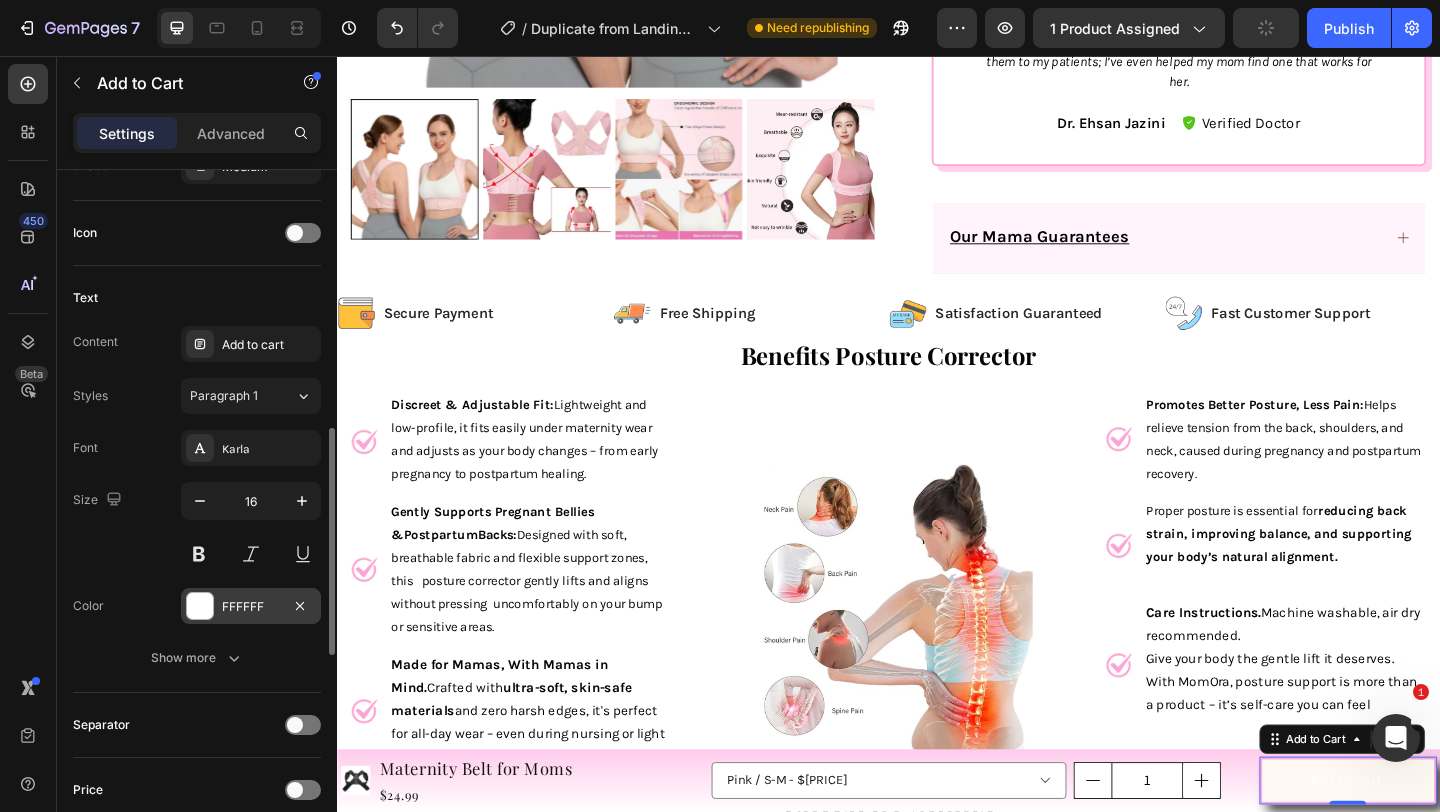 click on "FFFFFF" at bounding box center (251, 607) 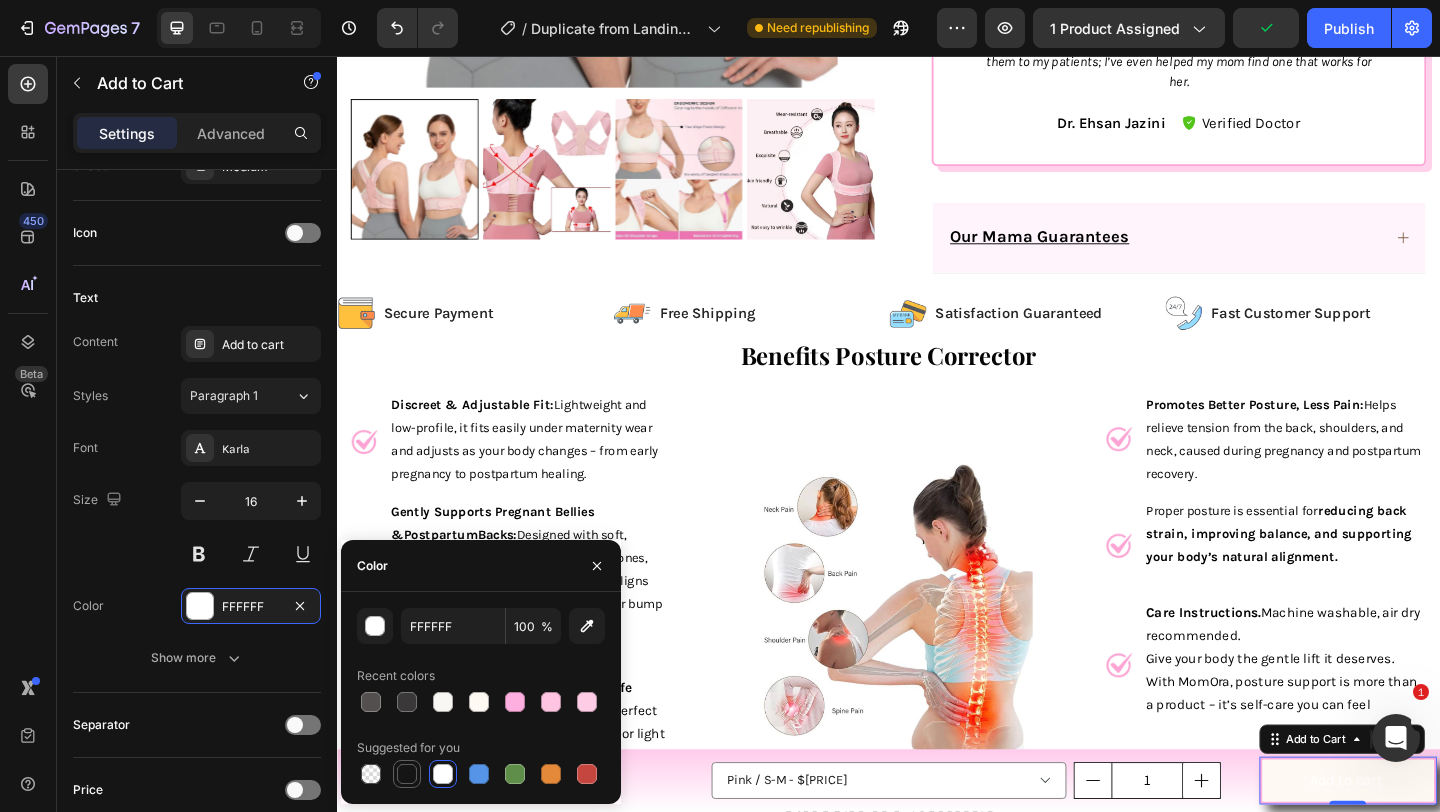 click at bounding box center (407, 774) 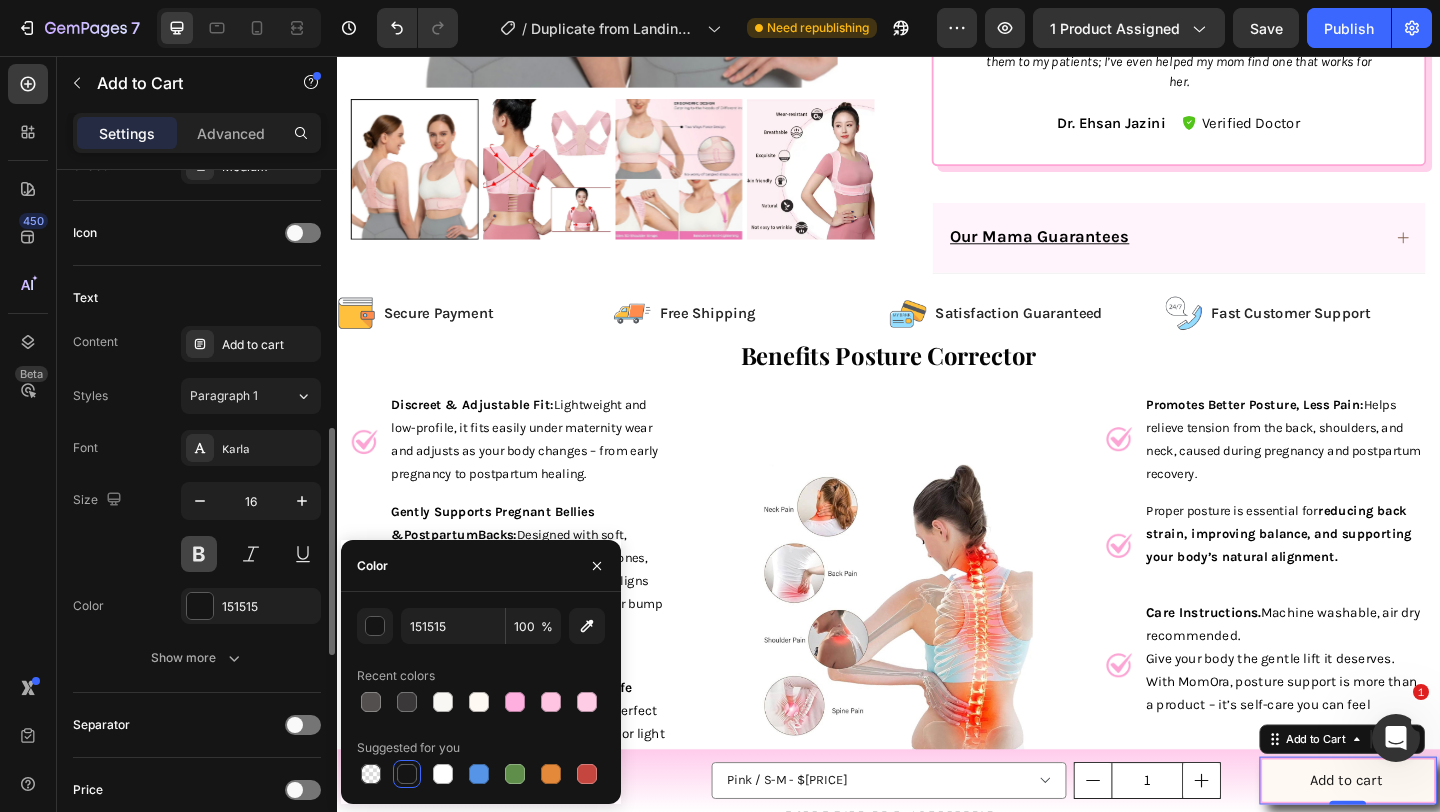 click at bounding box center (199, 554) 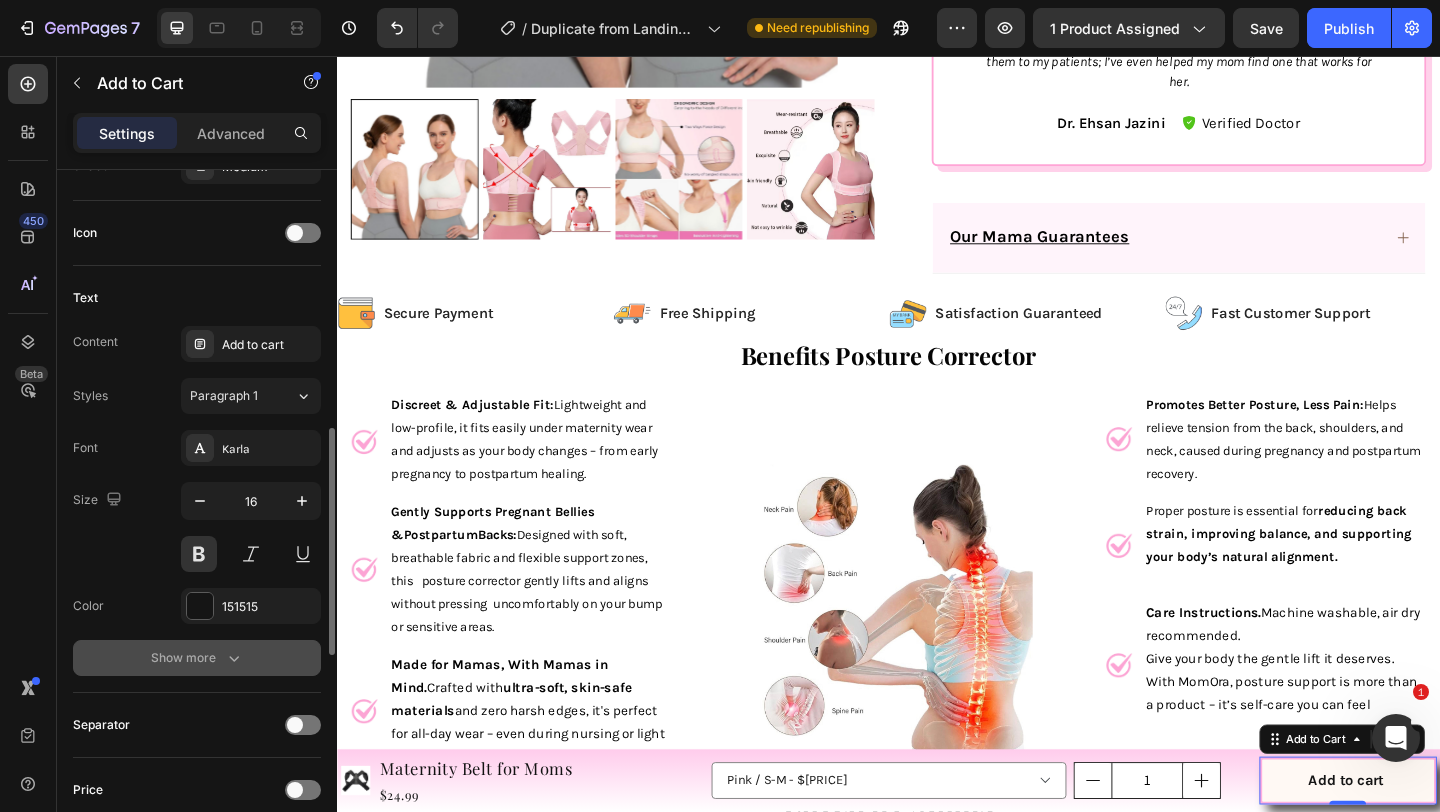 click on "Show more" at bounding box center (197, 658) 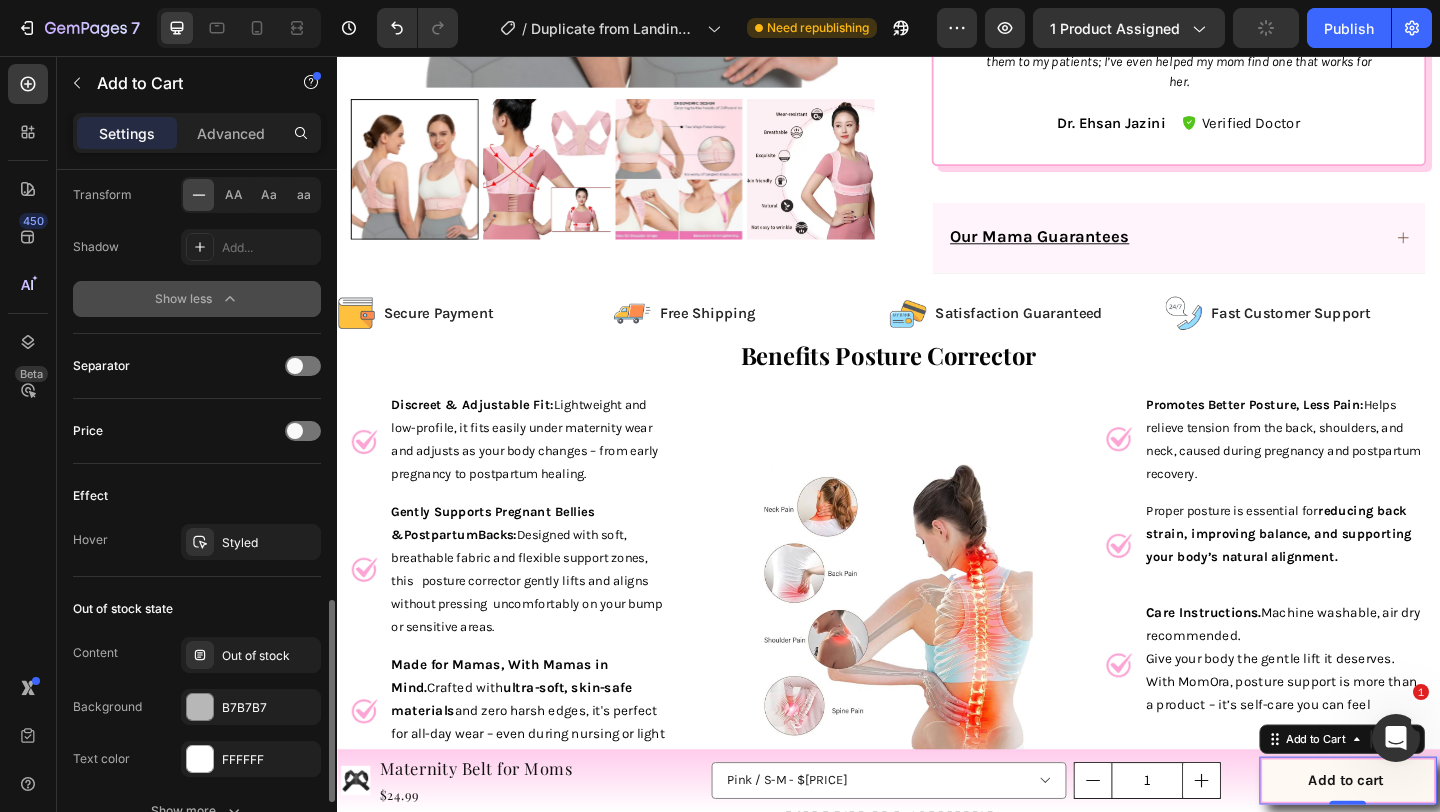 scroll, scrollTop: 1428, scrollLeft: 0, axis: vertical 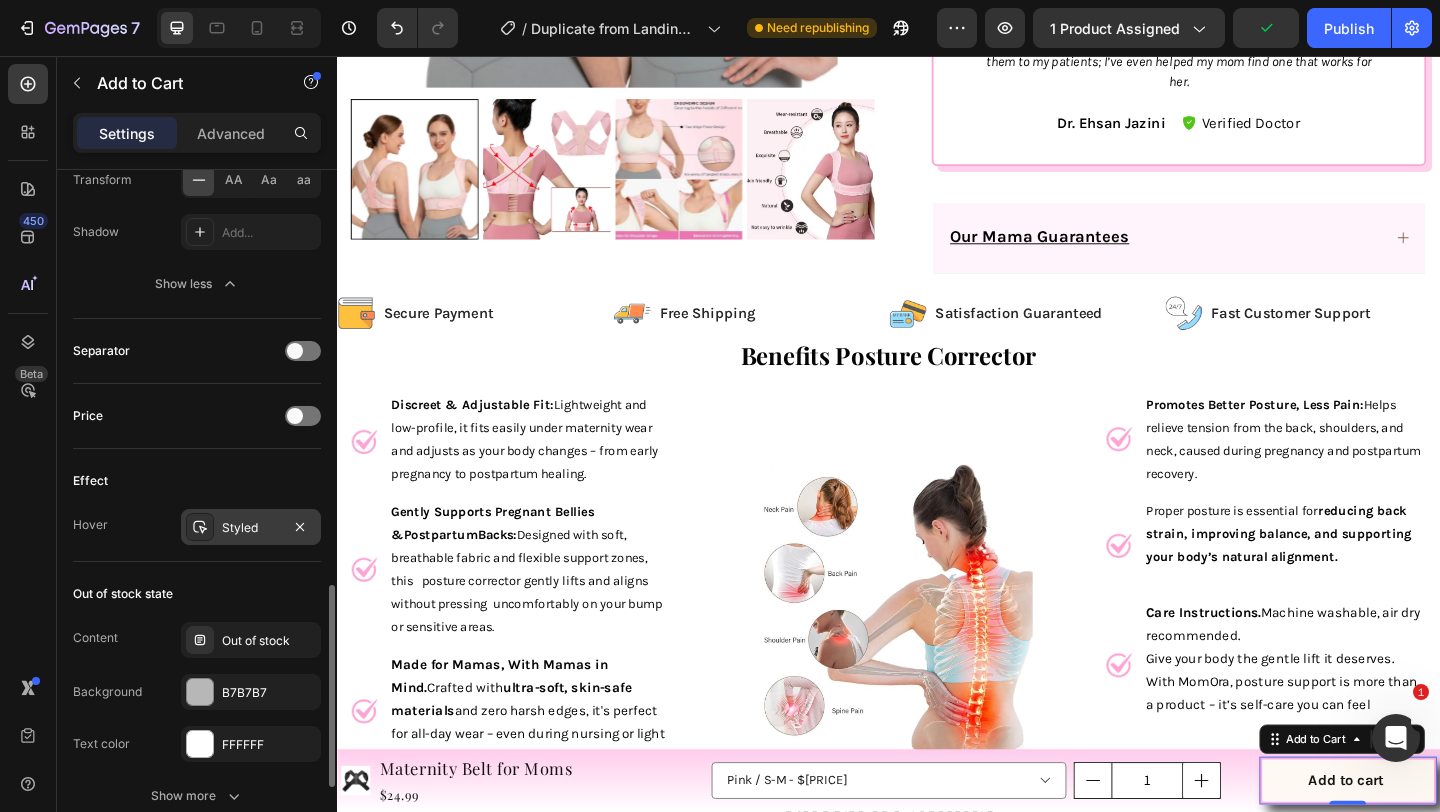click on "Styled" at bounding box center [251, 527] 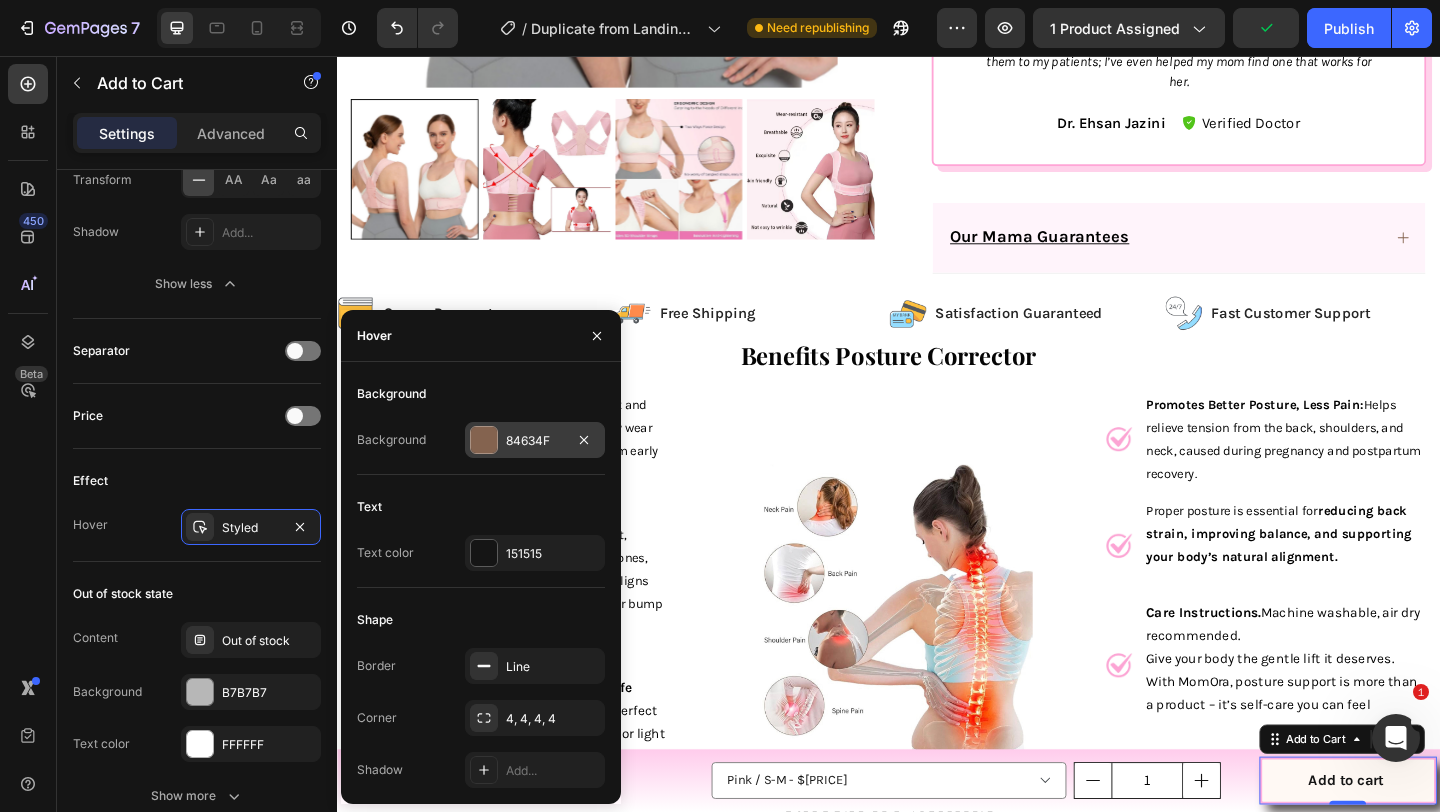 click at bounding box center [484, 440] 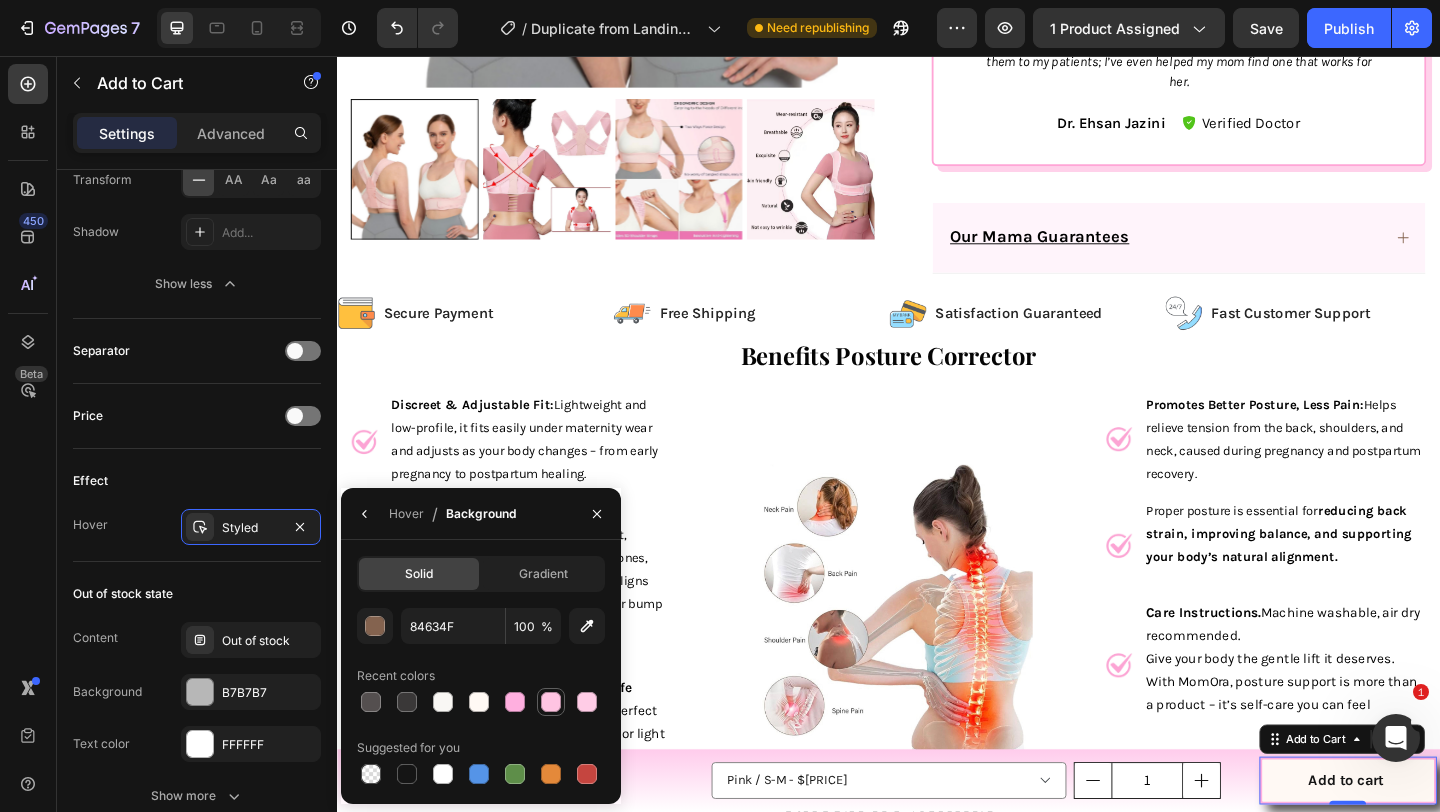 click at bounding box center [551, 702] 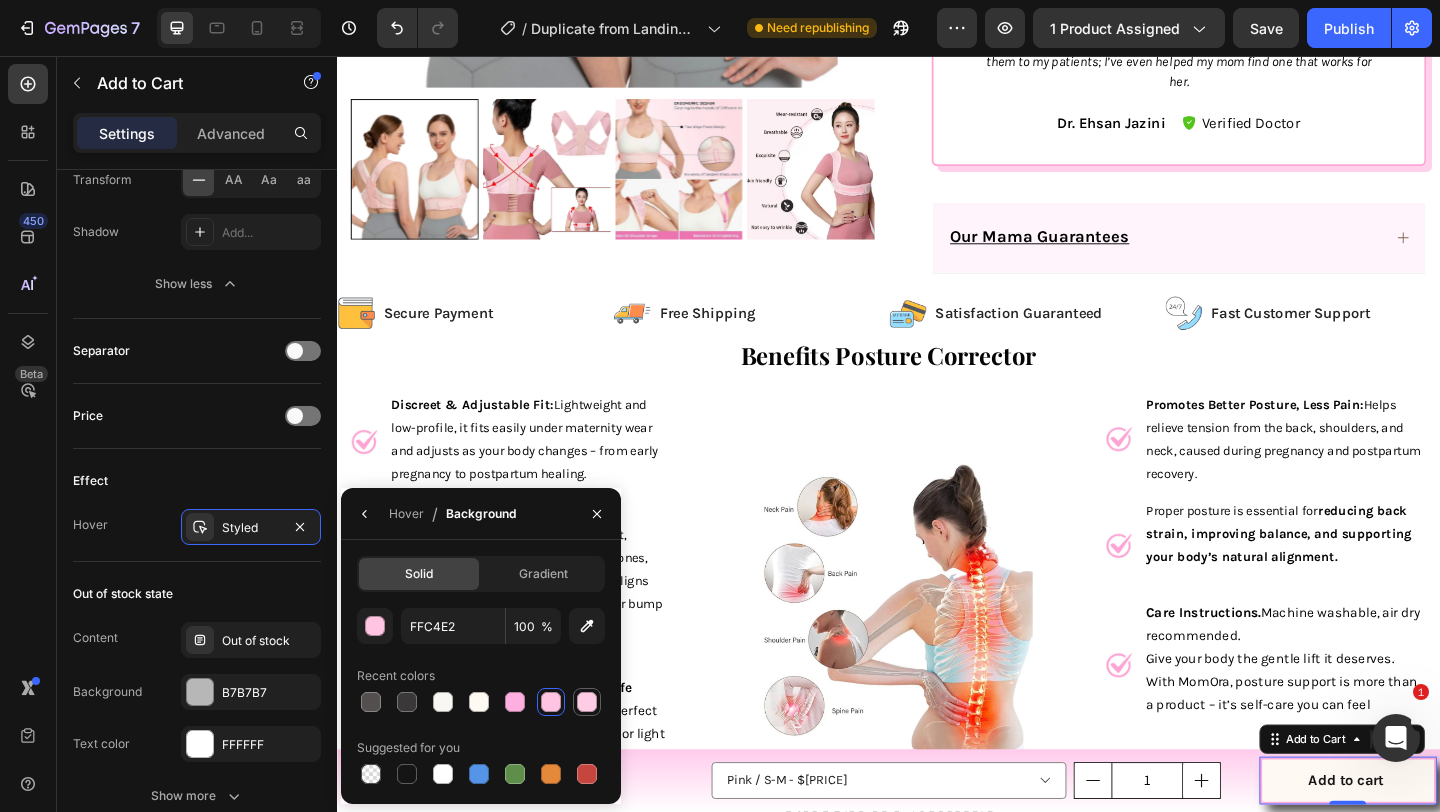 click at bounding box center [587, 702] 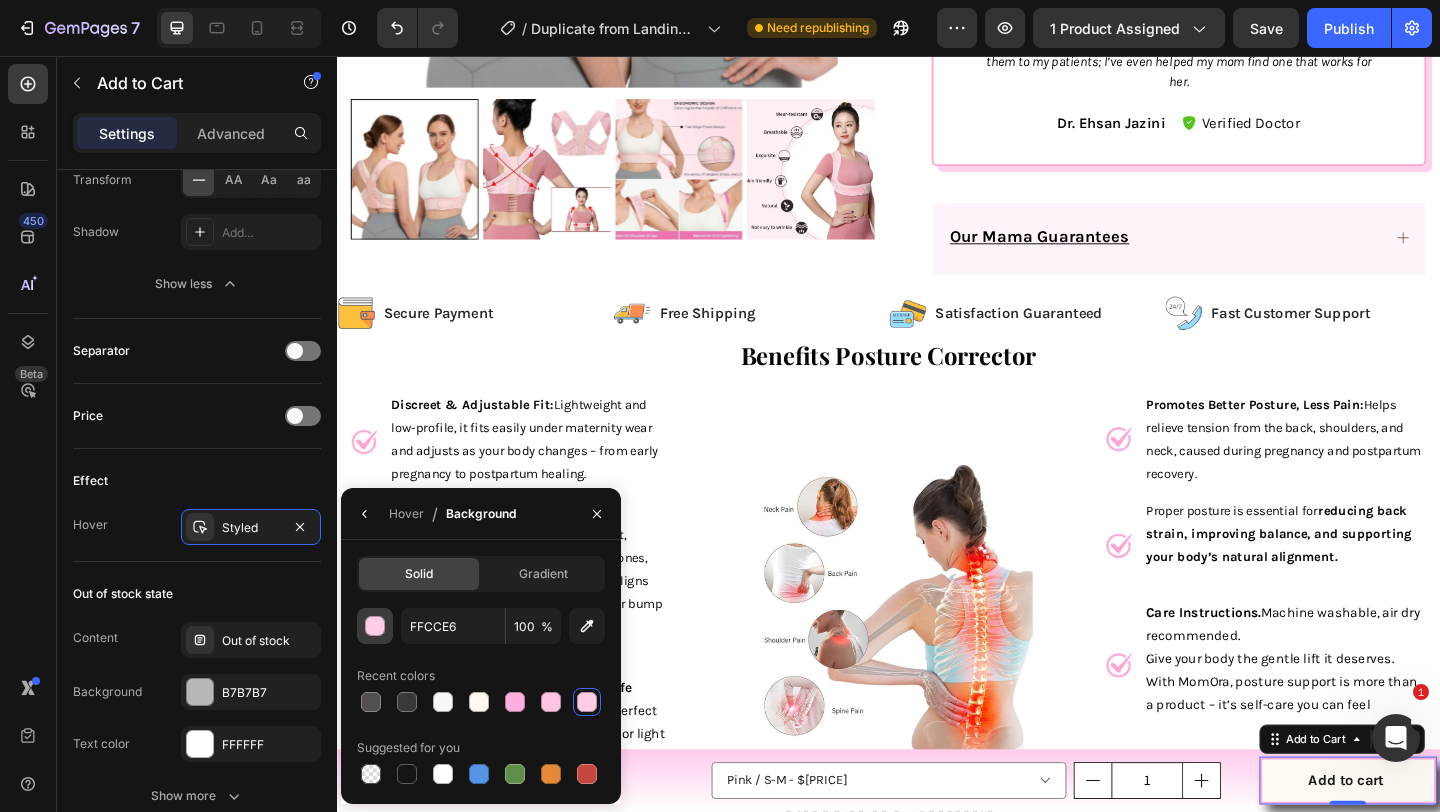 click at bounding box center [375, 626] 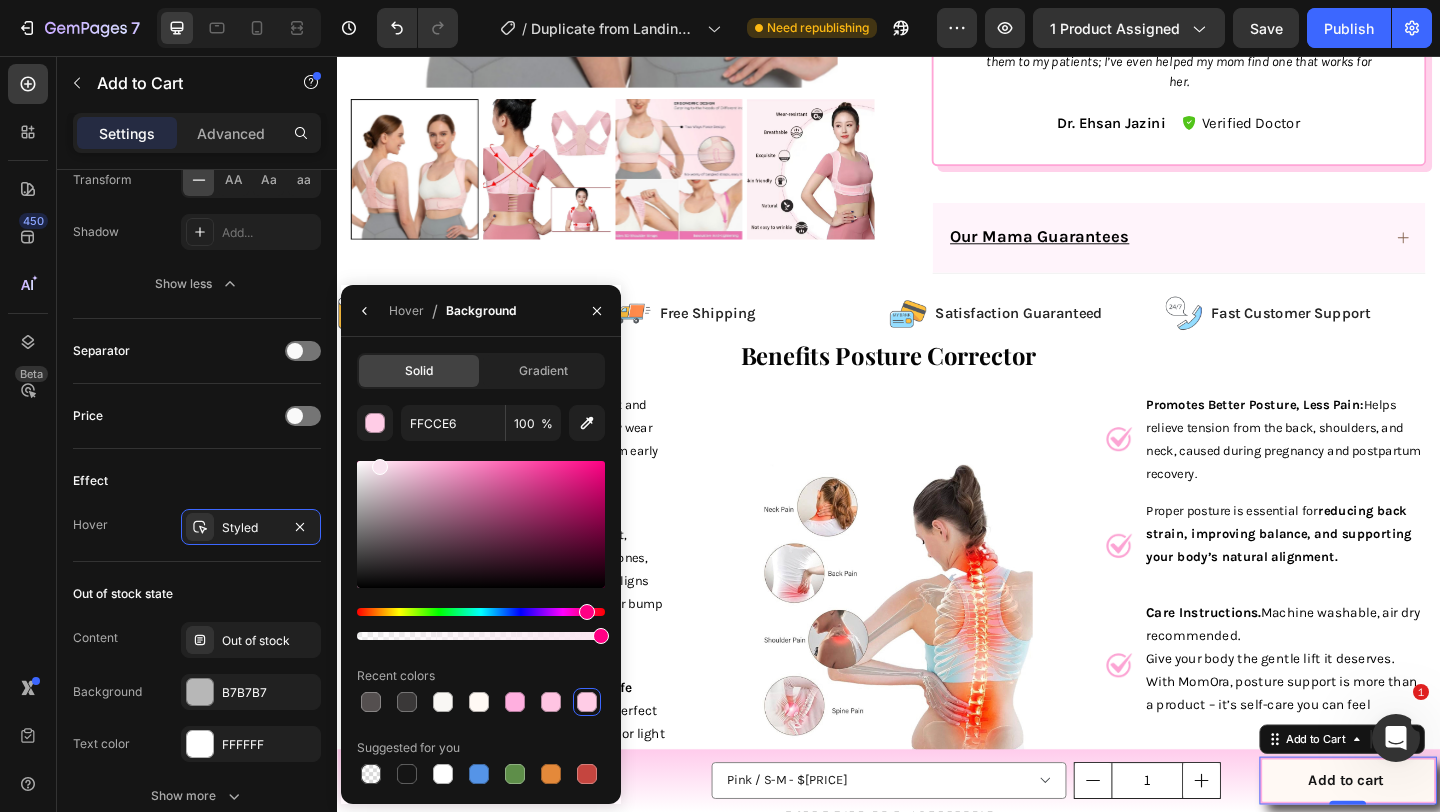 click at bounding box center (481, 524) 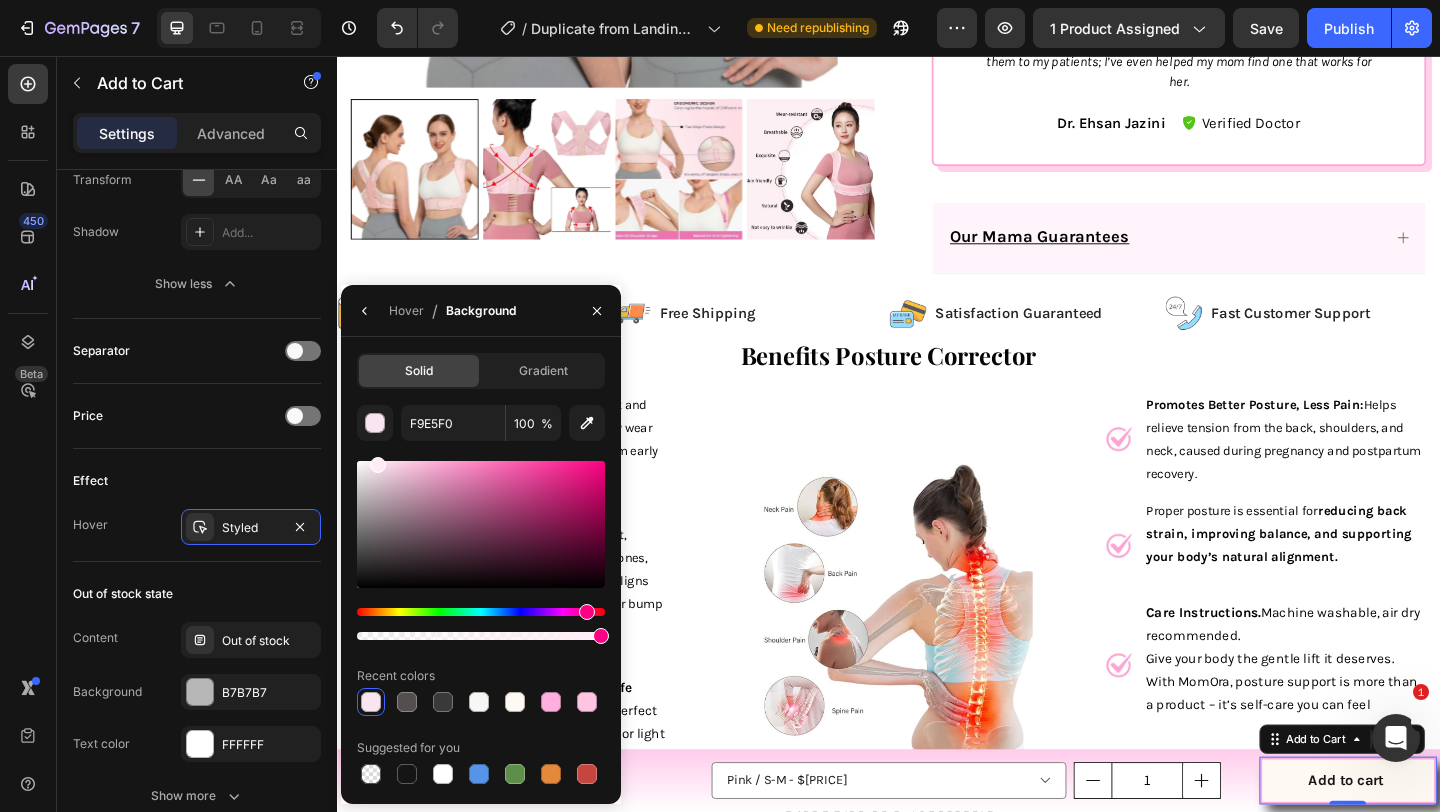 drag, startPoint x: 379, startPoint y: 471, endPoint x: 376, endPoint y: 450, distance: 21.213203 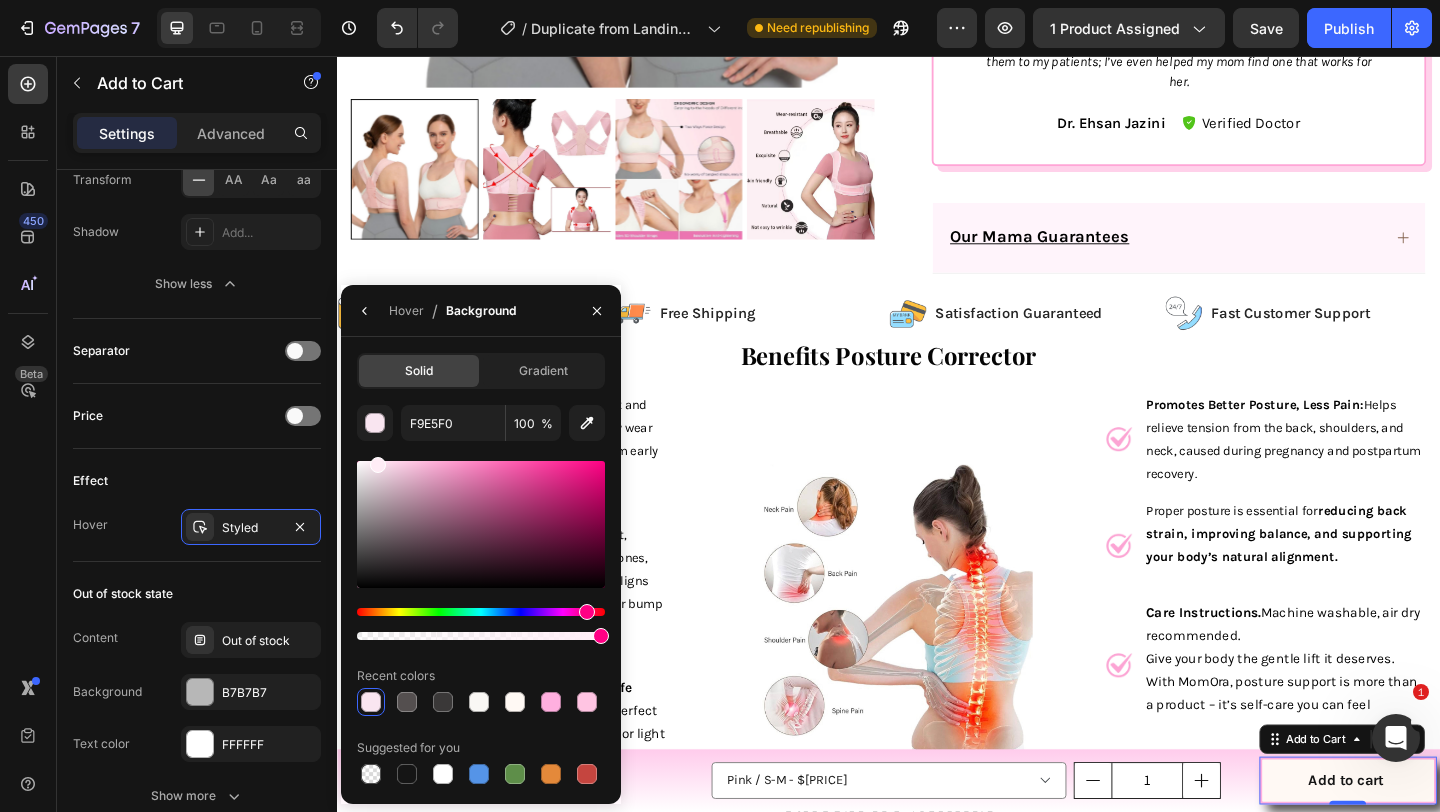 click on "F9E5F0 100 % Recent colors Suggested for you" at bounding box center [481, 596] 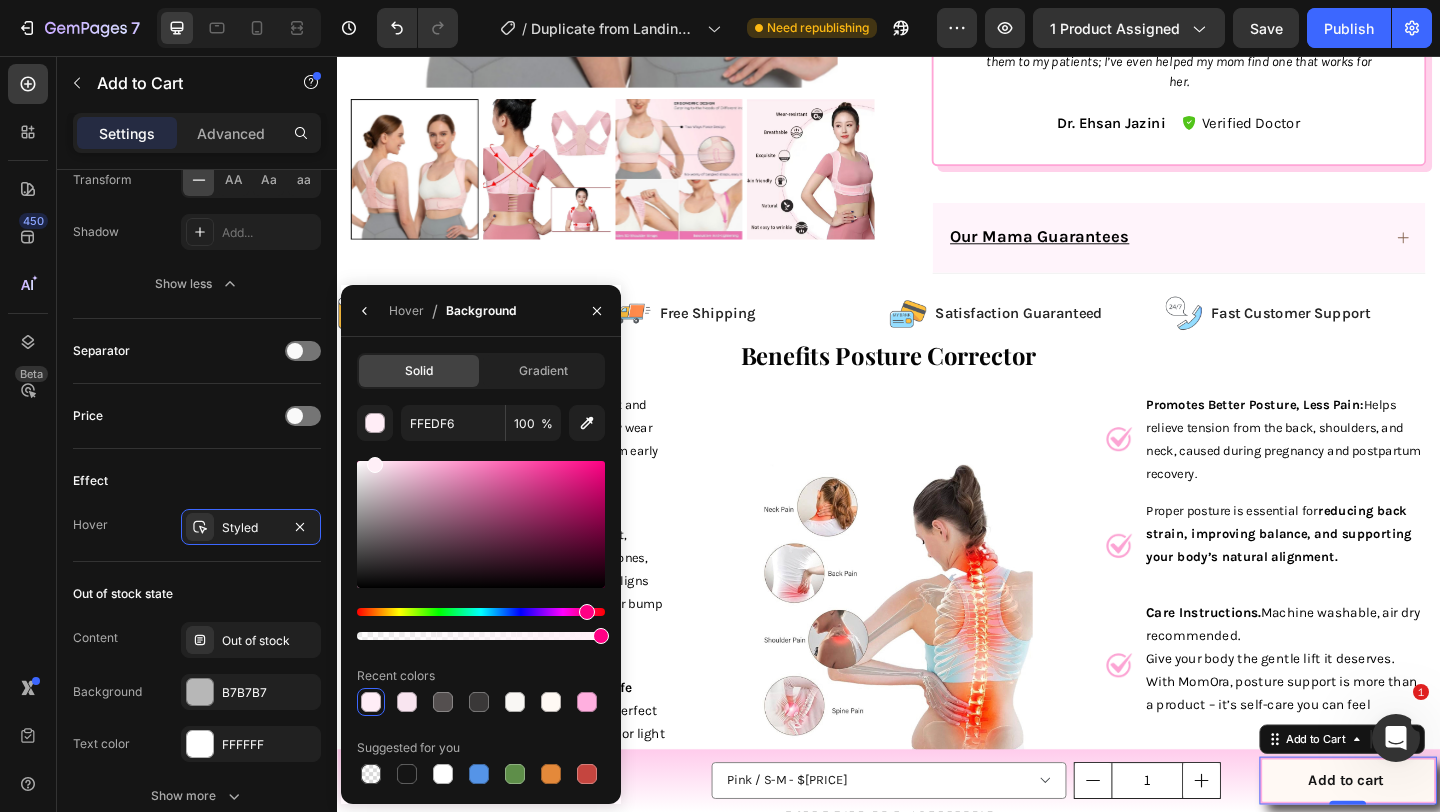 drag, startPoint x: 377, startPoint y: 465, endPoint x: 372, endPoint y: 452, distance: 13.928389 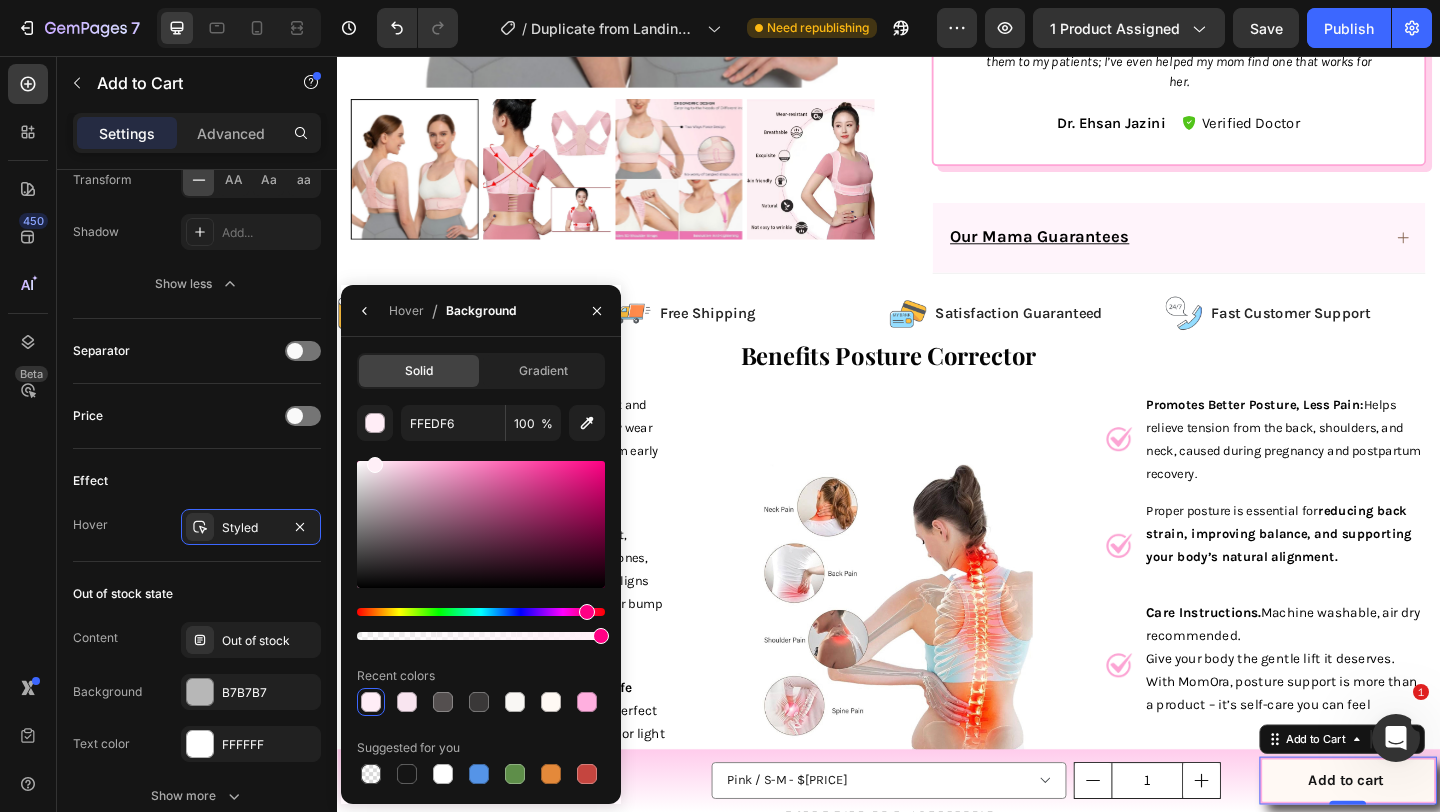 click on "100 % Recent colors Suggested for you" at bounding box center (481, 596) 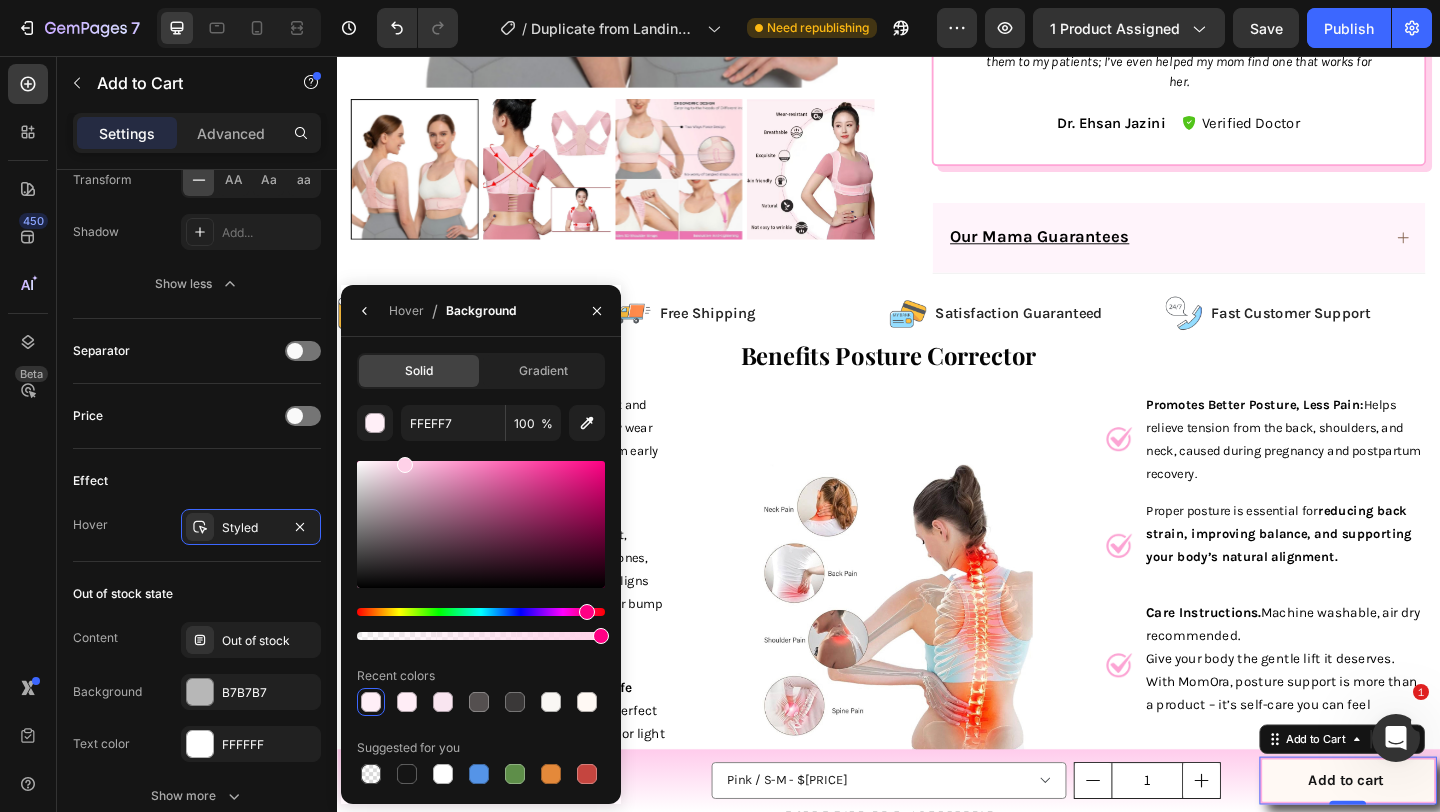 drag, startPoint x: 402, startPoint y: 464, endPoint x: 400, endPoint y: 443, distance: 21.095022 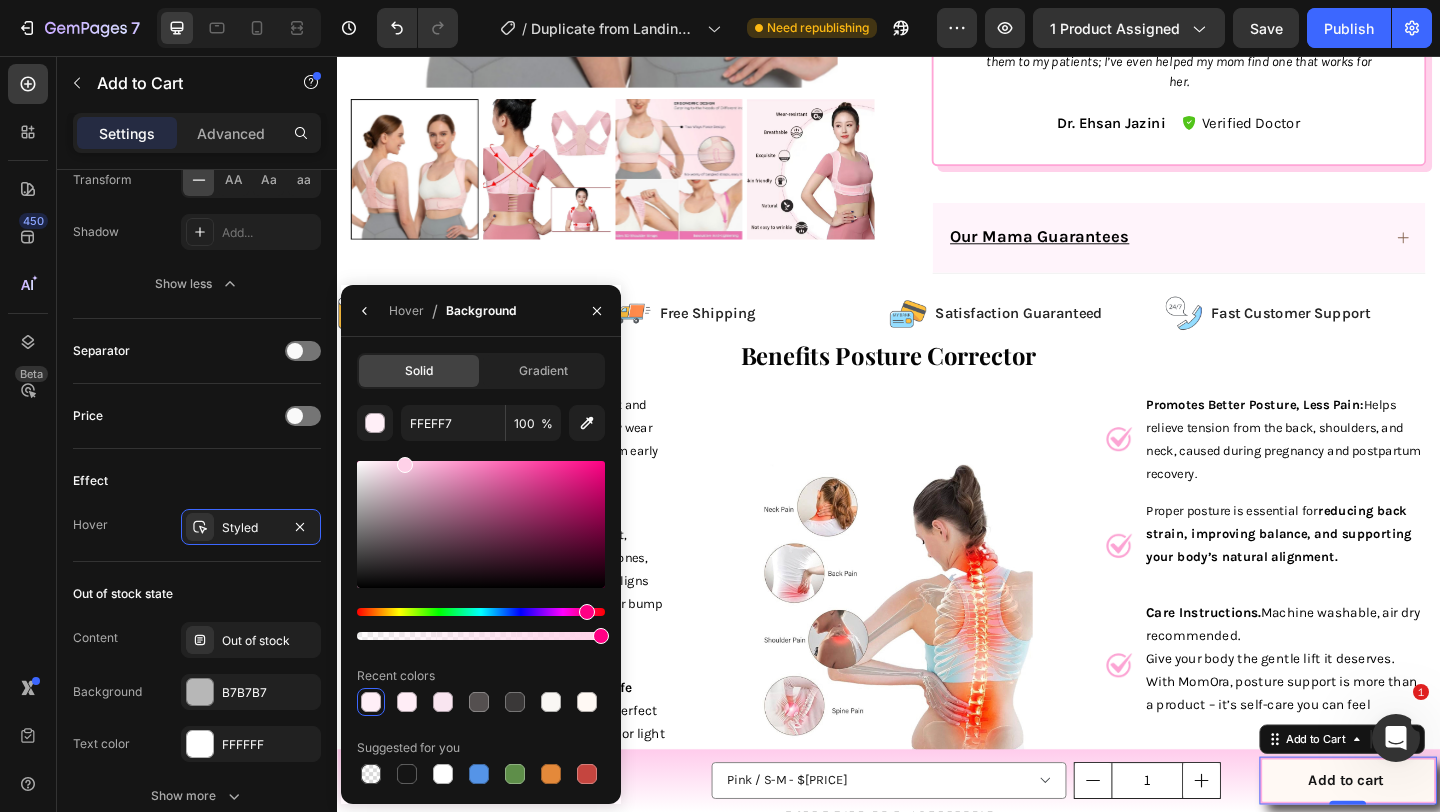 click on "FFEFF7 100 % Recent colors Suggested for you" at bounding box center [481, 596] 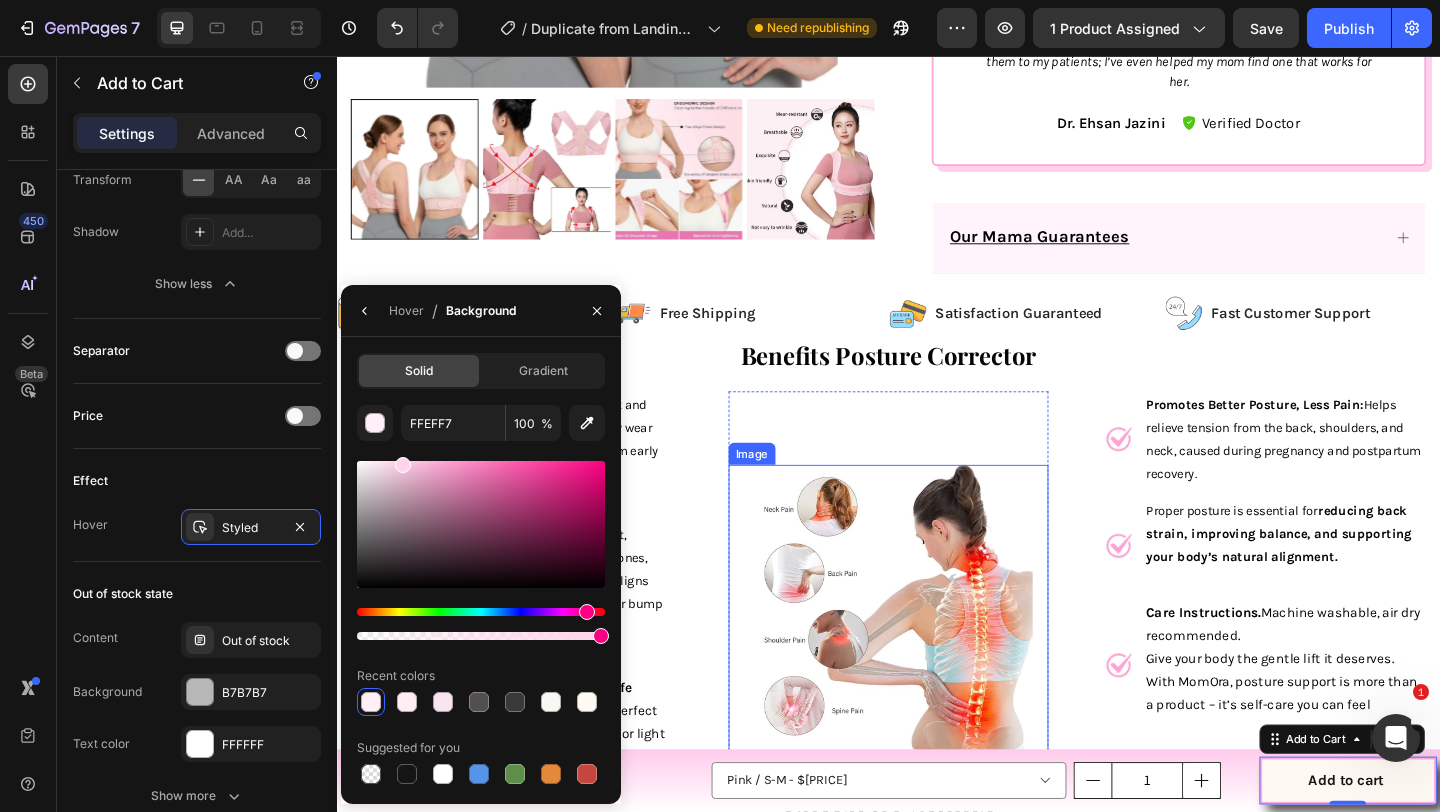 type on "FFD3EA" 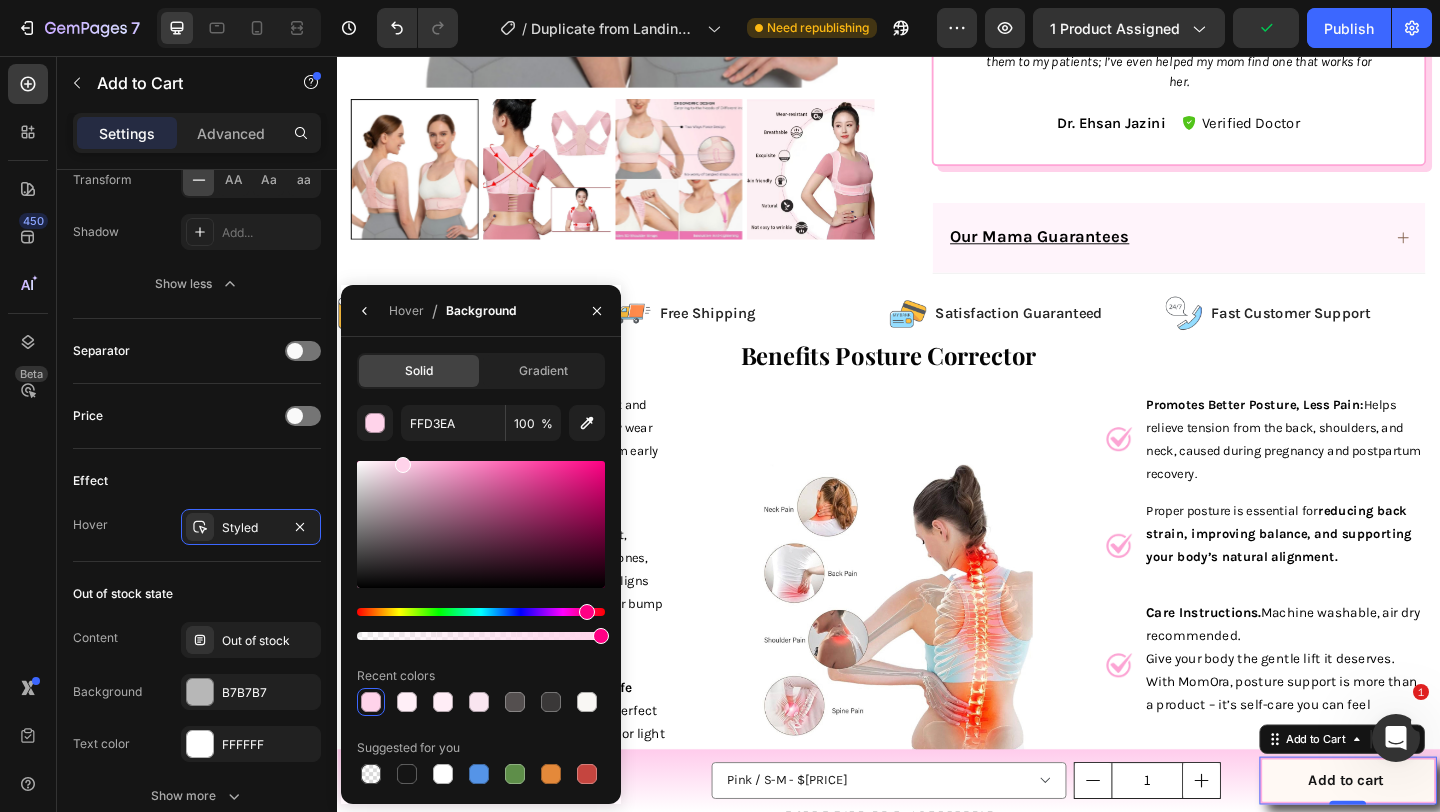 click on "Hover / Background" at bounding box center (432, 310) 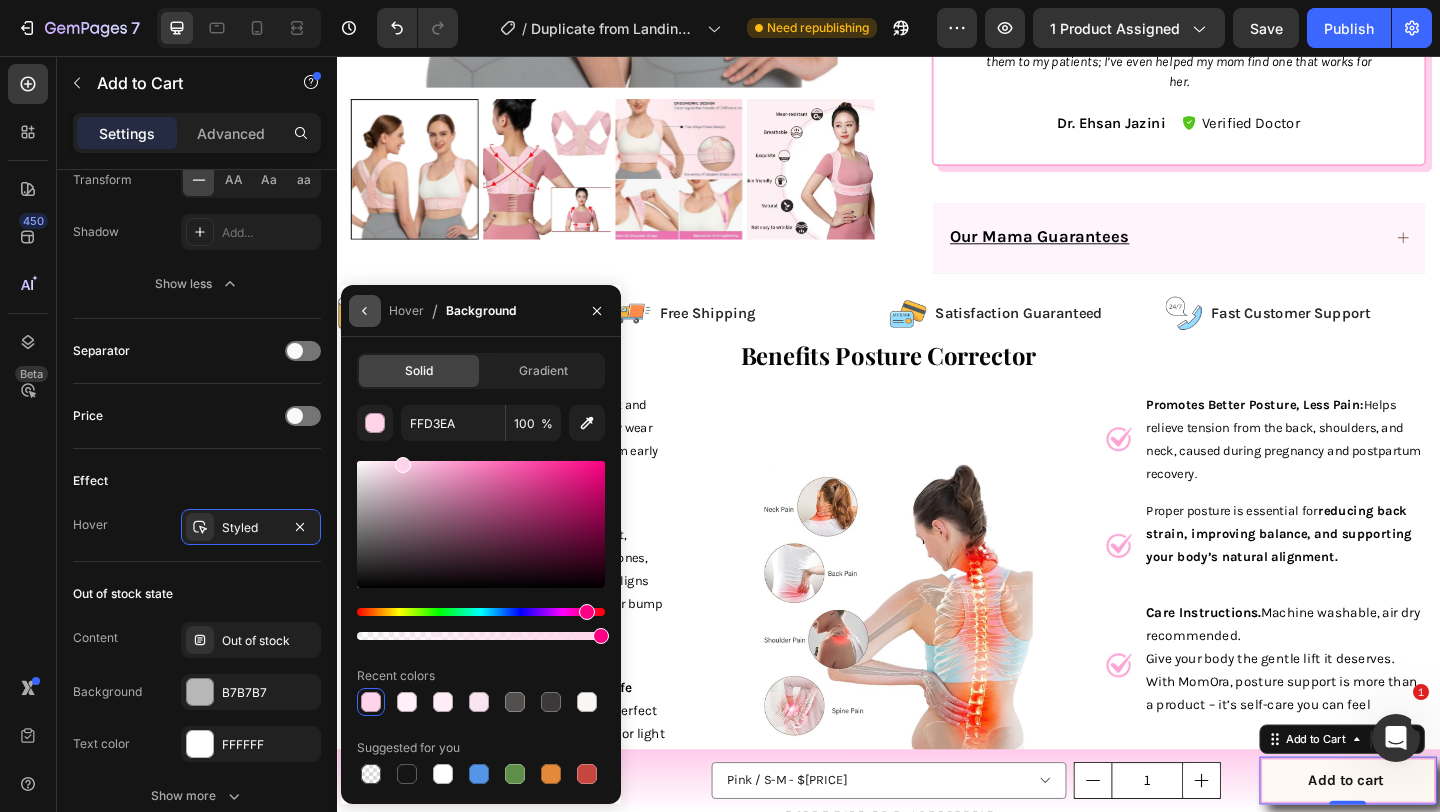 click 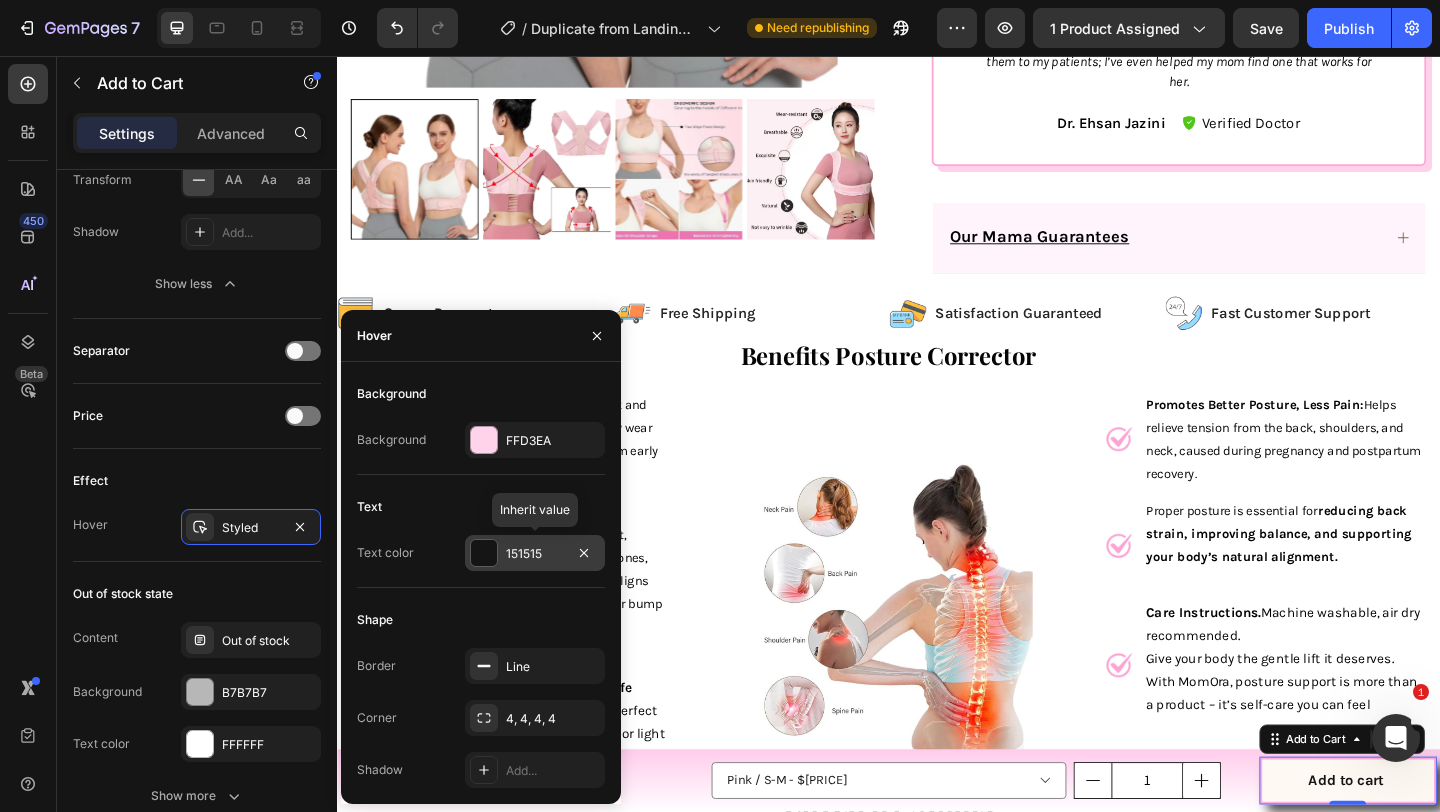 click on "151515" at bounding box center [535, 554] 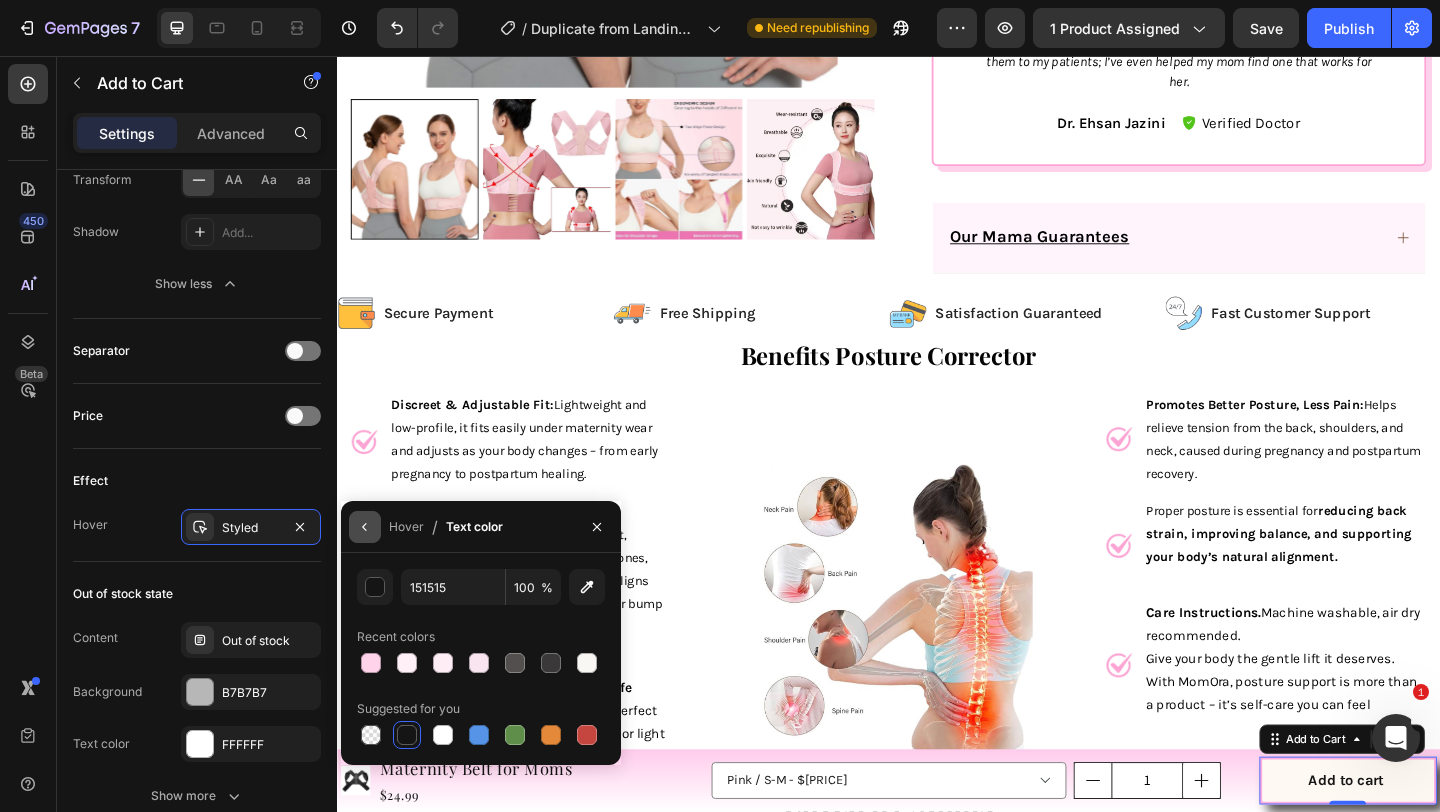 click 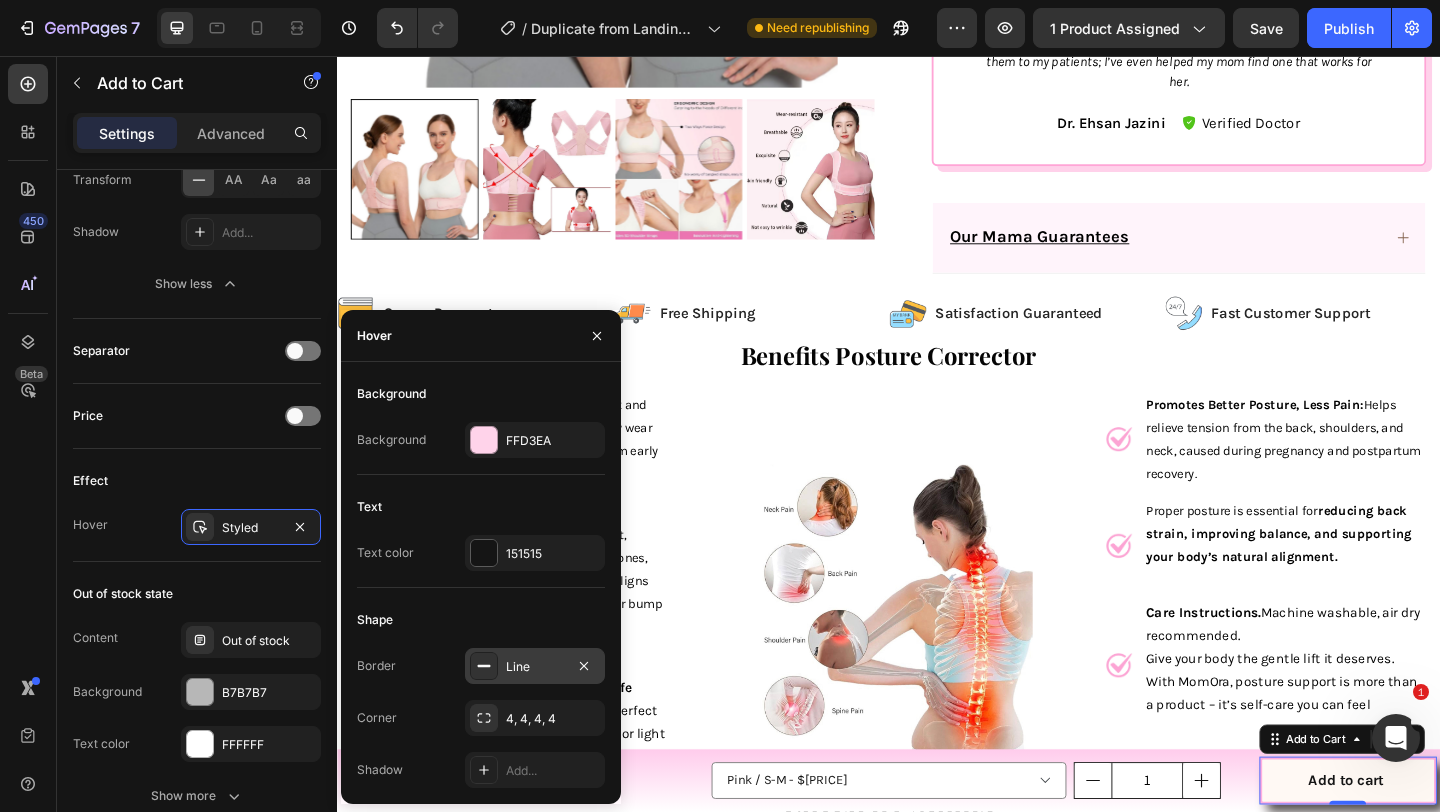 click on "Line" at bounding box center (535, 666) 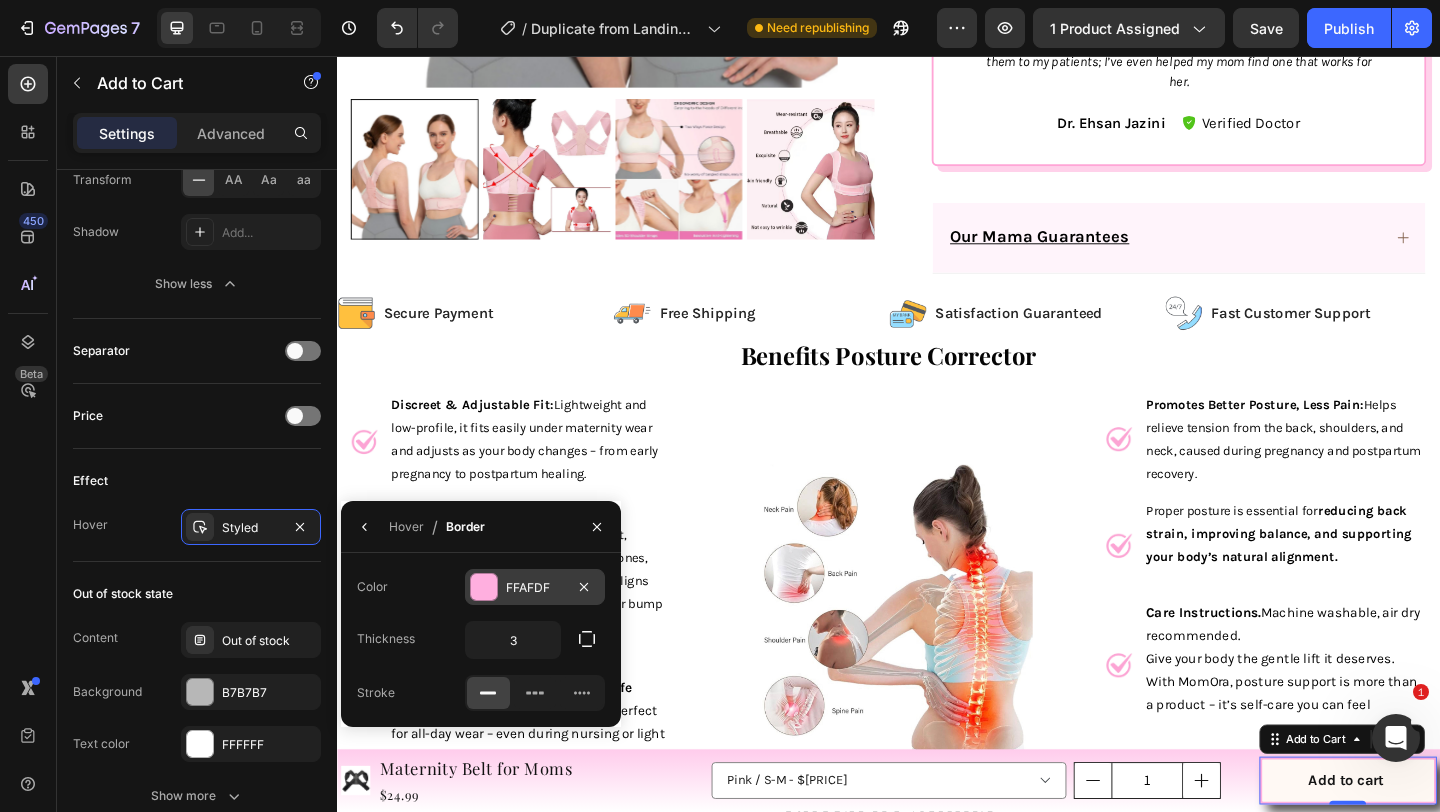 click at bounding box center [484, 587] 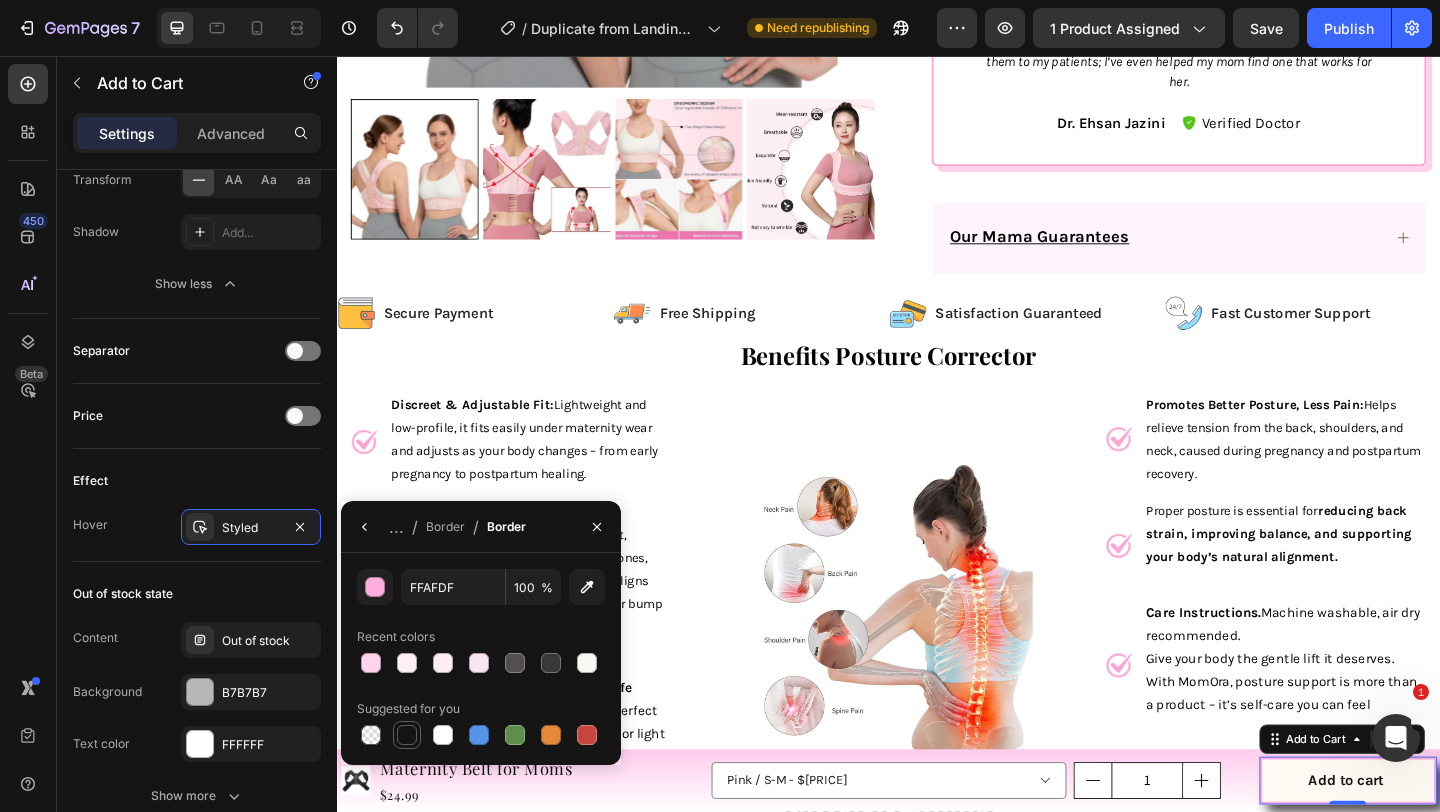 click at bounding box center (407, 735) 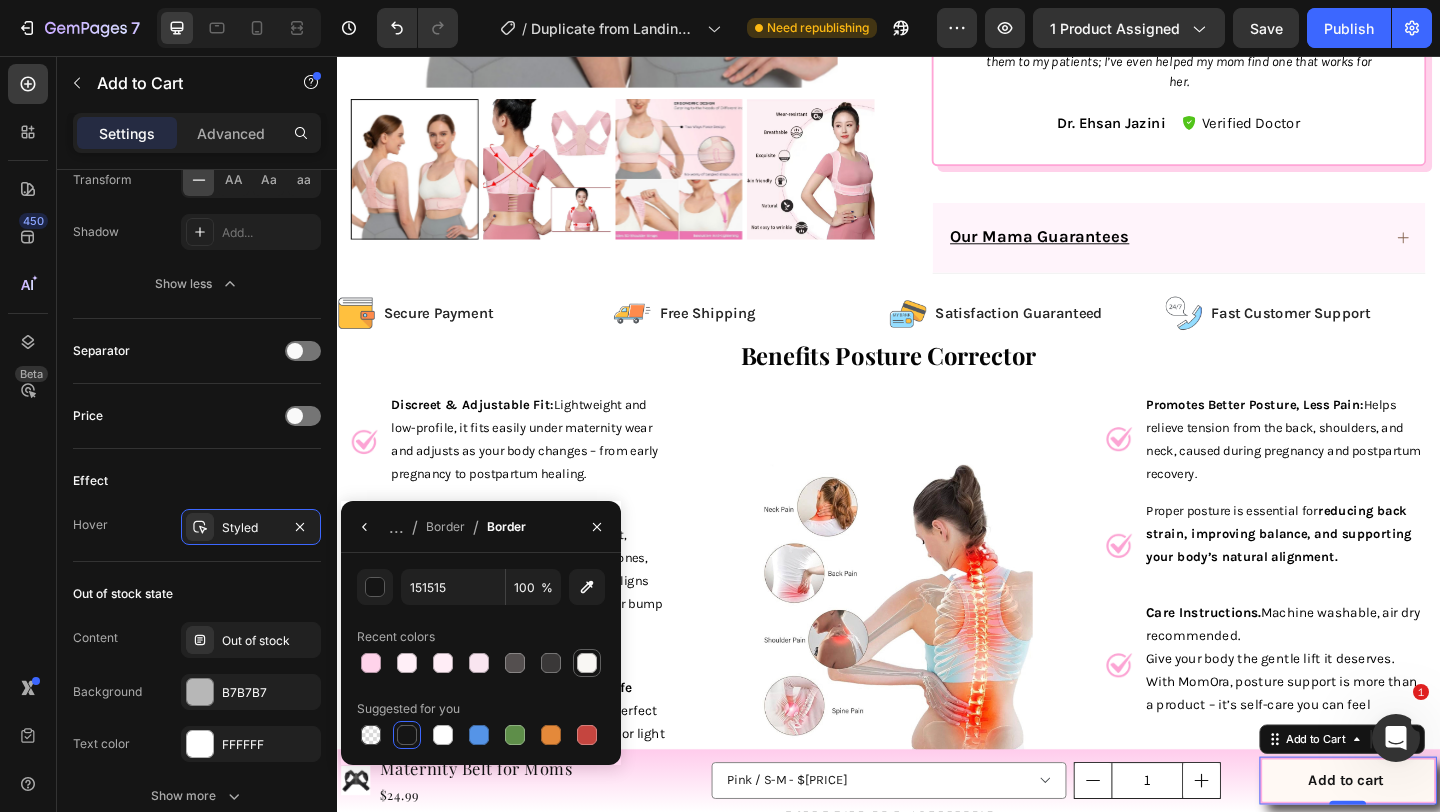 click at bounding box center (587, 663) 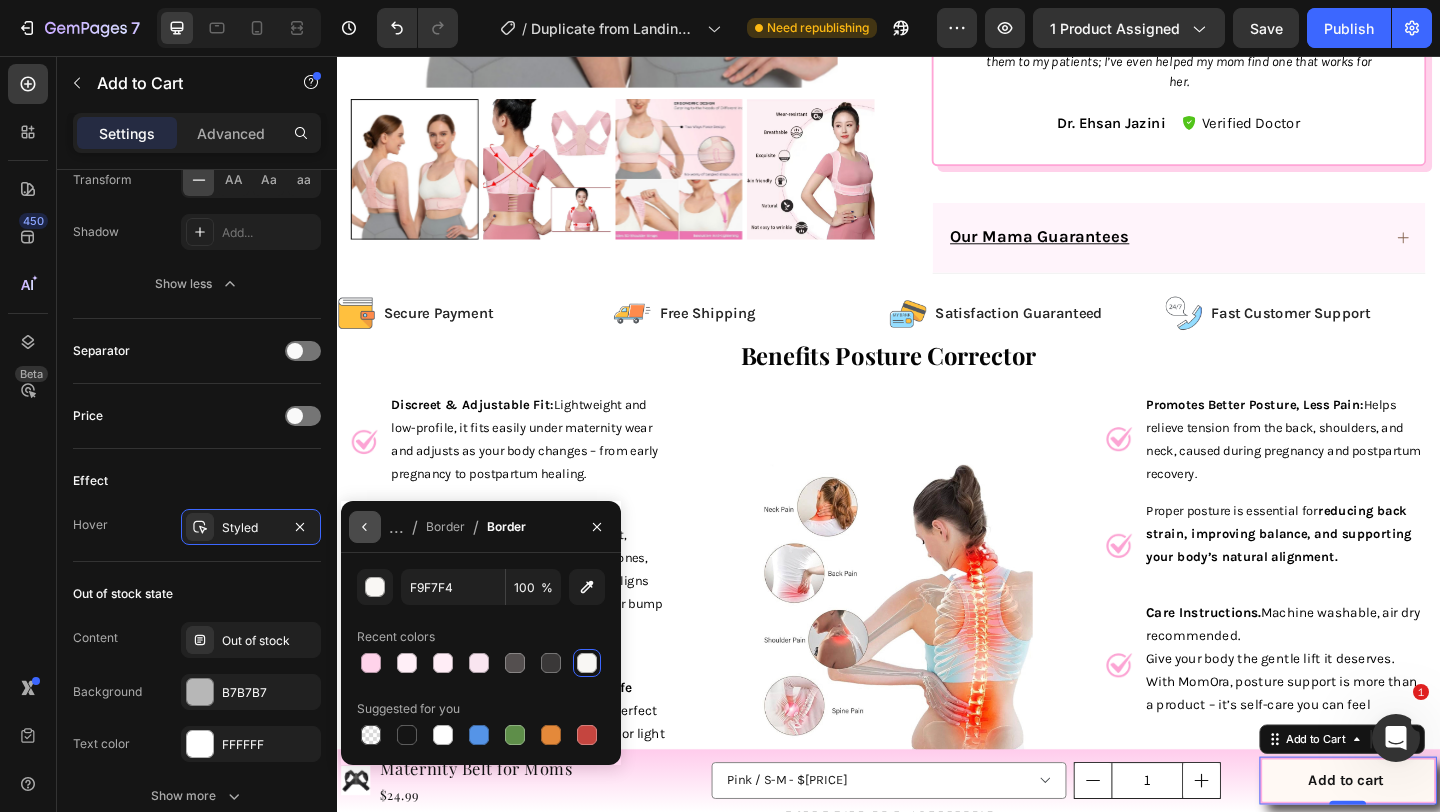 click 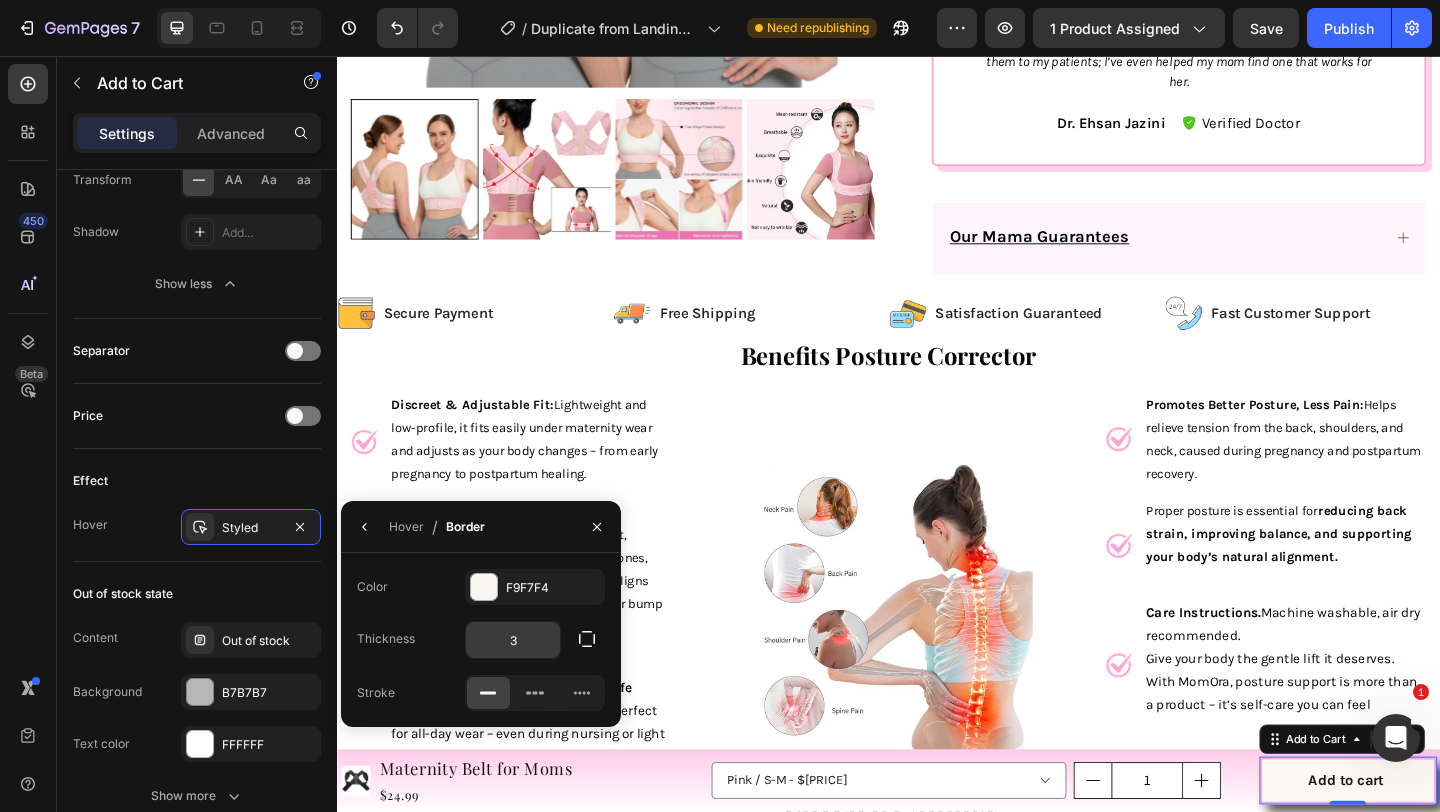 click on "3" at bounding box center (0, 0) 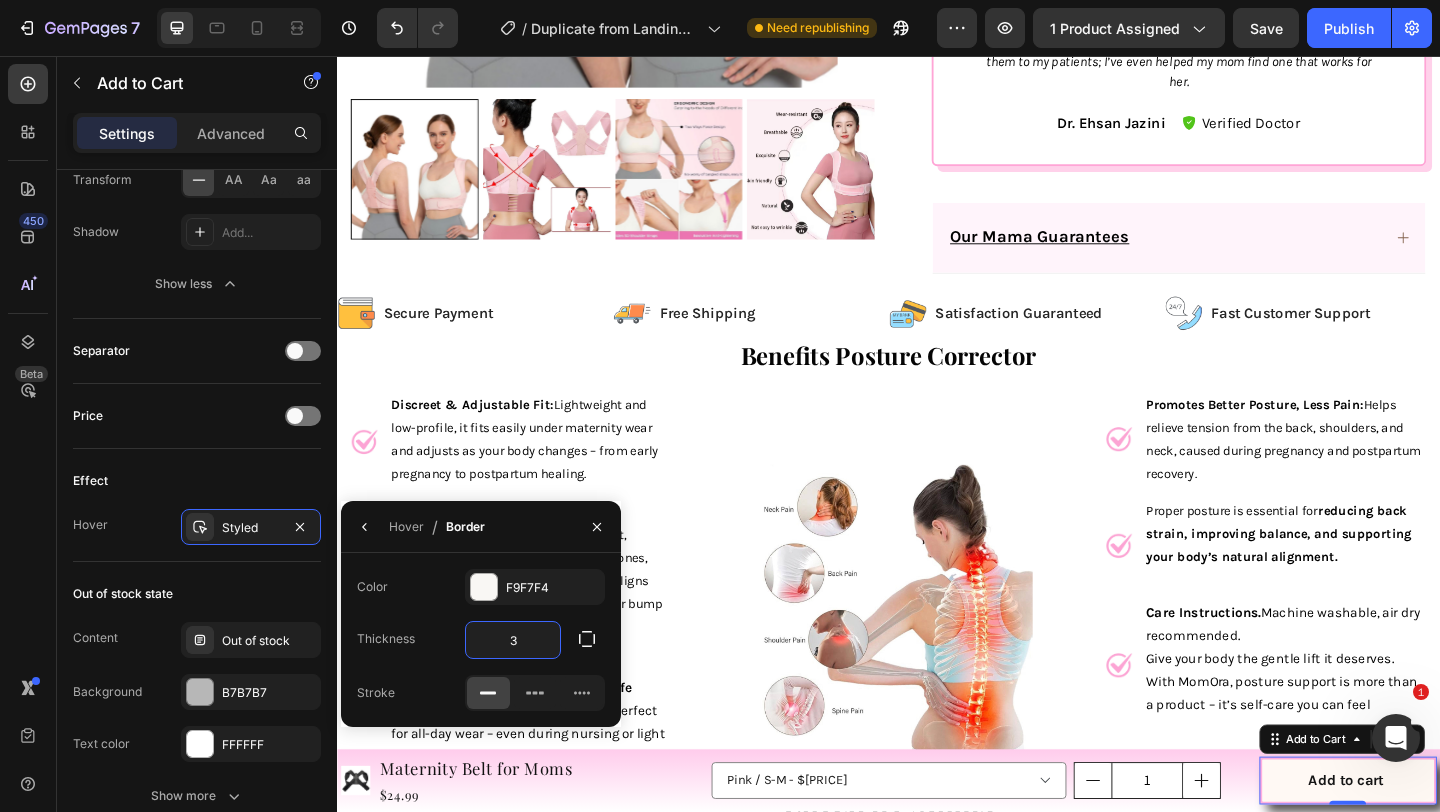 type on "5" 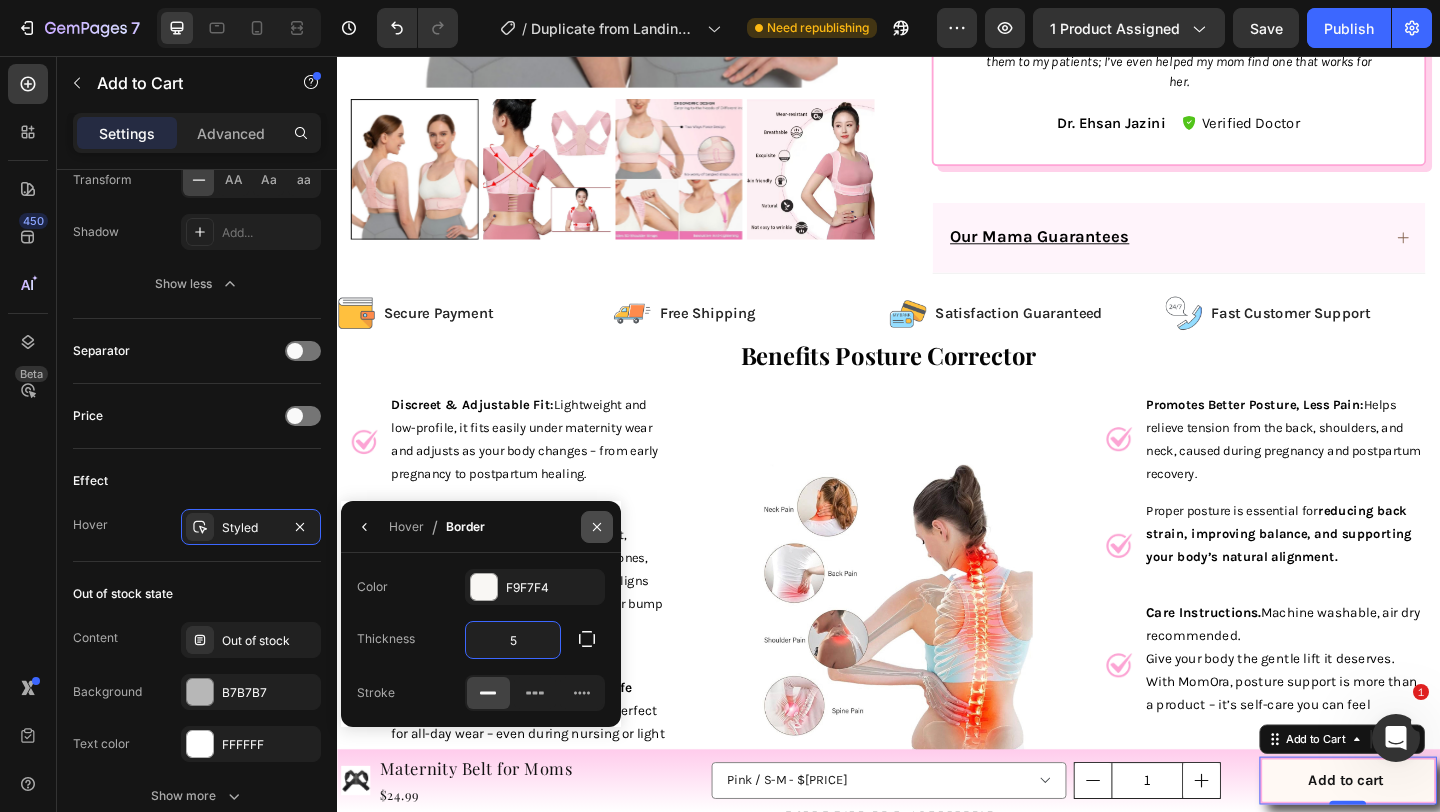 click 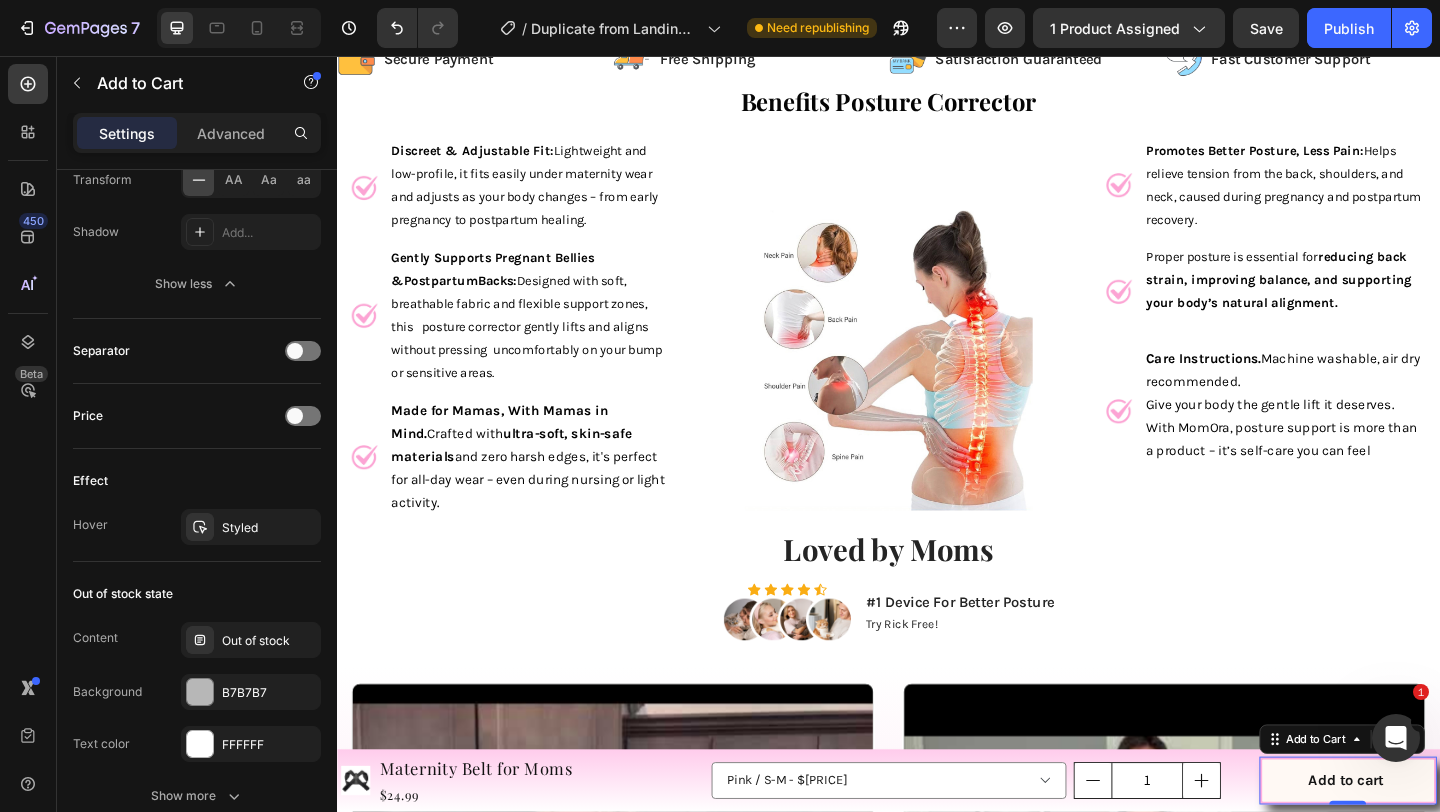scroll, scrollTop: 2039, scrollLeft: 0, axis: vertical 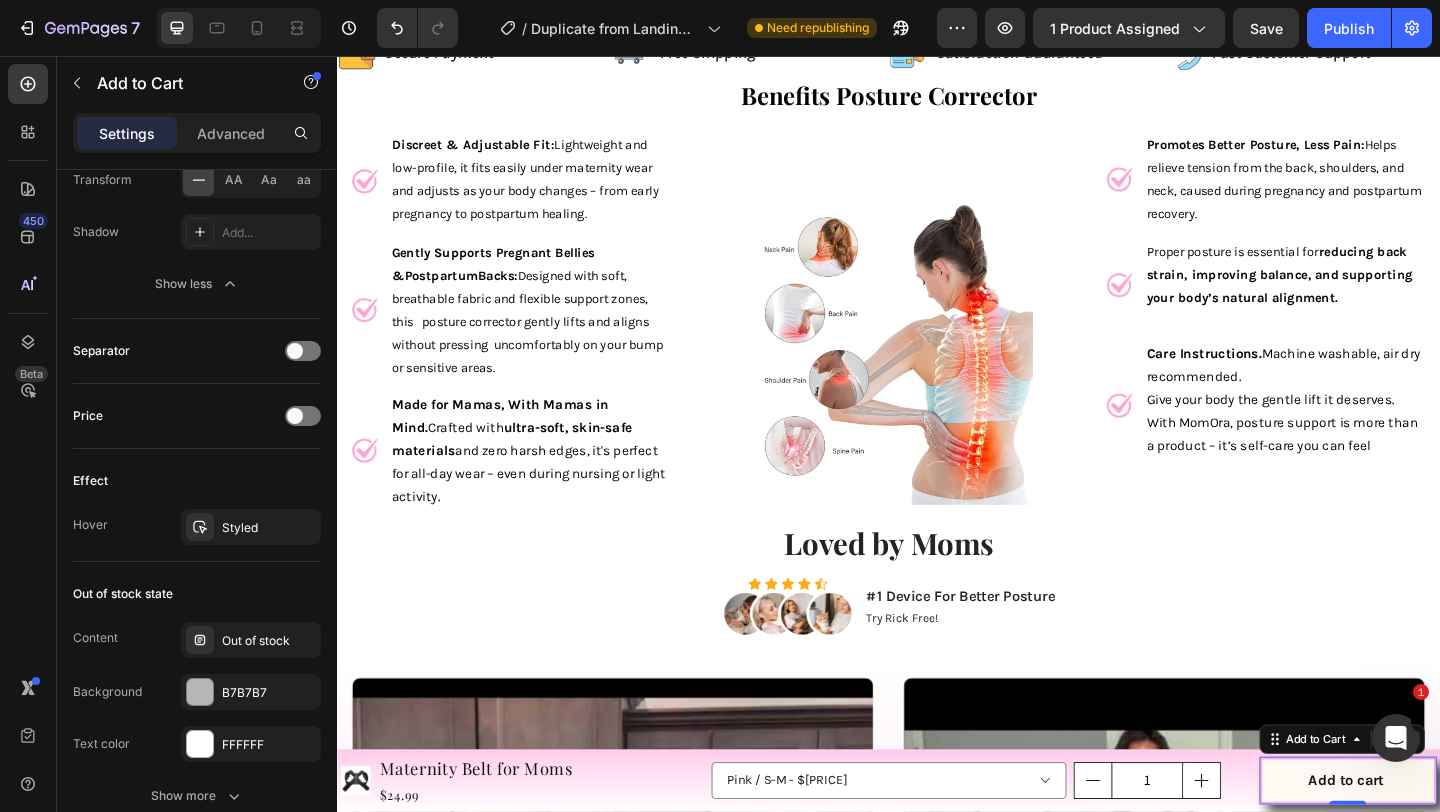 drag, startPoint x: 1395, startPoint y: 733, endPoint x: 1396, endPoint y: 662, distance: 71.00704 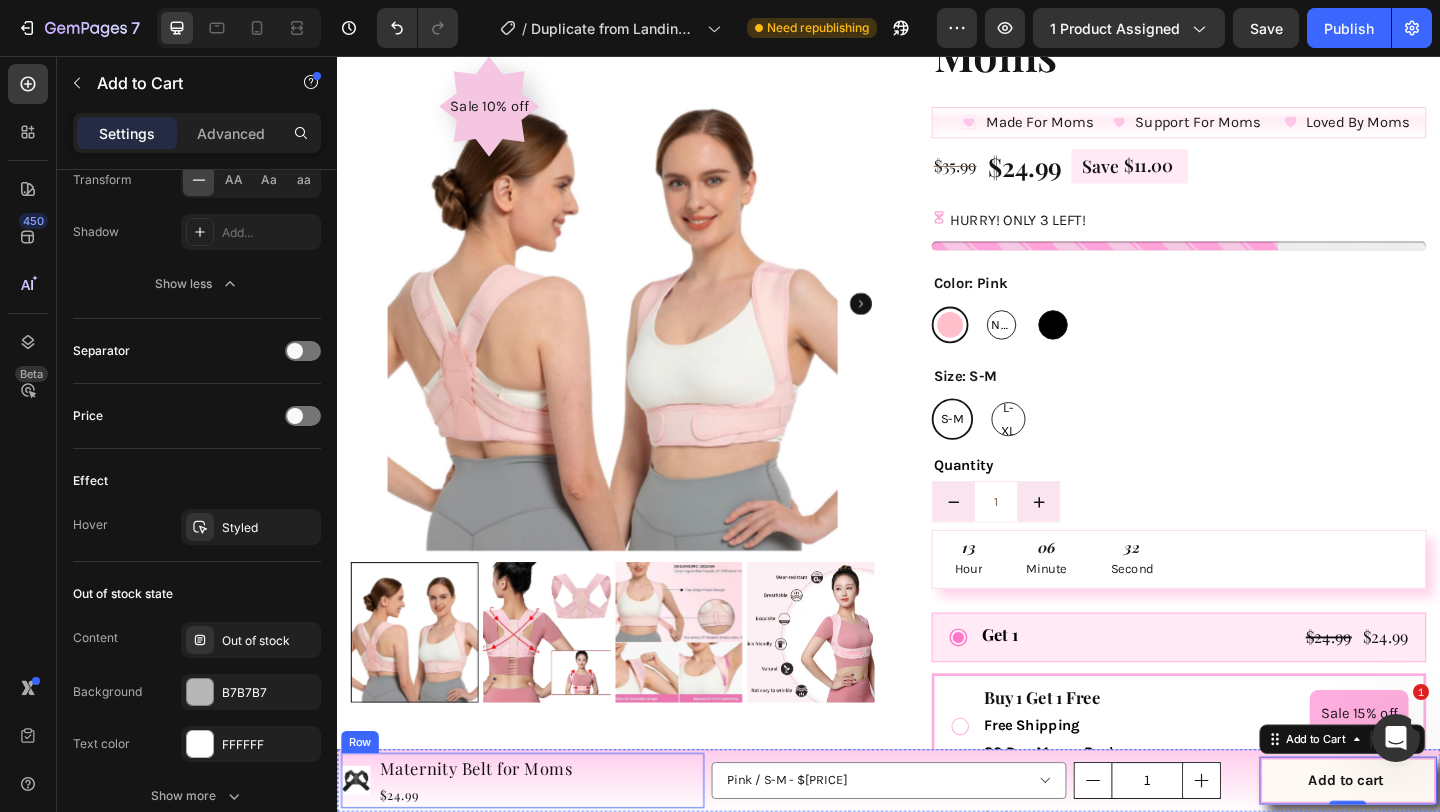 scroll, scrollTop: 0, scrollLeft: 0, axis: both 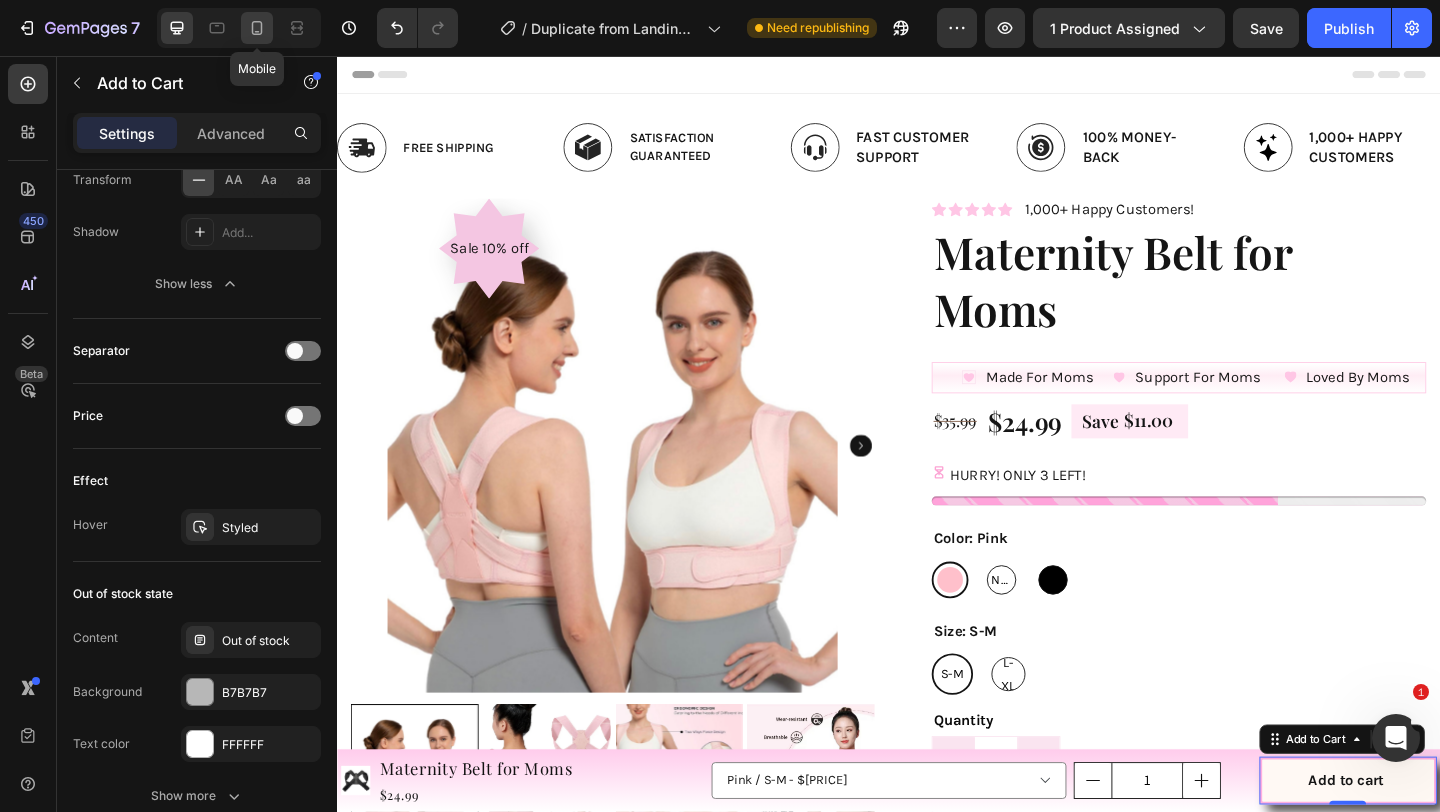 click 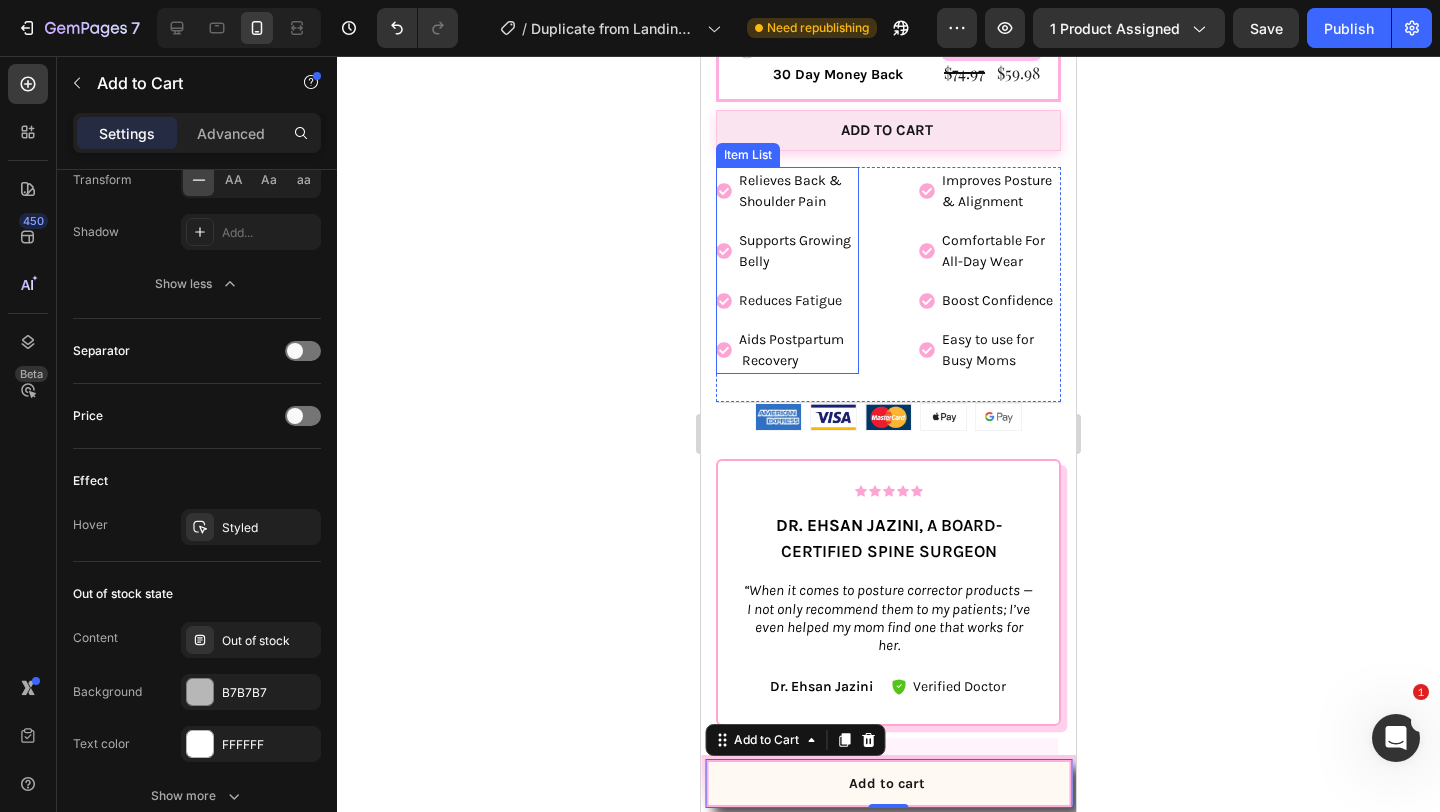 scroll, scrollTop: 1617, scrollLeft: 0, axis: vertical 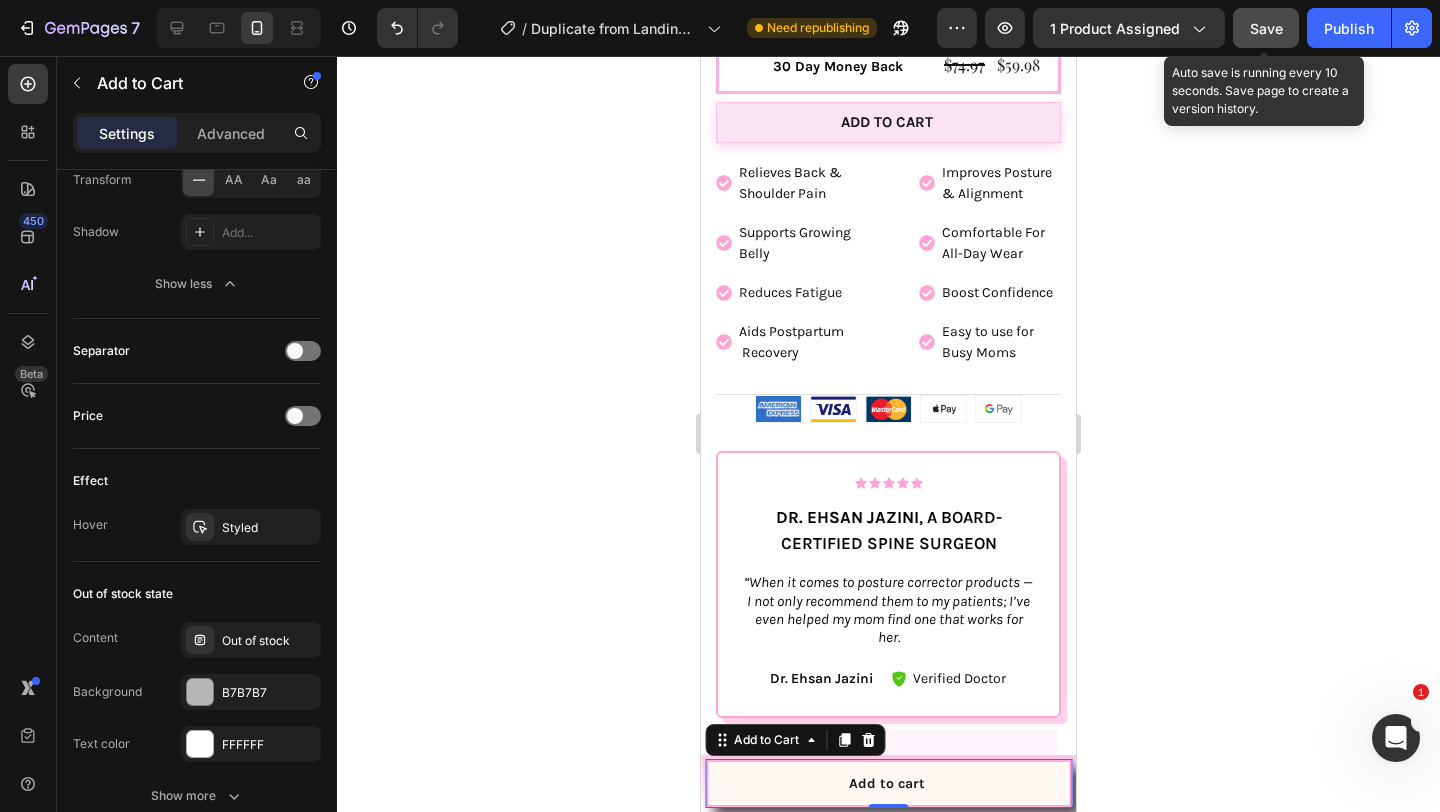 click on "Save" at bounding box center [1266, 28] 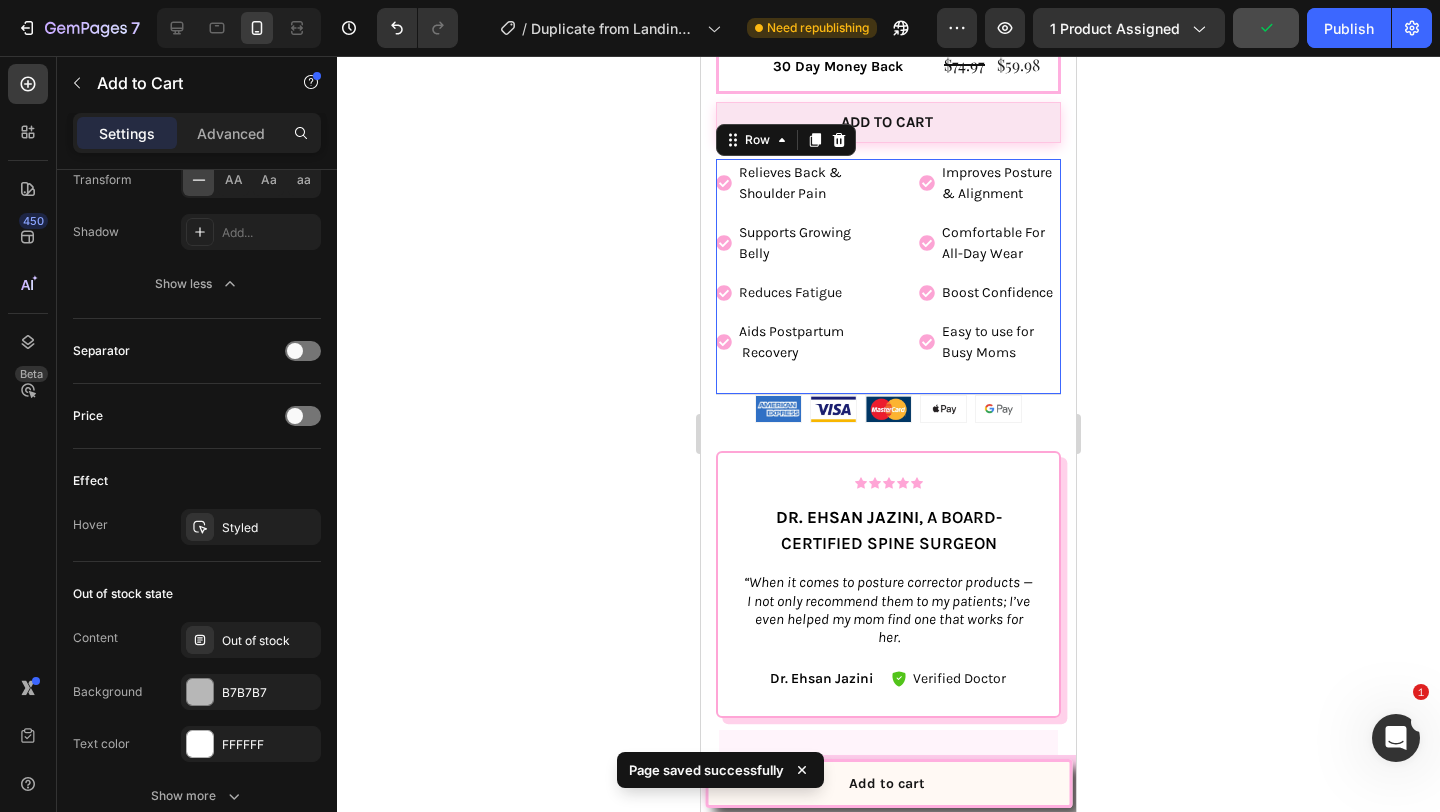 click on "Relieves Back & Shoulder Pain Supports Growing Belly Reduces Fatigue Aids Postpartum  Recovery Item List Improves Posture & Alignment  Comfortable For All-Day Wear  Boost Confidence  Easy to use for Busy Moms Item List Row  0" at bounding box center (888, 277) 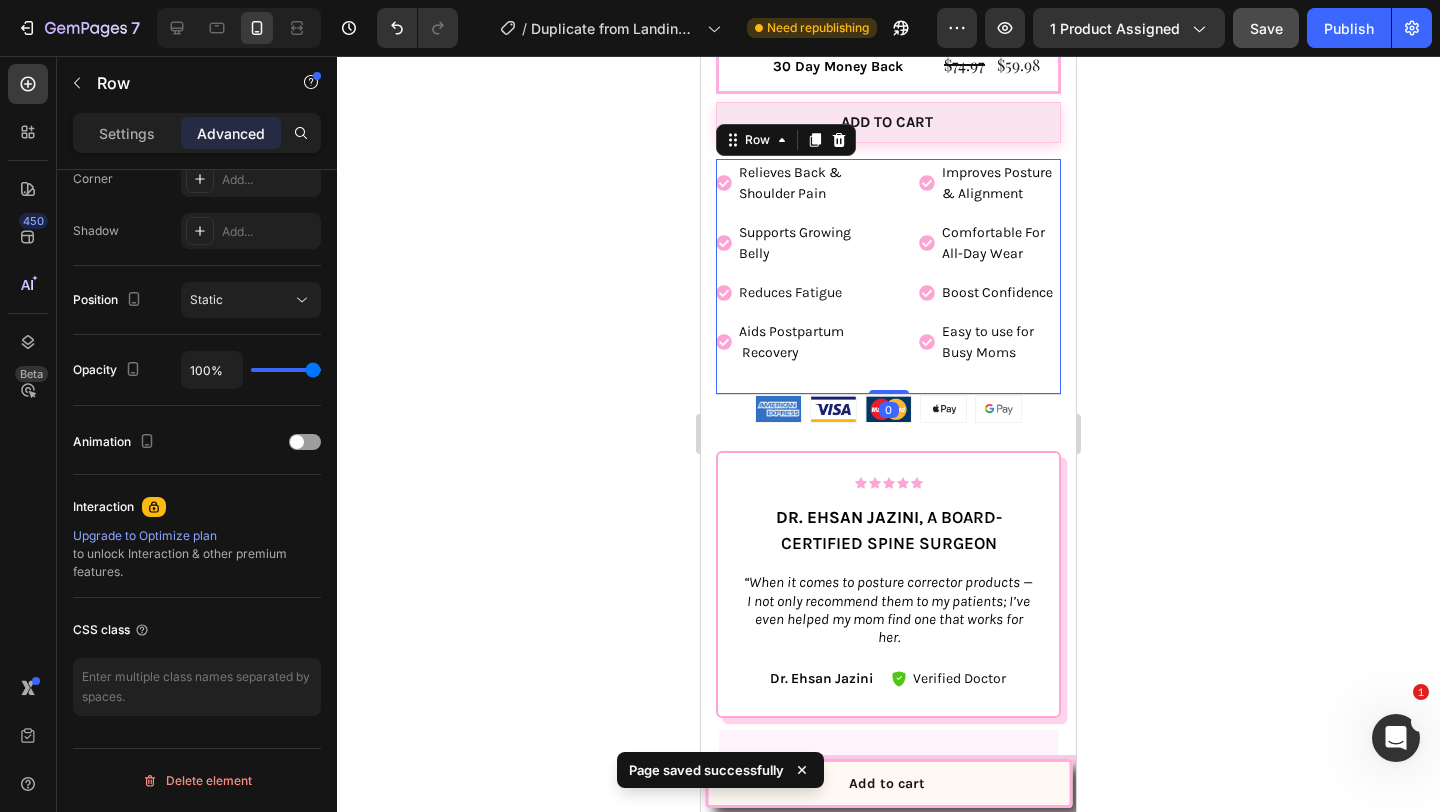 scroll, scrollTop: 0, scrollLeft: 0, axis: both 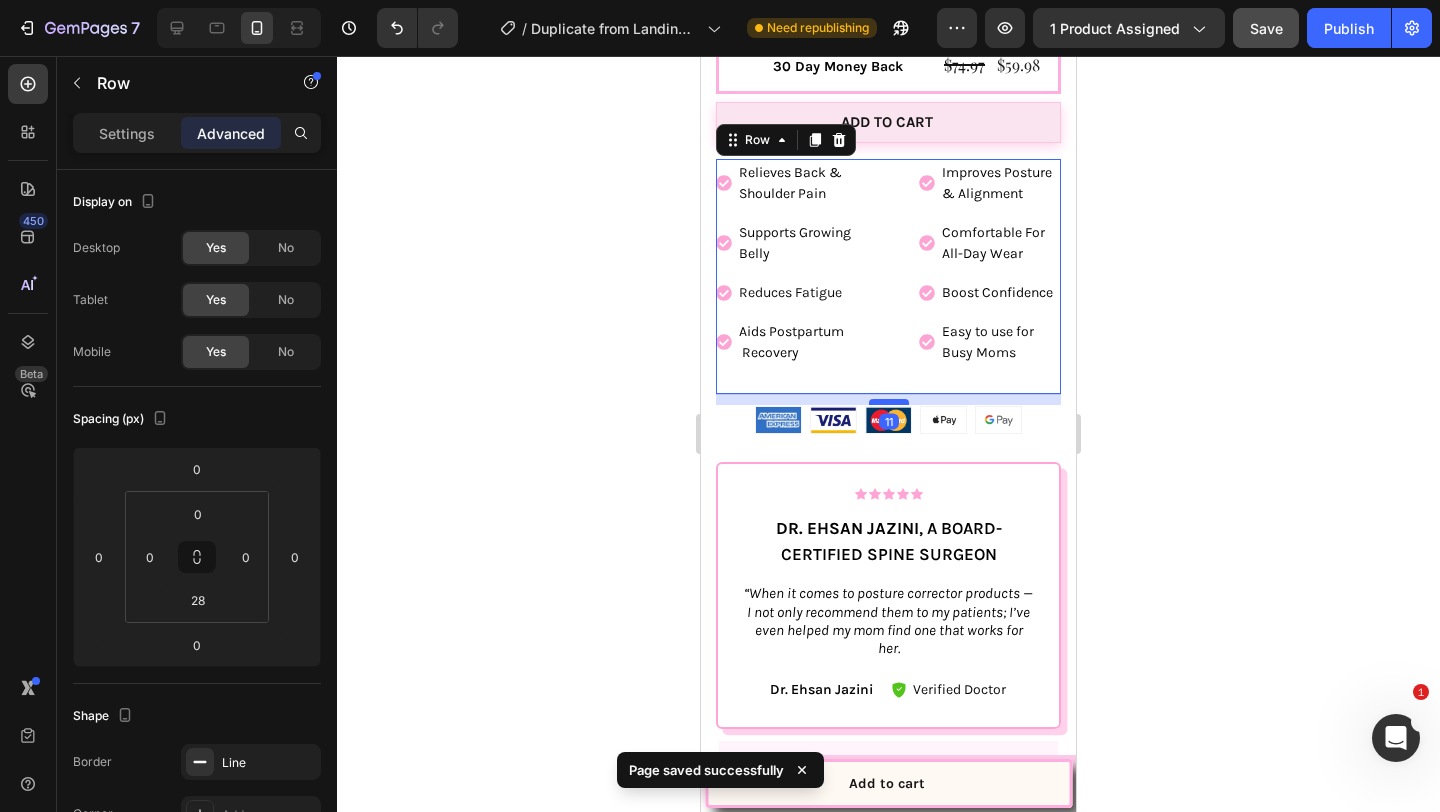 drag, startPoint x: 893, startPoint y: 368, endPoint x: 892, endPoint y: 379, distance: 11.045361 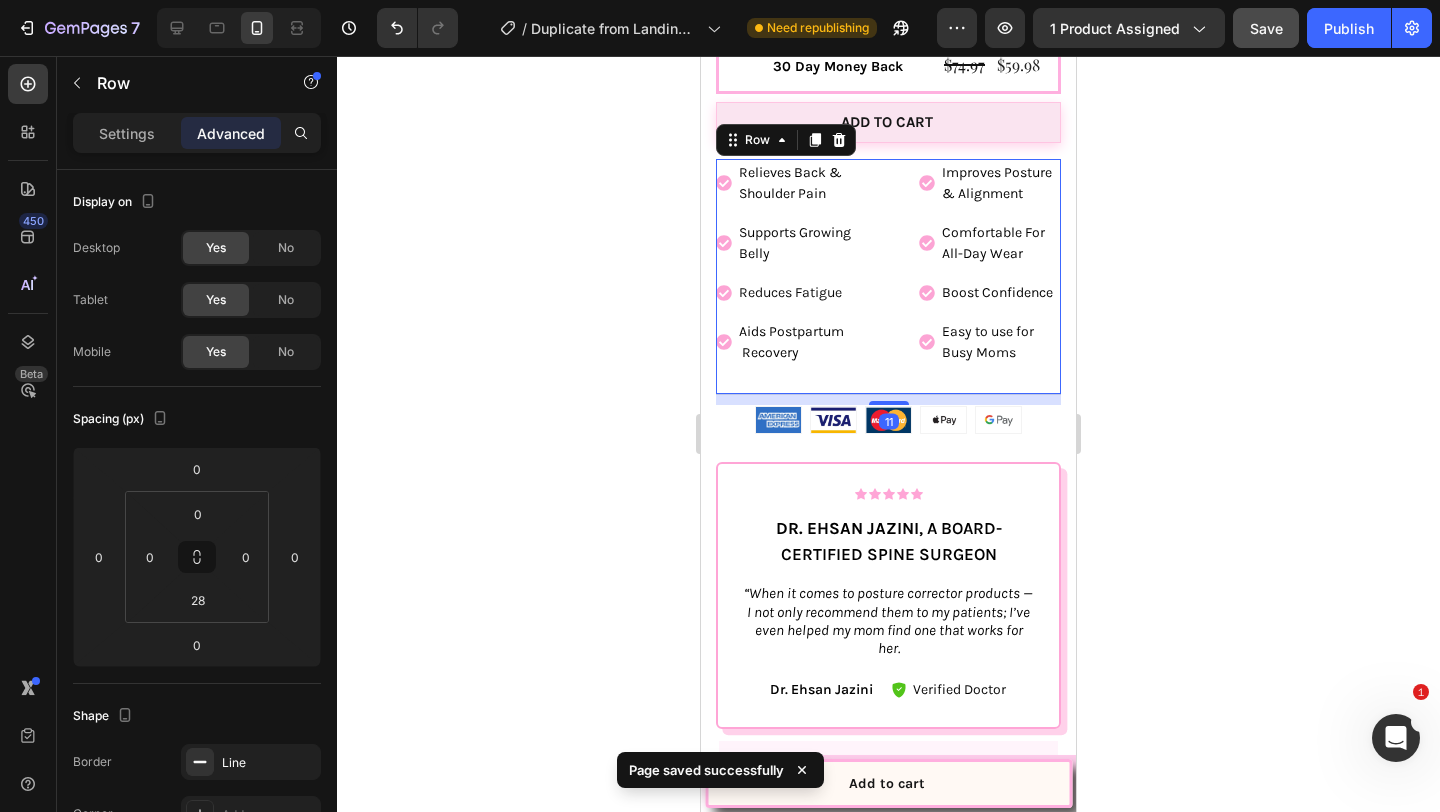type on "11" 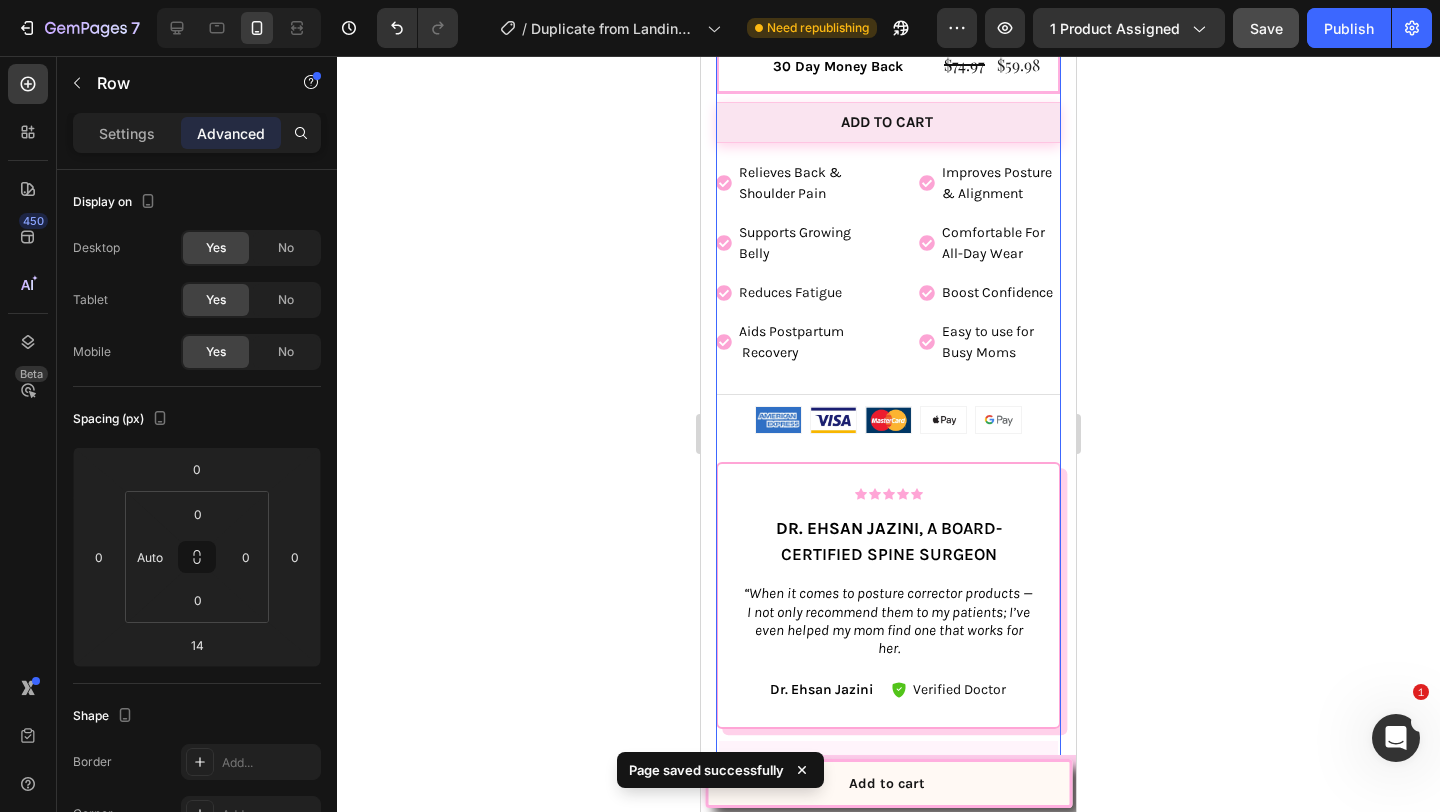 click on "Icon Icon Icon Icon Icon Icon List 1,000+ Happy Customers! Text Block Row Maternity Belt for Moms Product Title
Made For Moms Item List Support For Moms Item List Loved By Moms Item List Row $[PRICE] Product Price Product Price $[PRICE] Product Price Product Price Save $[PRICE] Discount Tag Row
HURRY!  ONLY 3 LEFT! Stock Counter Color: Pink Pink Pink   Nude Nude     Nude Black Black   Size: S-M S-M S-M     S-M L-XL L-XL     L-XL Product Variants & Swatches Quantity Text Block
1
Product Quantity 13 Hour 06 Minute 01 Second Countdown Timer Get 1  Text Block Text Block $[PRICE] Product Price Product Price $[PRICE] Product Price Product Price Row Row Buy 1 Get 1 Free Text Block Free Shipping 30 Day Money Back Text Block Sale 15% off Product Badge $[PRICE] Product Price Product Price $[PRICE] Product Price Product Price Row Row Get 3 Text Block Free Shipping 30 Day Money Back Text Block Sale 20% off Product Badge $[PRICE] Product Price Product Price $[PRICE] Row Row Row" at bounding box center [888, -37] 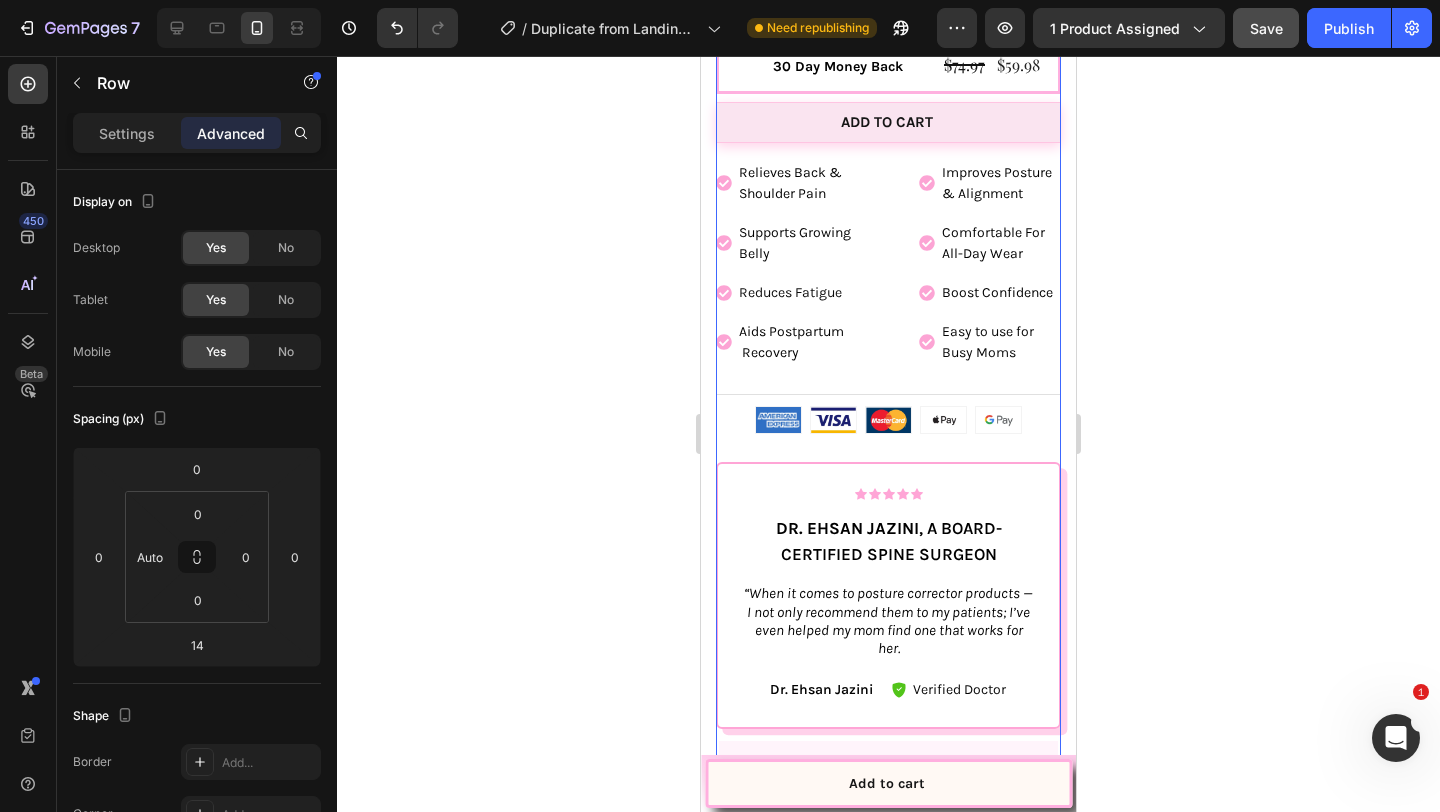 click on "Icon Icon Icon Icon Icon Icon List 1,000+ Happy Customers! Text Block Row Maternity Belt for Moms Product Title
Made For Moms Item List Support For Moms Item List Loved By Moms Item List Row $[PRICE] Product Price Product Price $[PRICE] Product Price Product Price Save $[PRICE] Discount Tag Row
HURRY!  ONLY 3 LEFT! Stock Counter Color: Pink Pink Pink   Nude Nude     Nude Black Black   Size: S-M S-M S-M     S-M L-XL L-XL     L-XL Product Variants & Swatches Quantity Text Block
1
Product Quantity 13 Hour 06 Minute 01 Second Countdown Timer Get 1  Text Block Text Block $[PRICE] Product Price Product Price $[PRICE] Product Price Product Price Row Row Buy 1 Get 1 Free Text Block Free Shipping 30 Day Money Back Text Block Sale 15% off Product Badge $[PRICE] Product Price Product Price $[PRICE] Product Price Product Price Row Row Get 3 Text Block Free Shipping 30 Day Money Back Text Block Sale 20% off Product Badge $[PRICE] Product Price Product Price $[PRICE] Row Row Row" at bounding box center [888, -37] 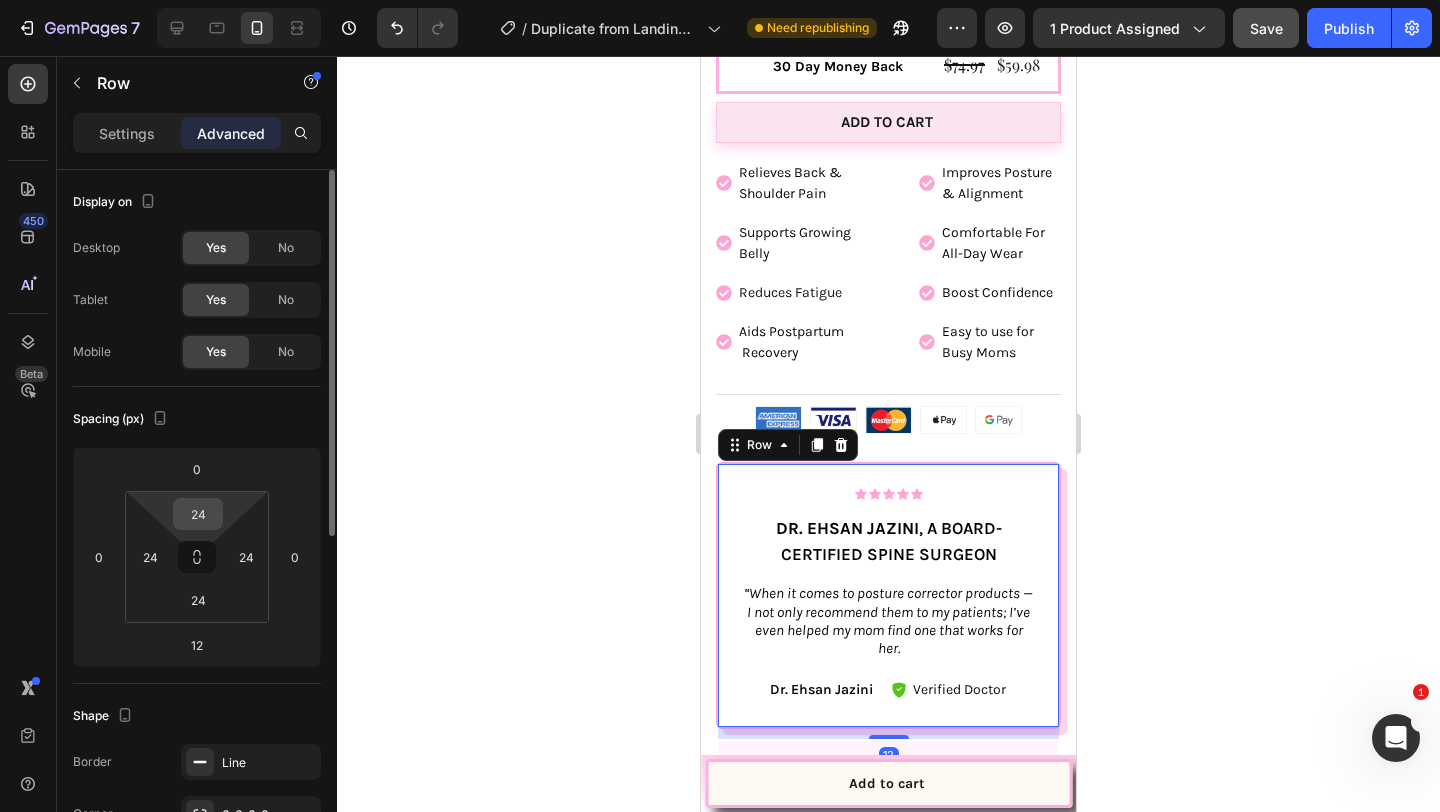 click on "24" at bounding box center [198, 514] 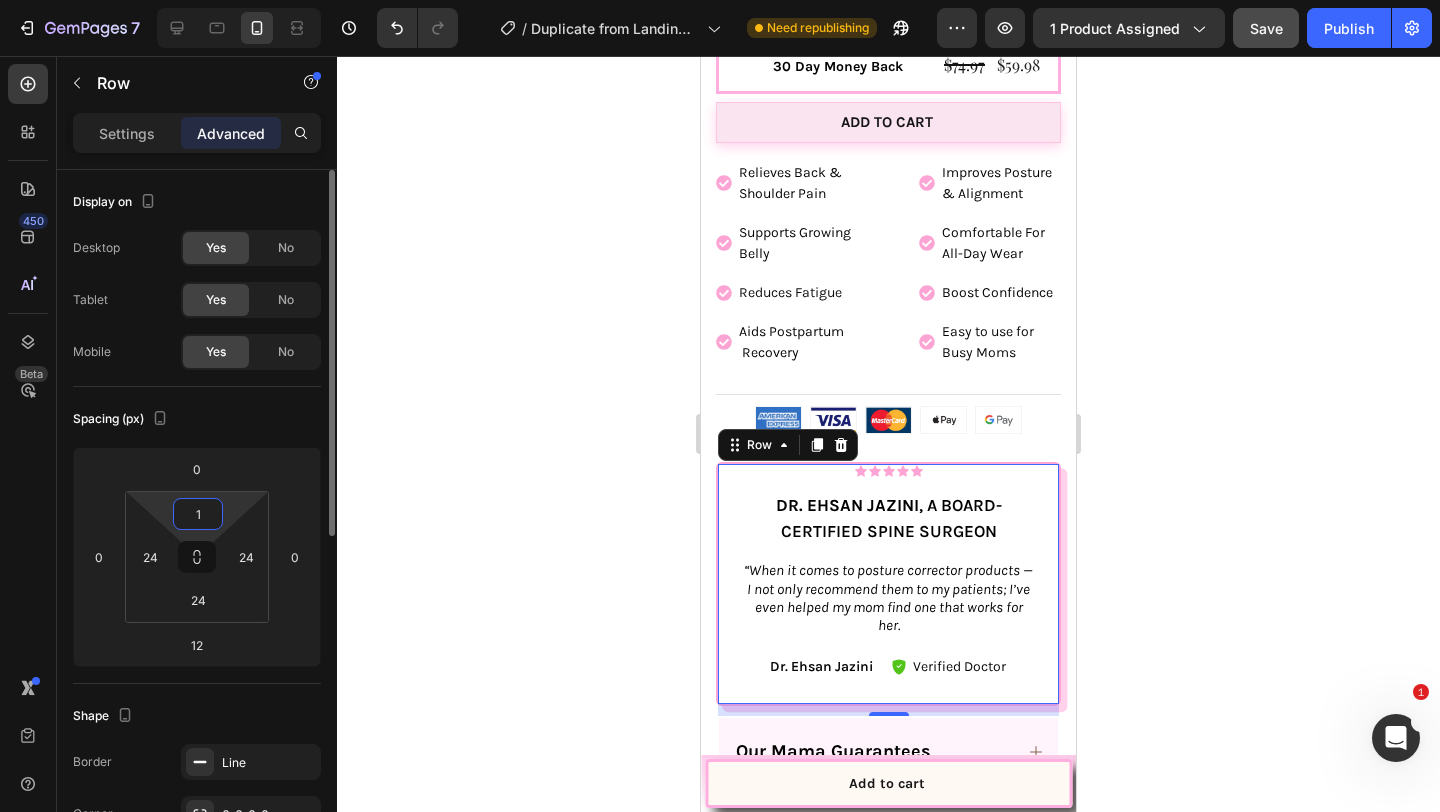 type on "10" 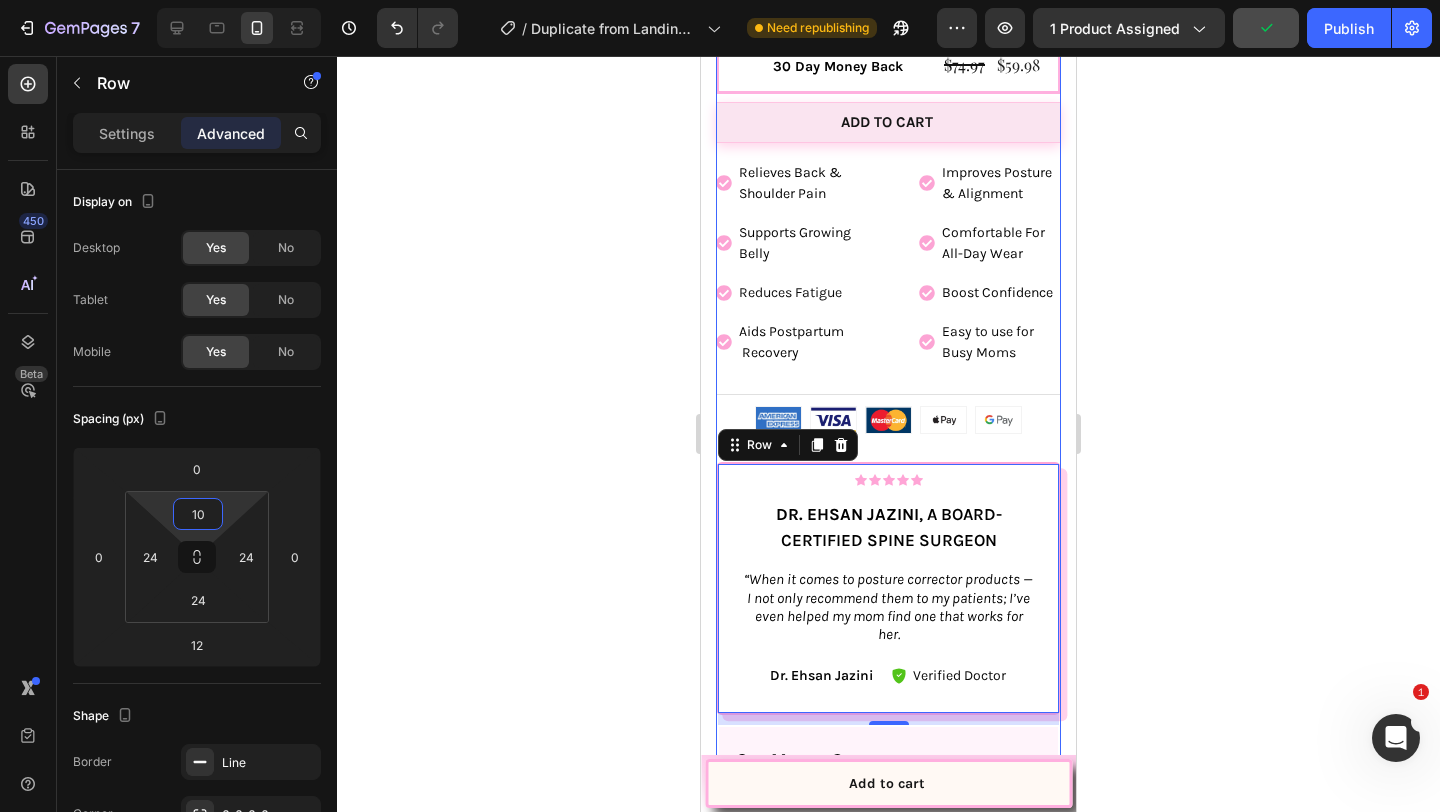 click on "Icon Icon Icon Icon Icon Icon List 1,000+ Happy Customers! Text Block Row Maternity Belt for Moms Product Title
Made For Moms Item List Support For Moms Item List Loved By Moms Item List Row $[PRICE] Product Price Product Price $[PRICE] Product Price Product Price Save $[PRICE] Discount Tag Row
HURRY!  ONLY 3 LEFT! Stock Counter Color: Pink Pink Pink   Nude Nude     Nude Black Black   Size: S-M S-M S-M     S-M L-XL L-XL     L-XL Product Variants & Swatches Quantity Text Block
1
Product Quantity 13 Hour 05 Minute 53 Second Countdown Timer Get 1  Text Block Text Block $[PRICE] Product Price Product Price $[PRICE] Product Price Product Price Row Row Buy 1 Get 1 Free Text Block Free Shipping 30 Day Money Back Text Block Sale 15% off Product Badge $[PRICE] Product Price Product Price $[PRICE] Product Price Product Price Row Row Get 3 Text Block Free Shipping 30 Day Money Back Text Block Sale 20% off Product Badge $[PRICE] Product Price Product Price $[PRICE] Row Row Row" at bounding box center [888, -44] 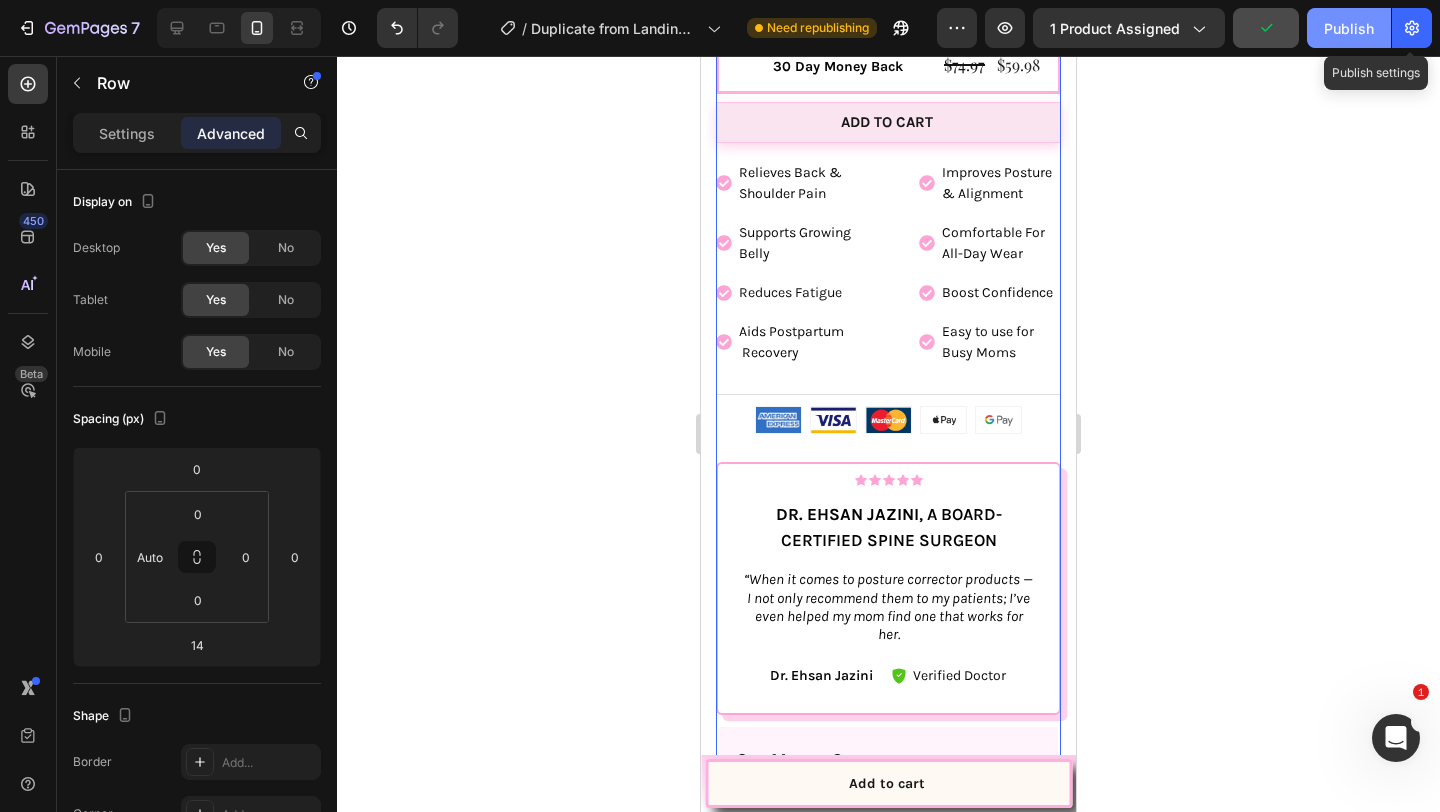 click on "Publish" at bounding box center (1349, 28) 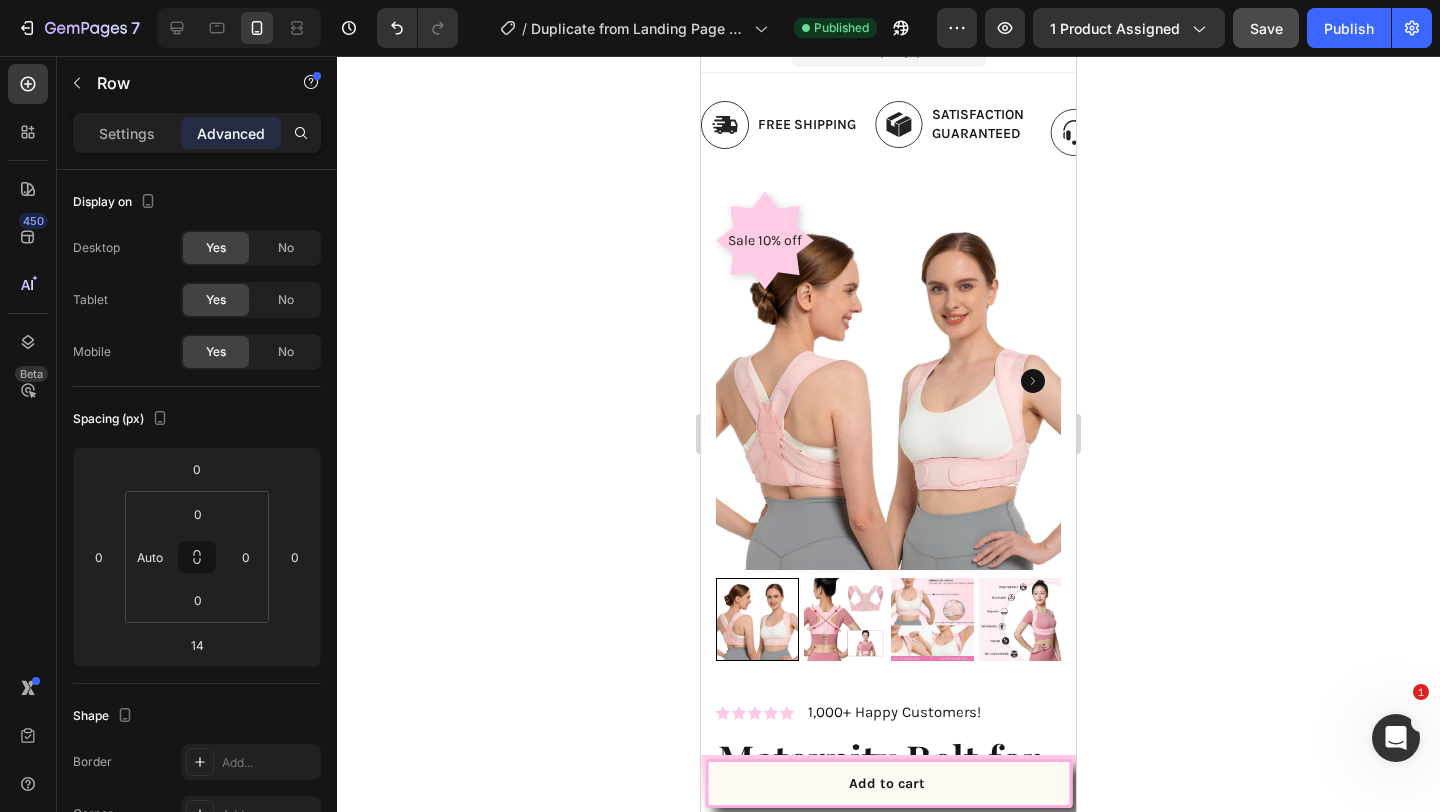 scroll, scrollTop: 17, scrollLeft: 0, axis: vertical 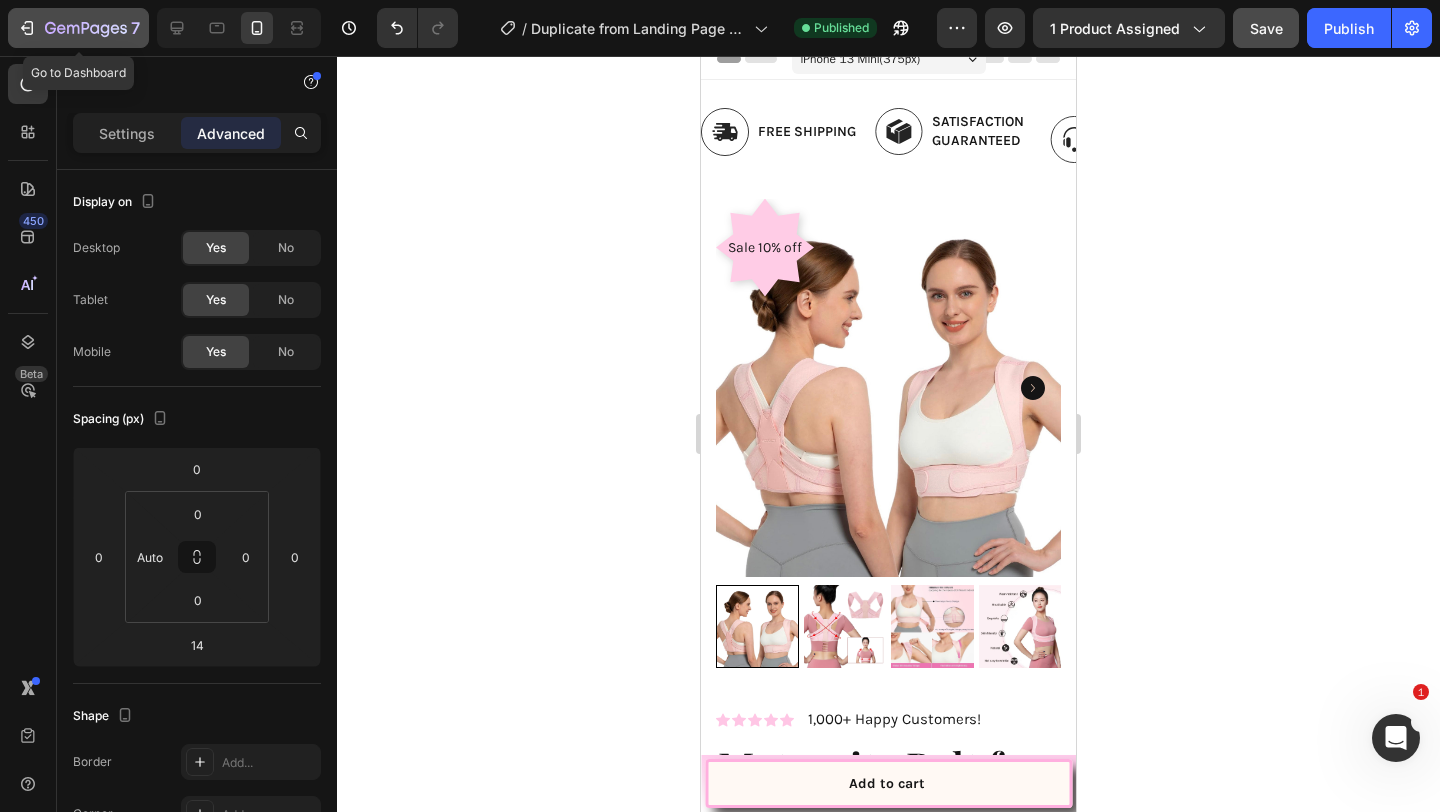 click 